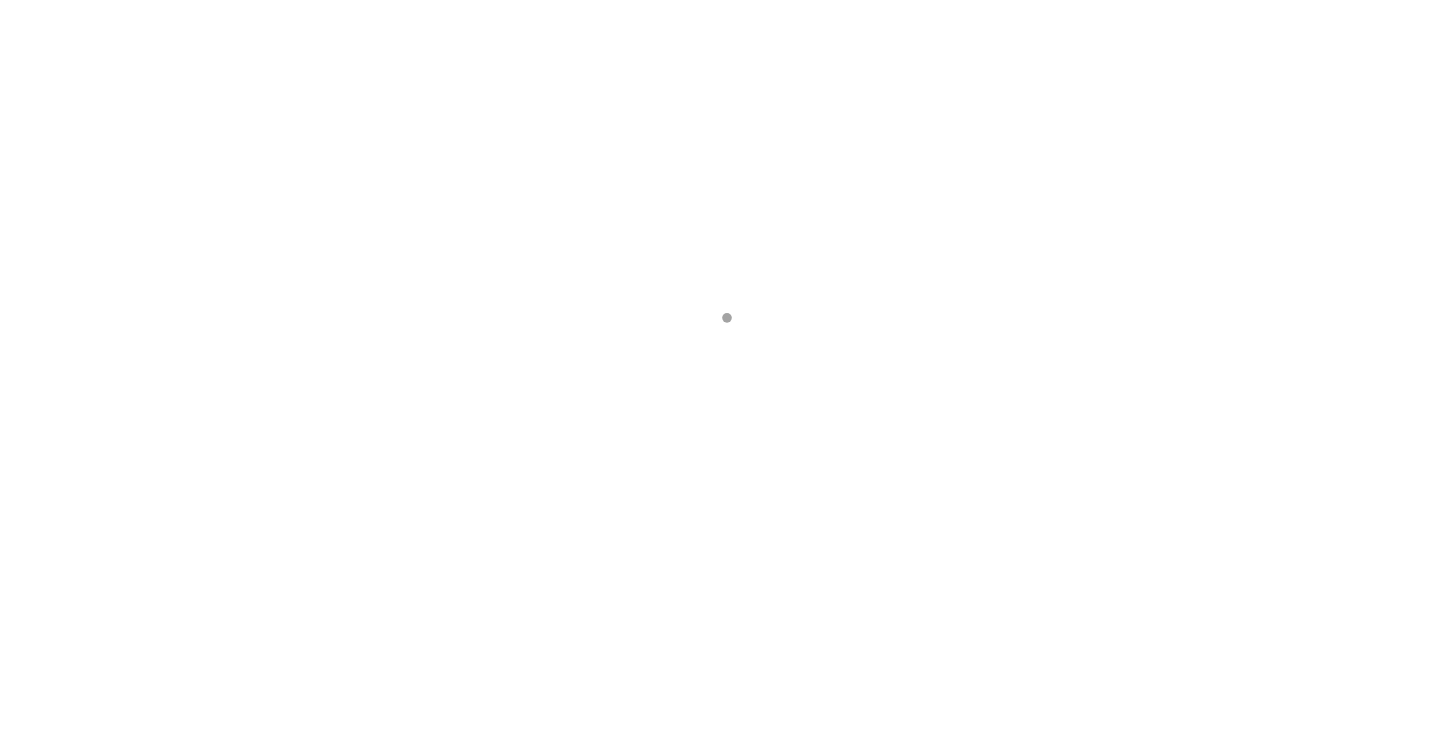 scroll, scrollTop: 0, scrollLeft: 0, axis: both 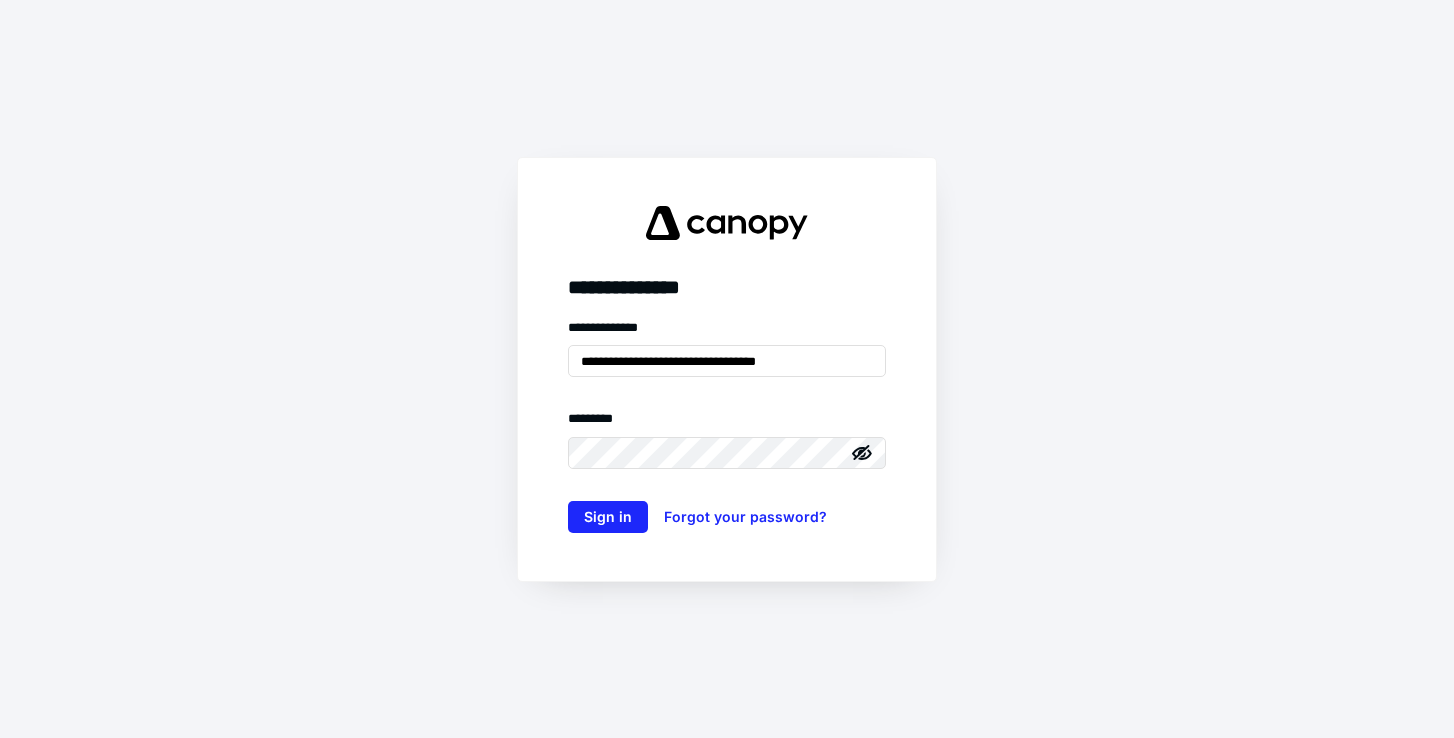 type on "**********" 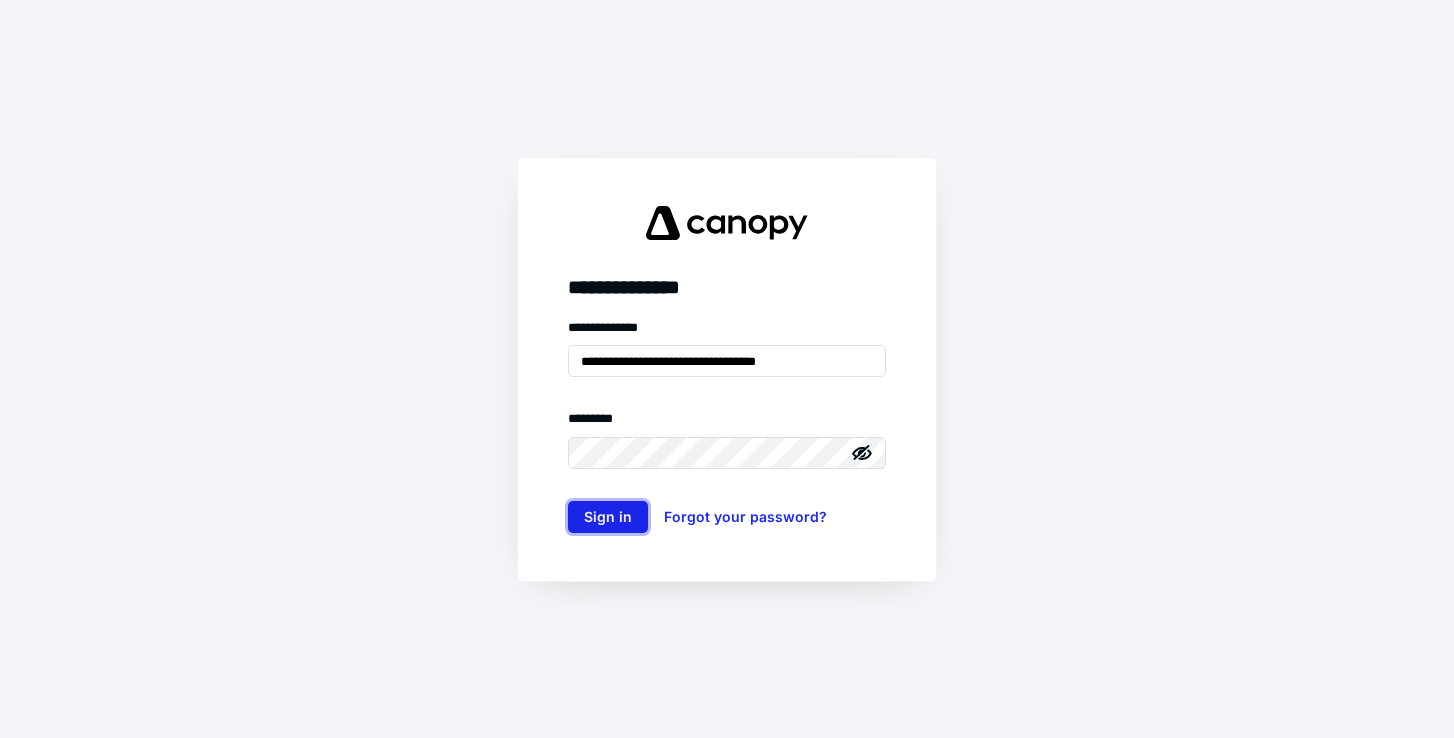 click on "Sign in" at bounding box center (608, 517) 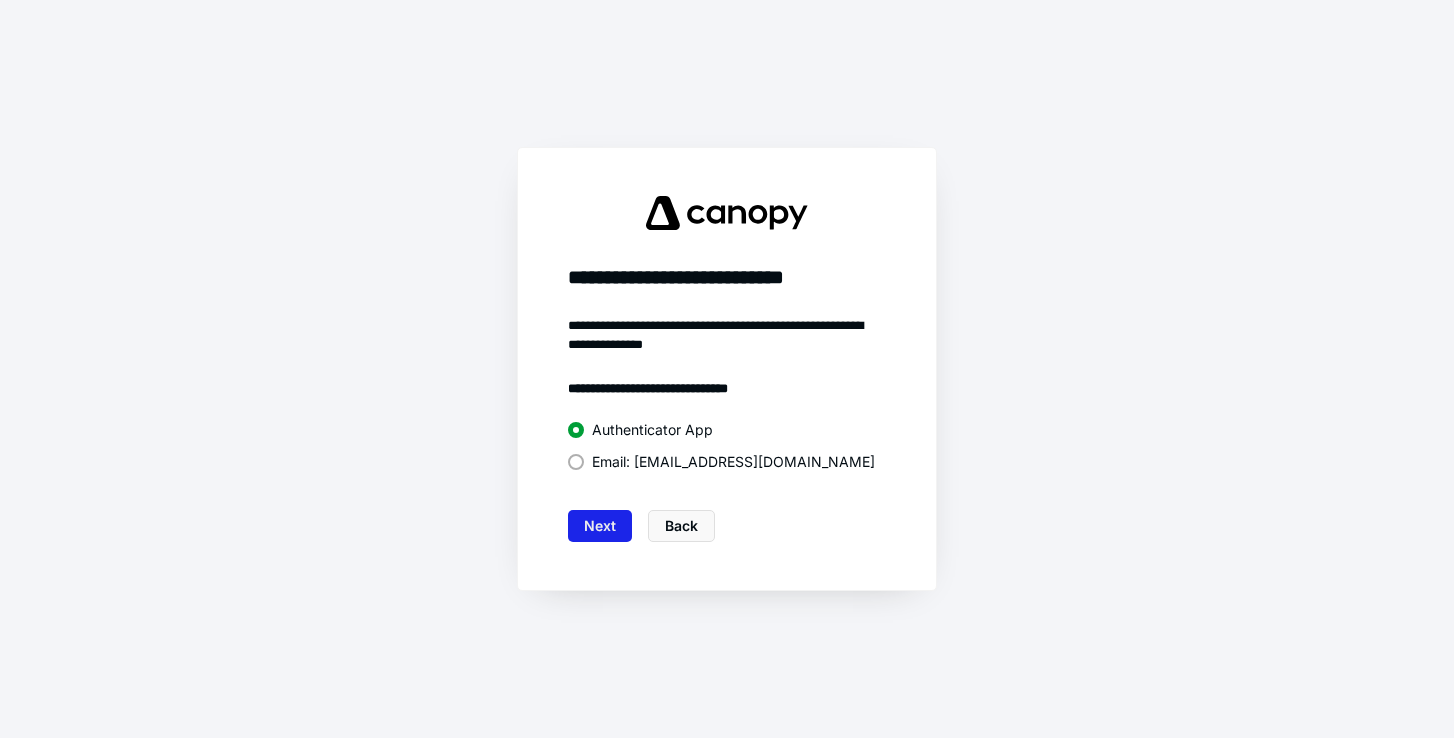 click on "Next" at bounding box center (600, 526) 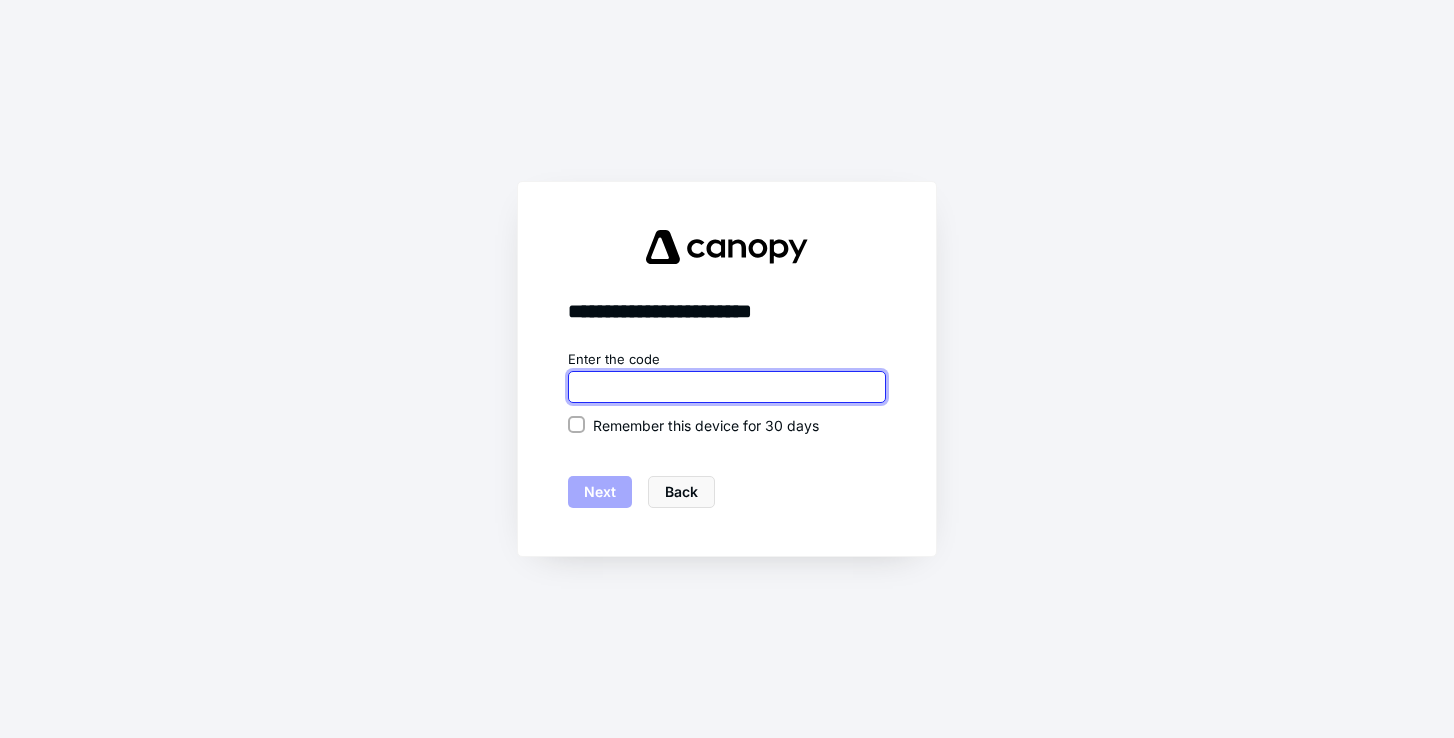 click at bounding box center (727, 387) 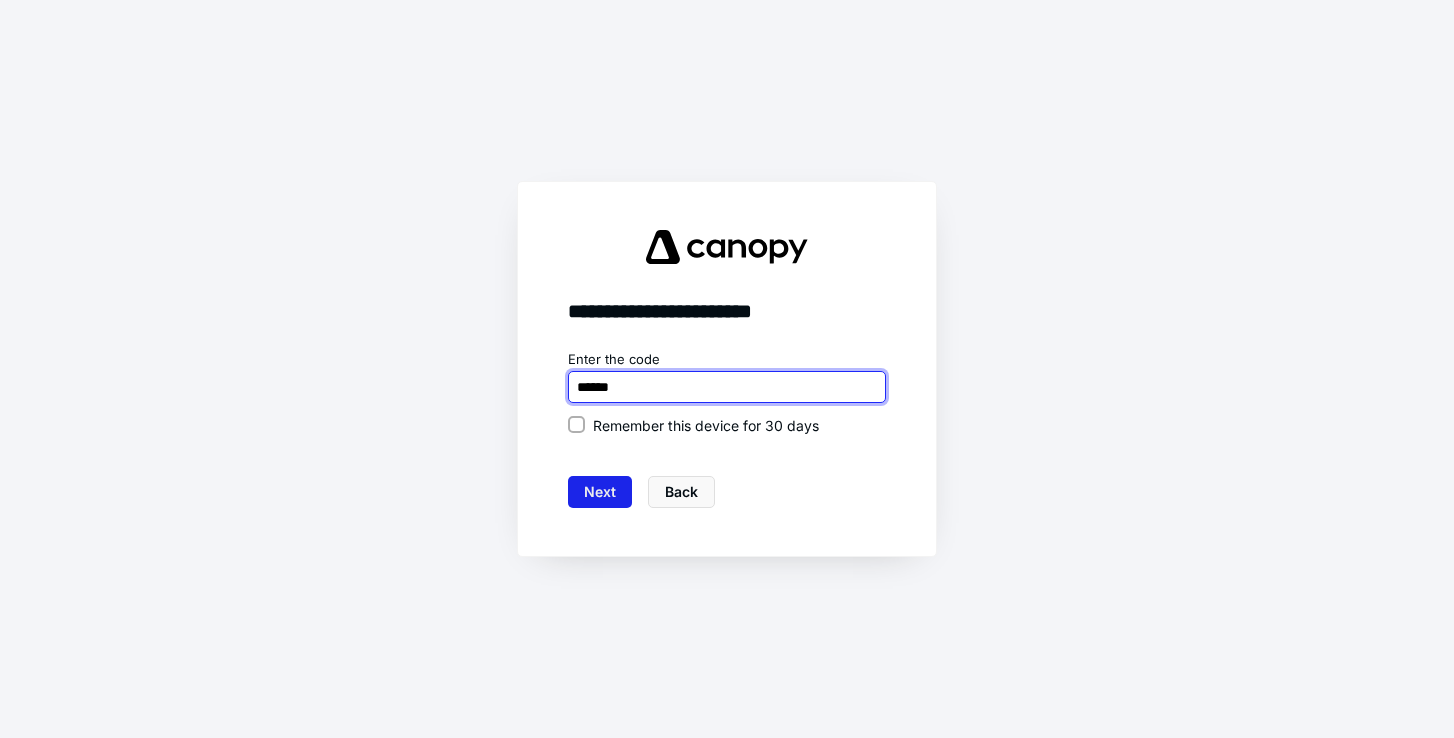 type on "******" 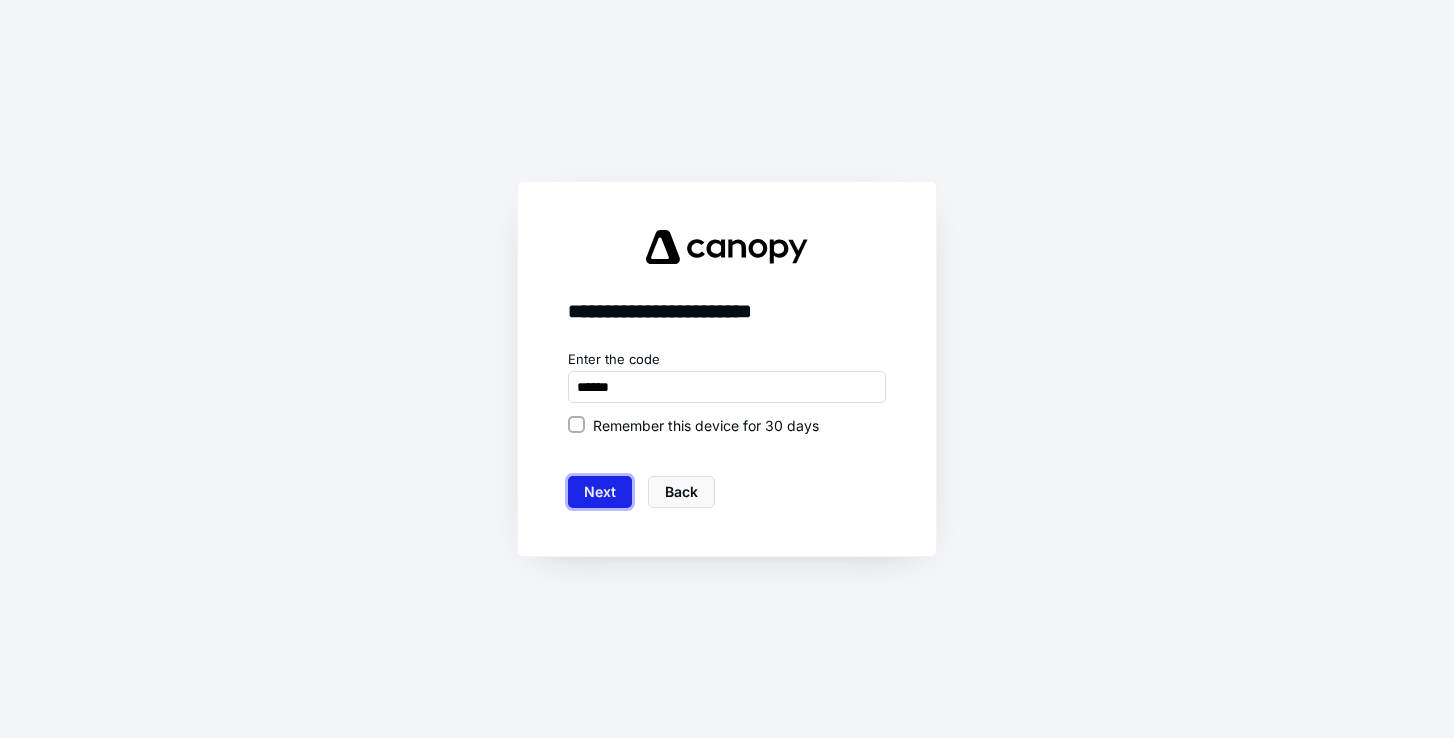 click on "Next" at bounding box center (600, 492) 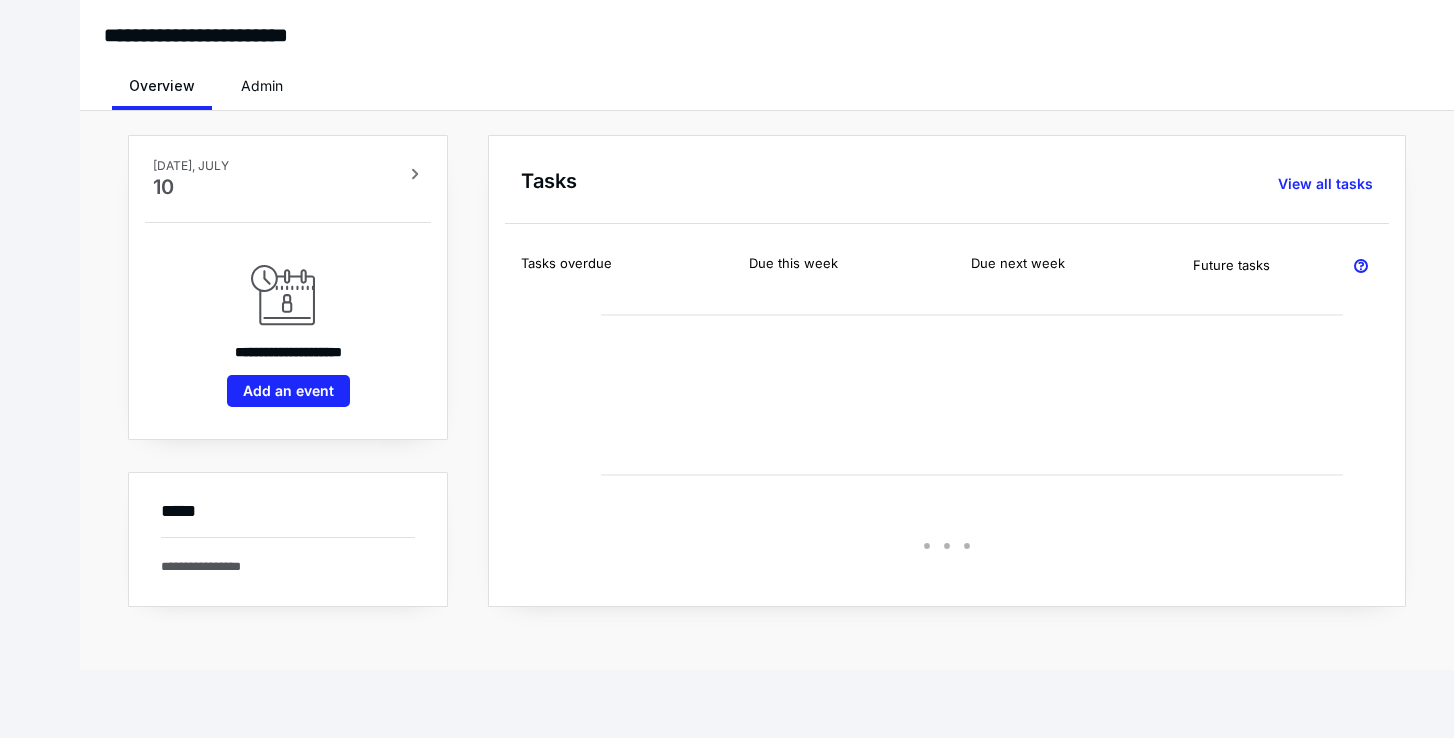 scroll, scrollTop: 0, scrollLeft: 0, axis: both 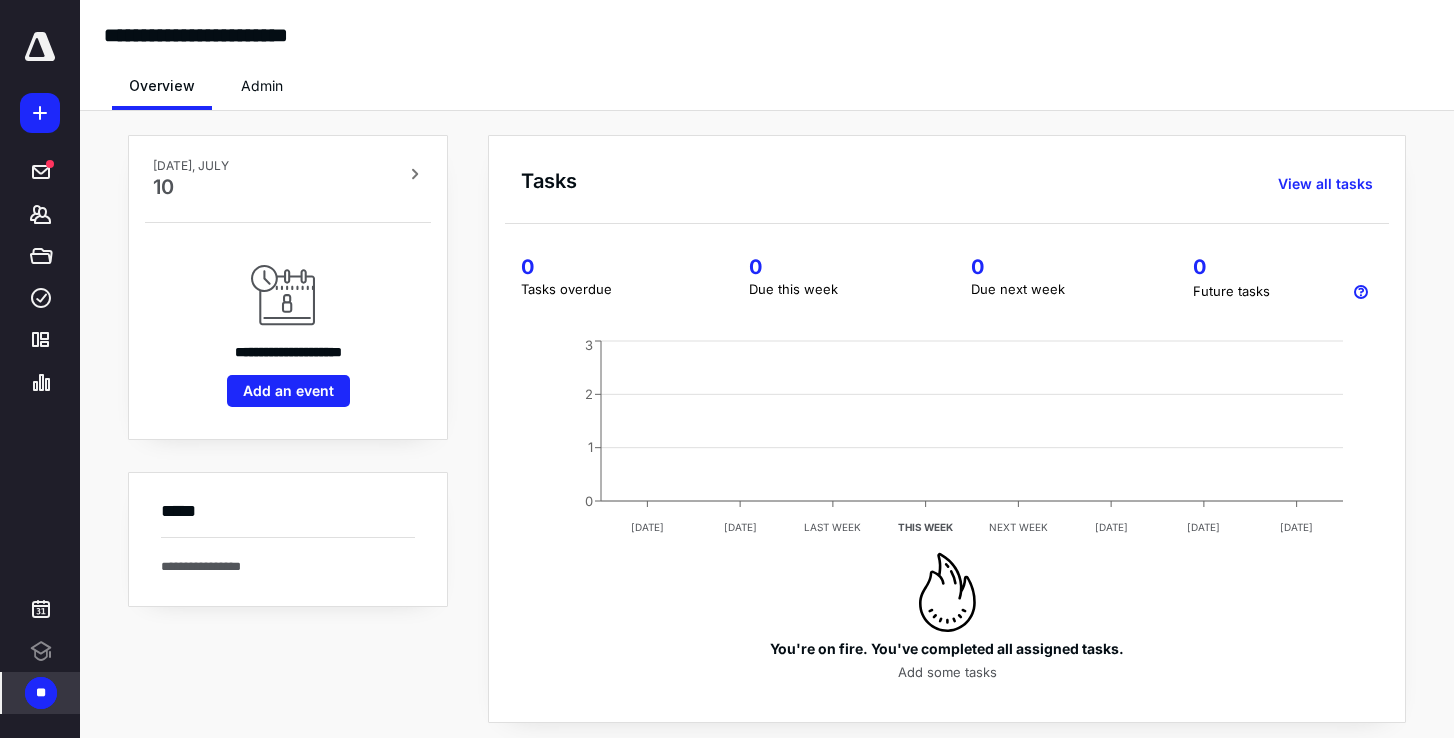 click on "**" at bounding box center [41, 693] 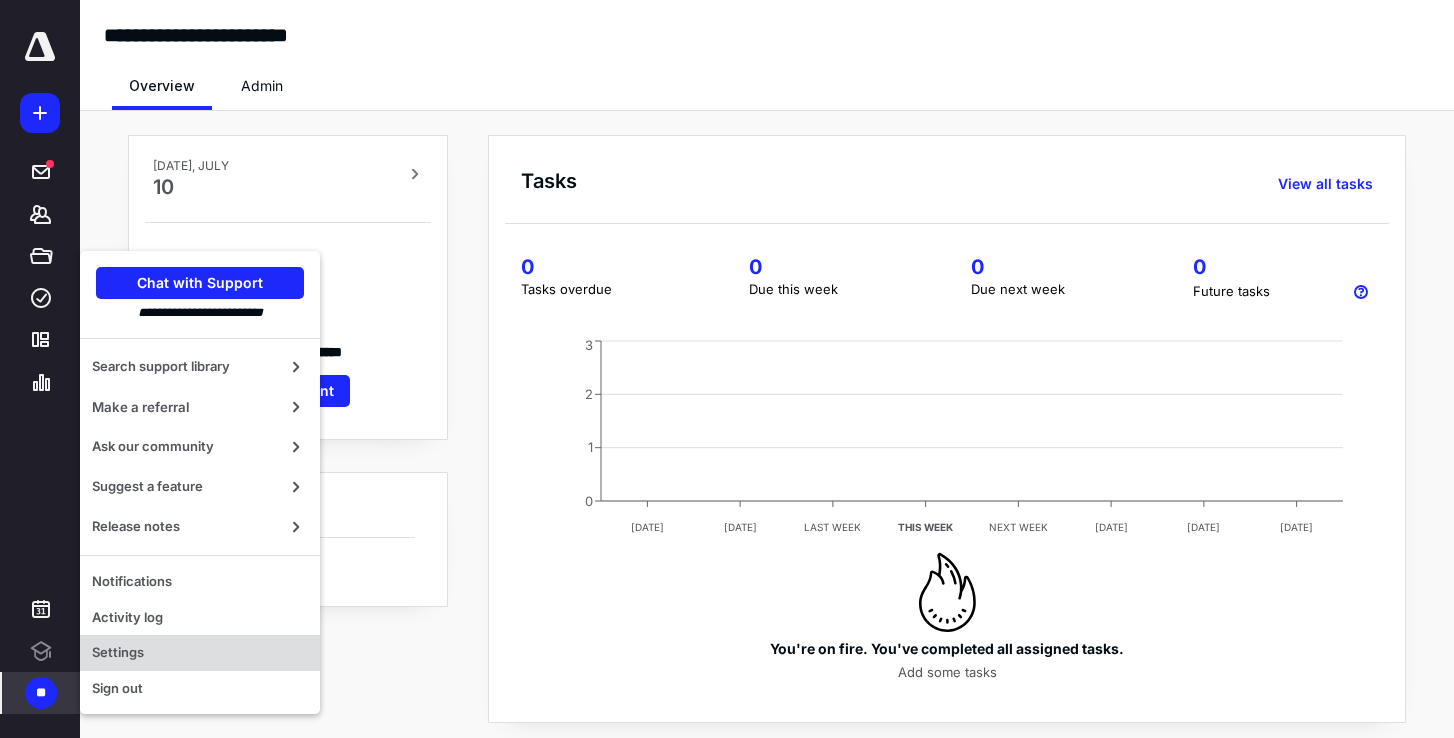 click on "Settings" at bounding box center [200, 653] 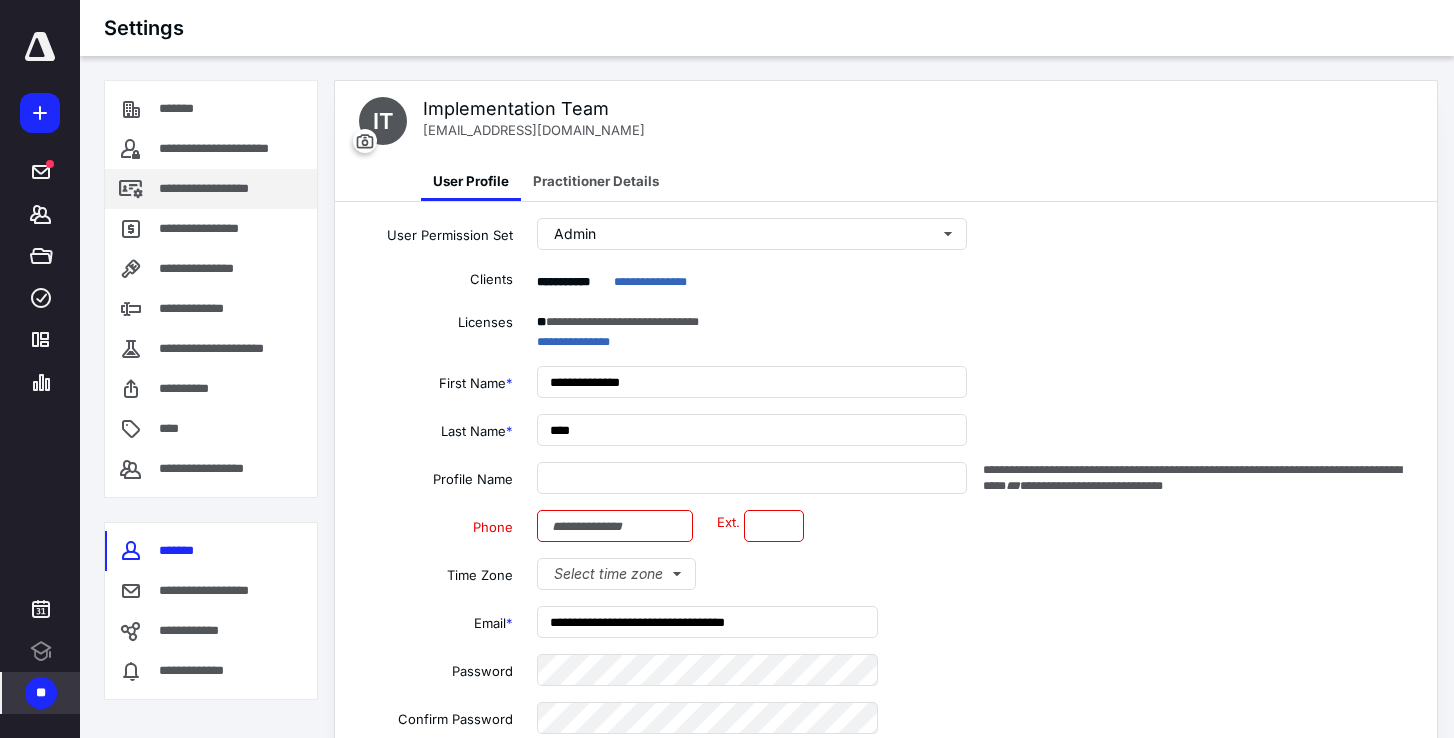 click on "**********" at bounding box center (226, 189) 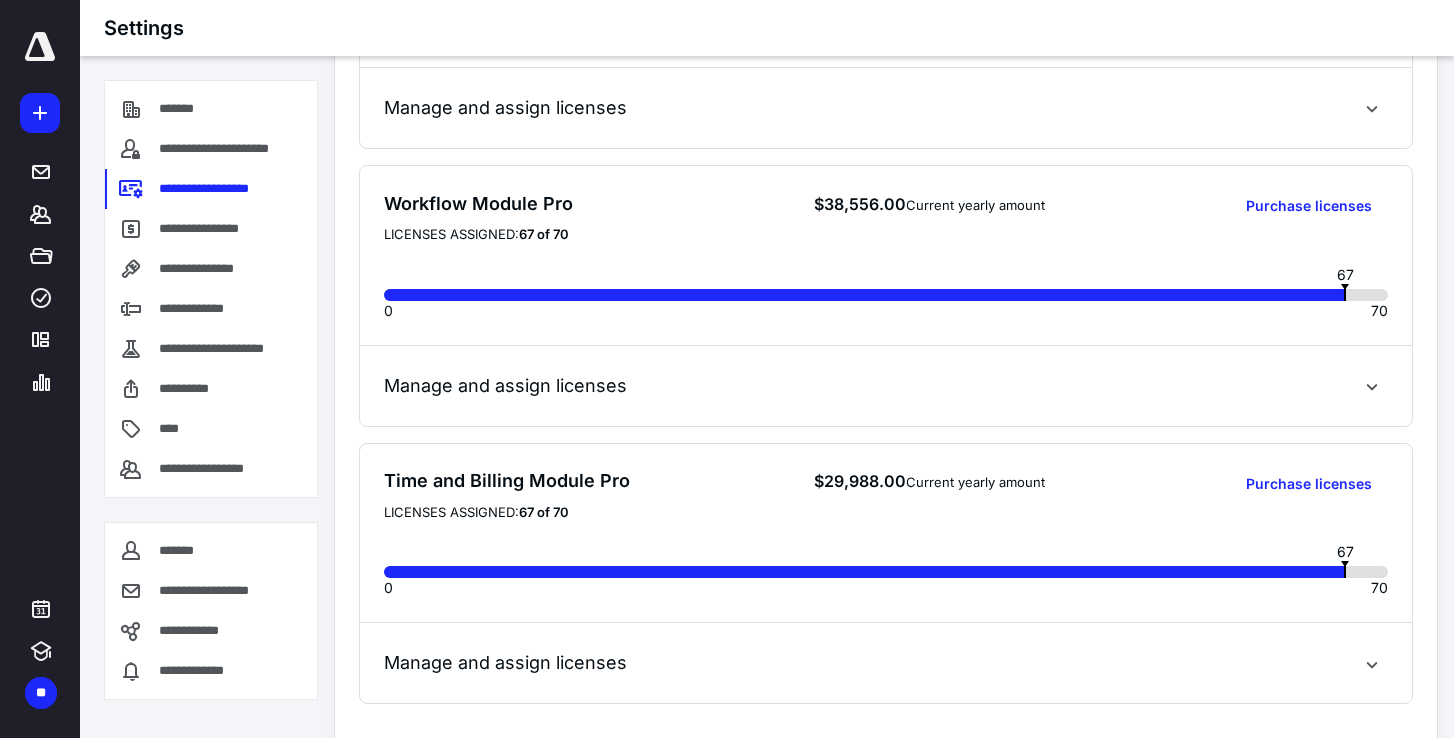 scroll, scrollTop: 1005, scrollLeft: 0, axis: vertical 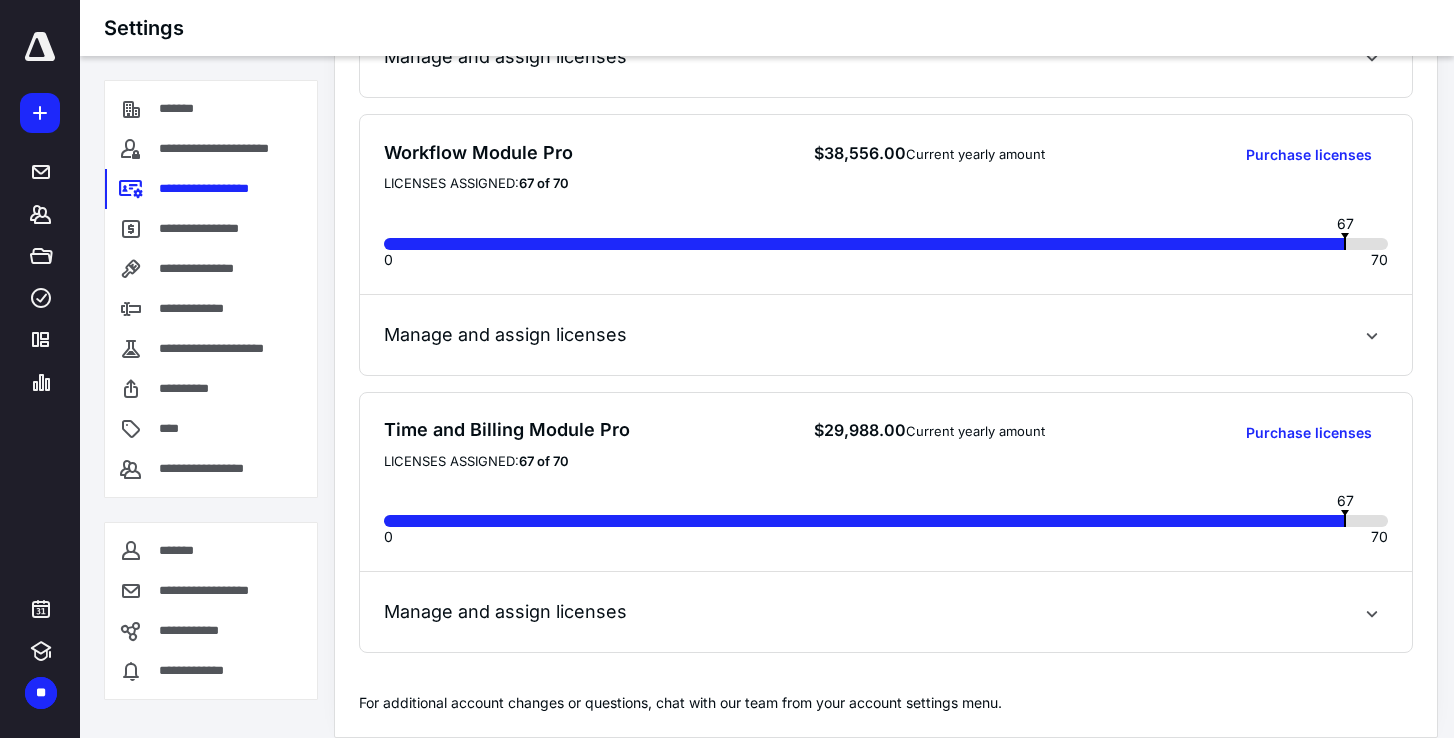 click on "Manage and assign licenses" at bounding box center [505, 612] 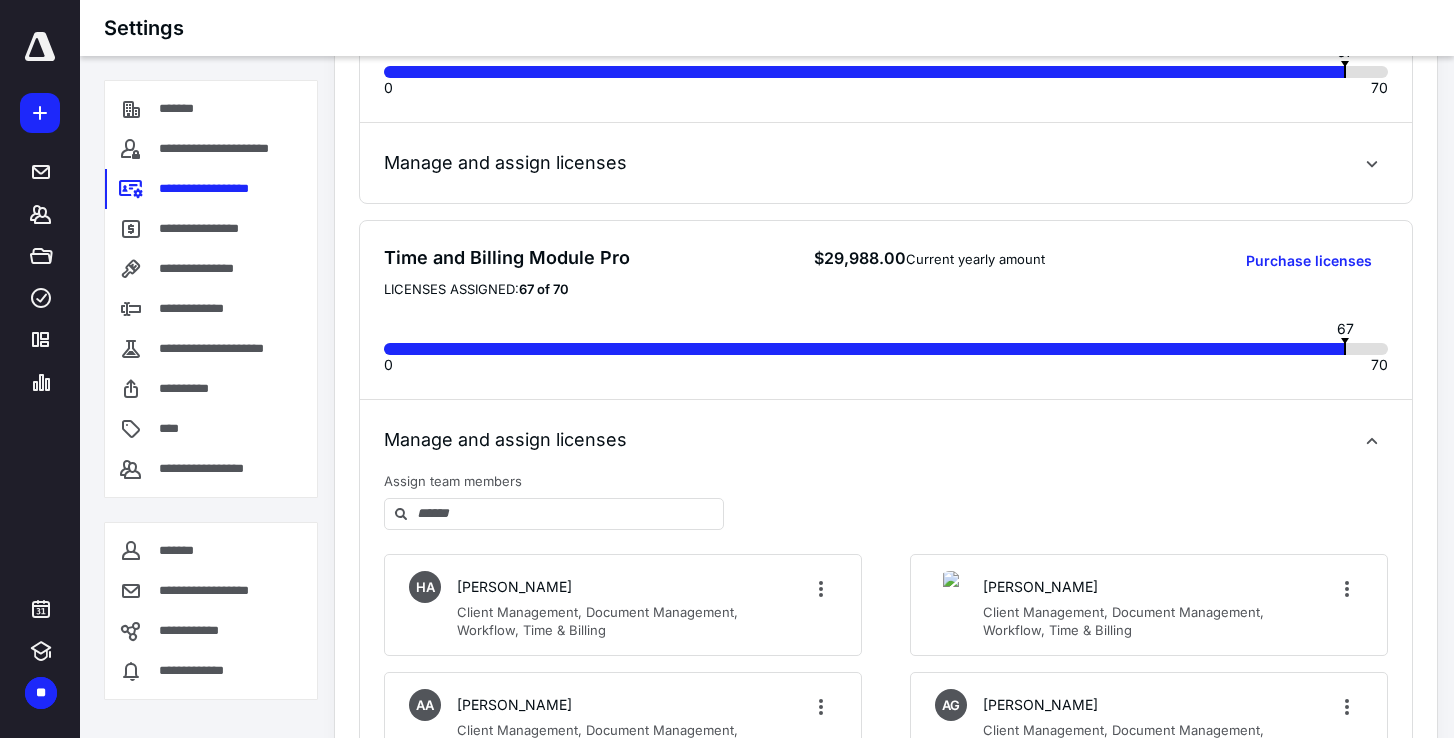 scroll, scrollTop: 1182, scrollLeft: 0, axis: vertical 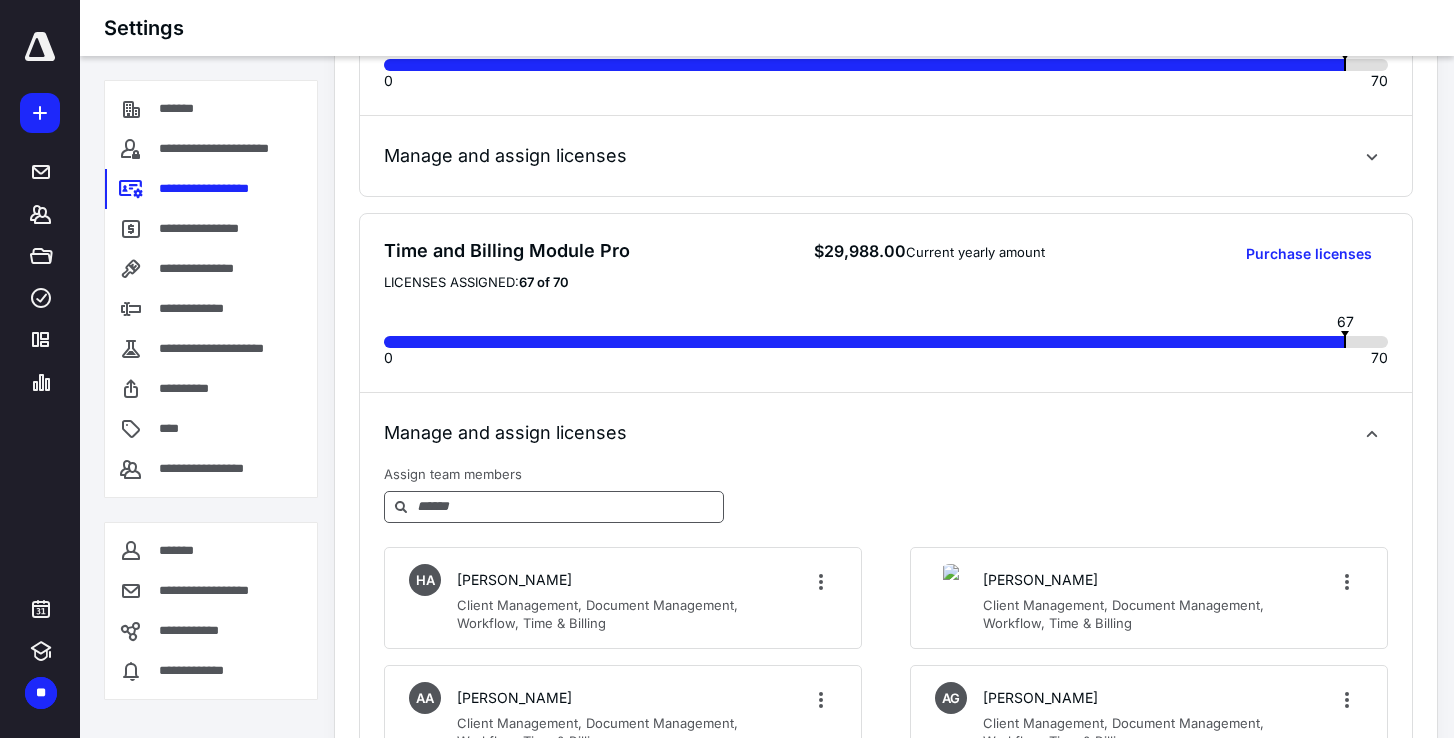 click at bounding box center [554, 507] 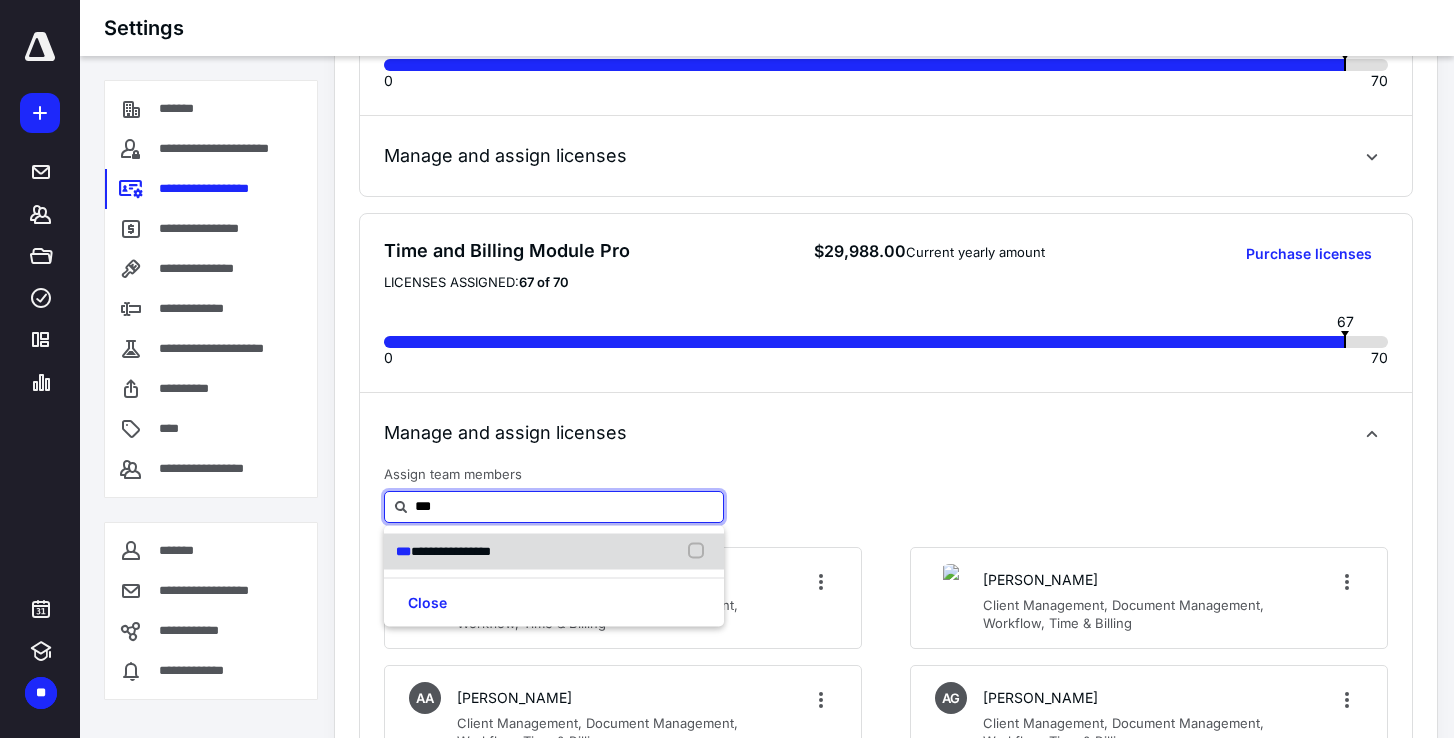 click on "**********" at bounding box center [554, 552] 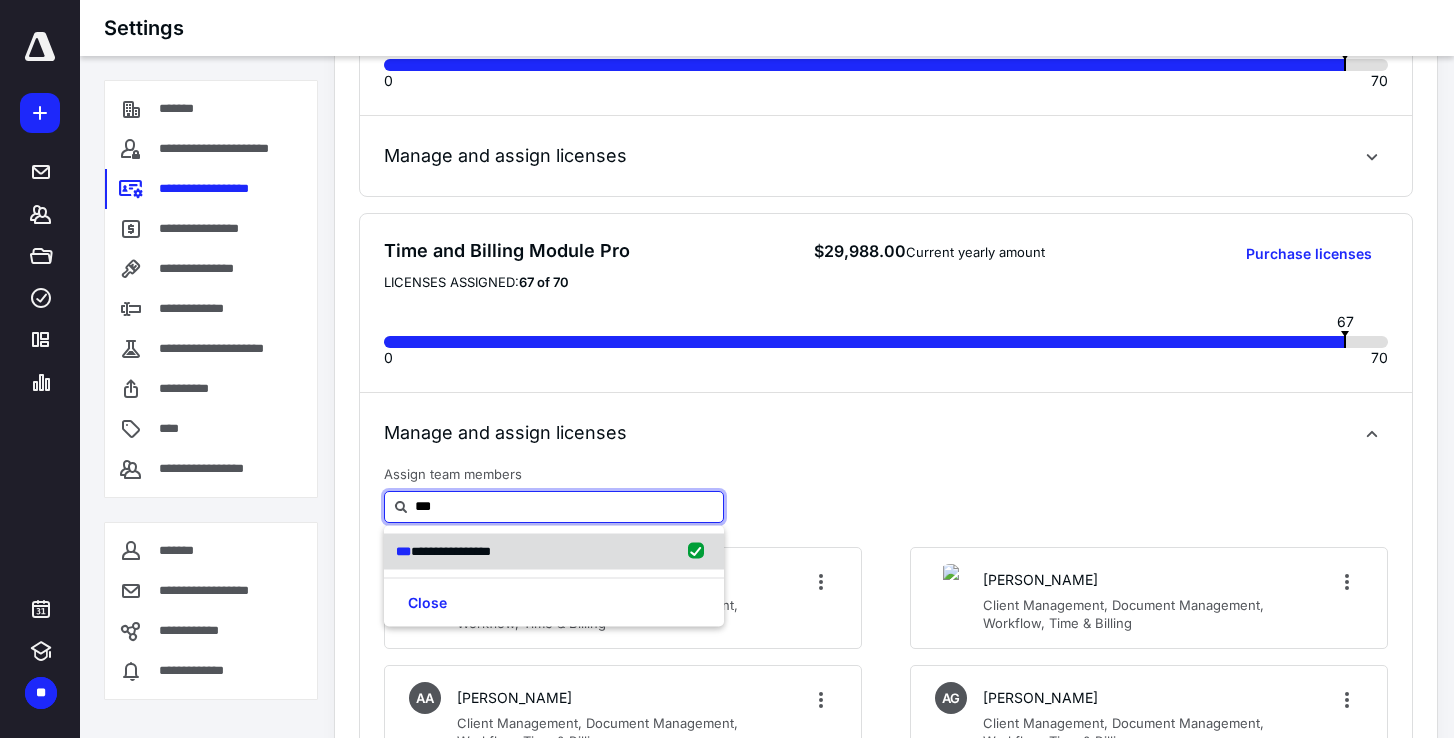 type on "***" 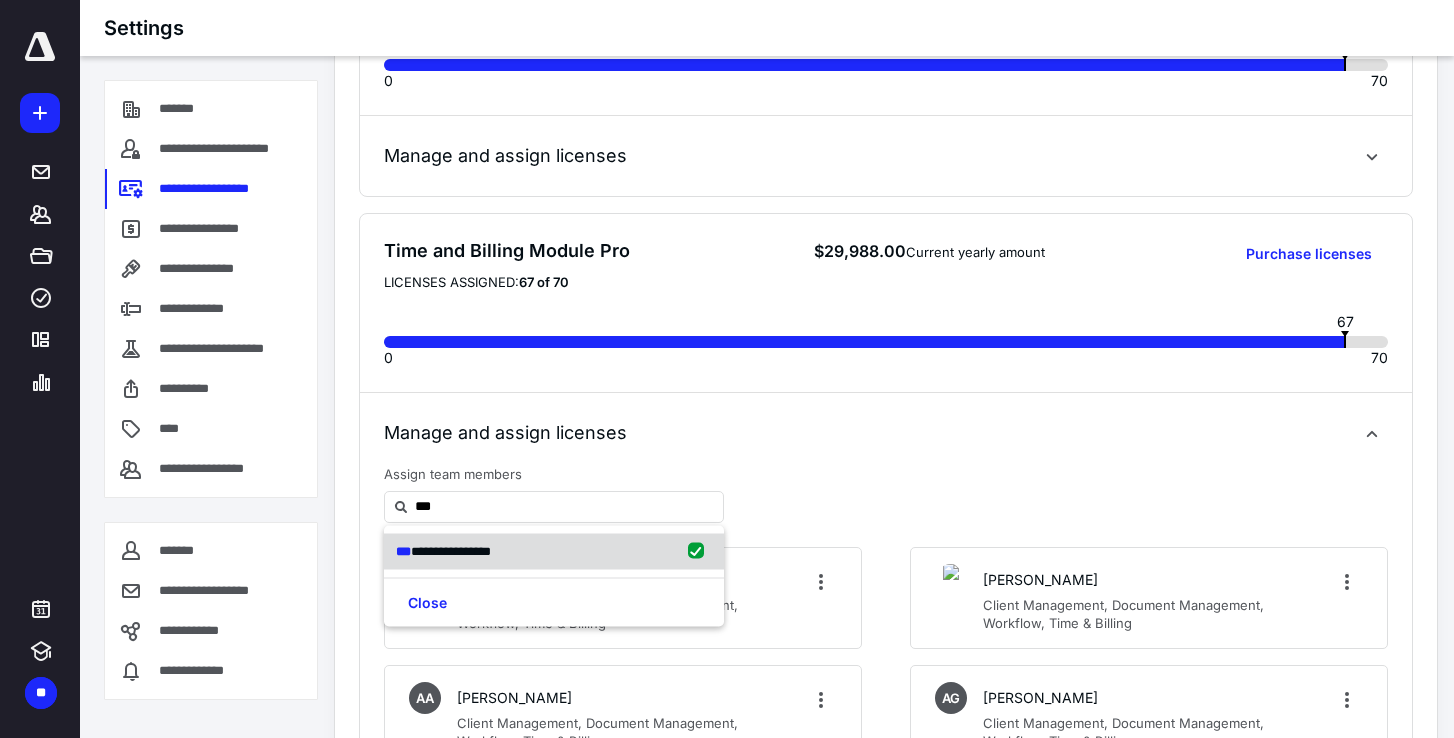 checkbox on "true" 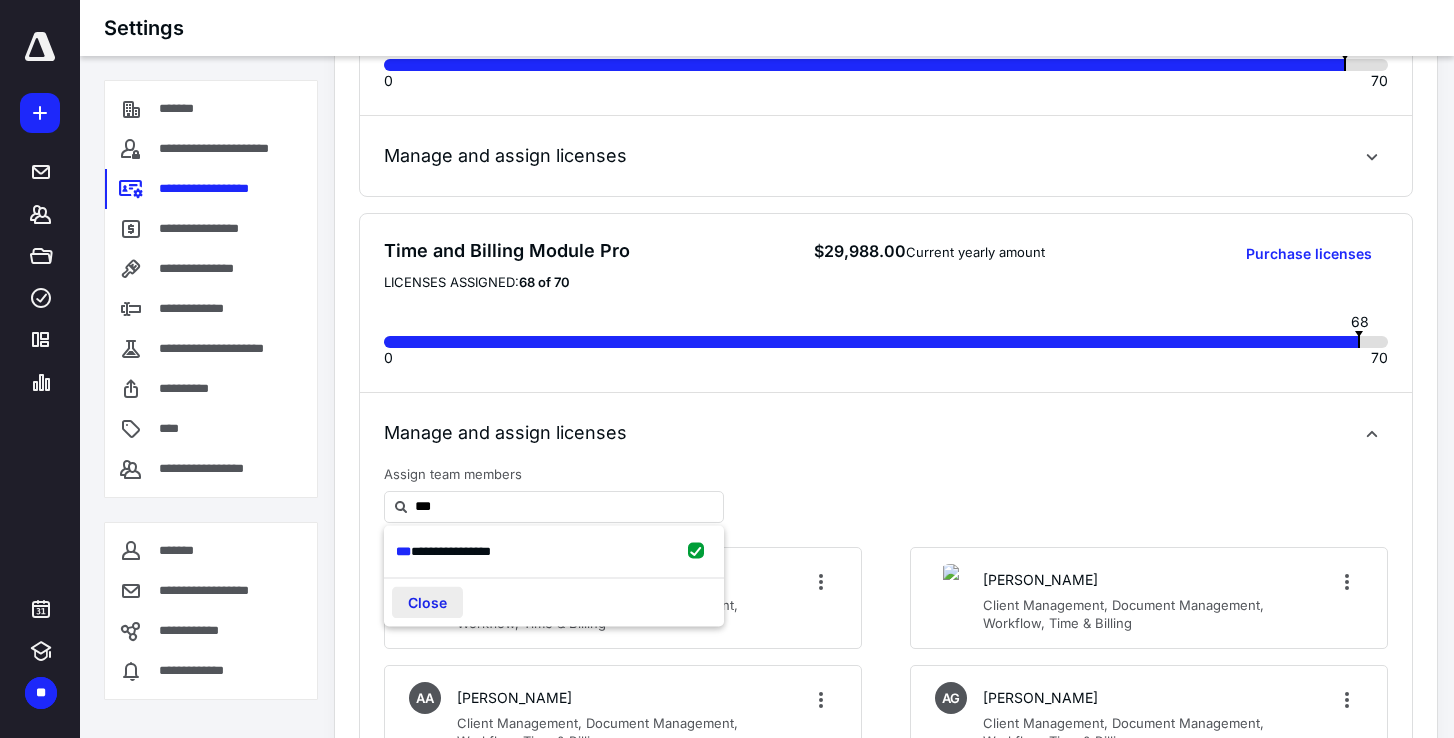click on "Close" at bounding box center [427, 602] 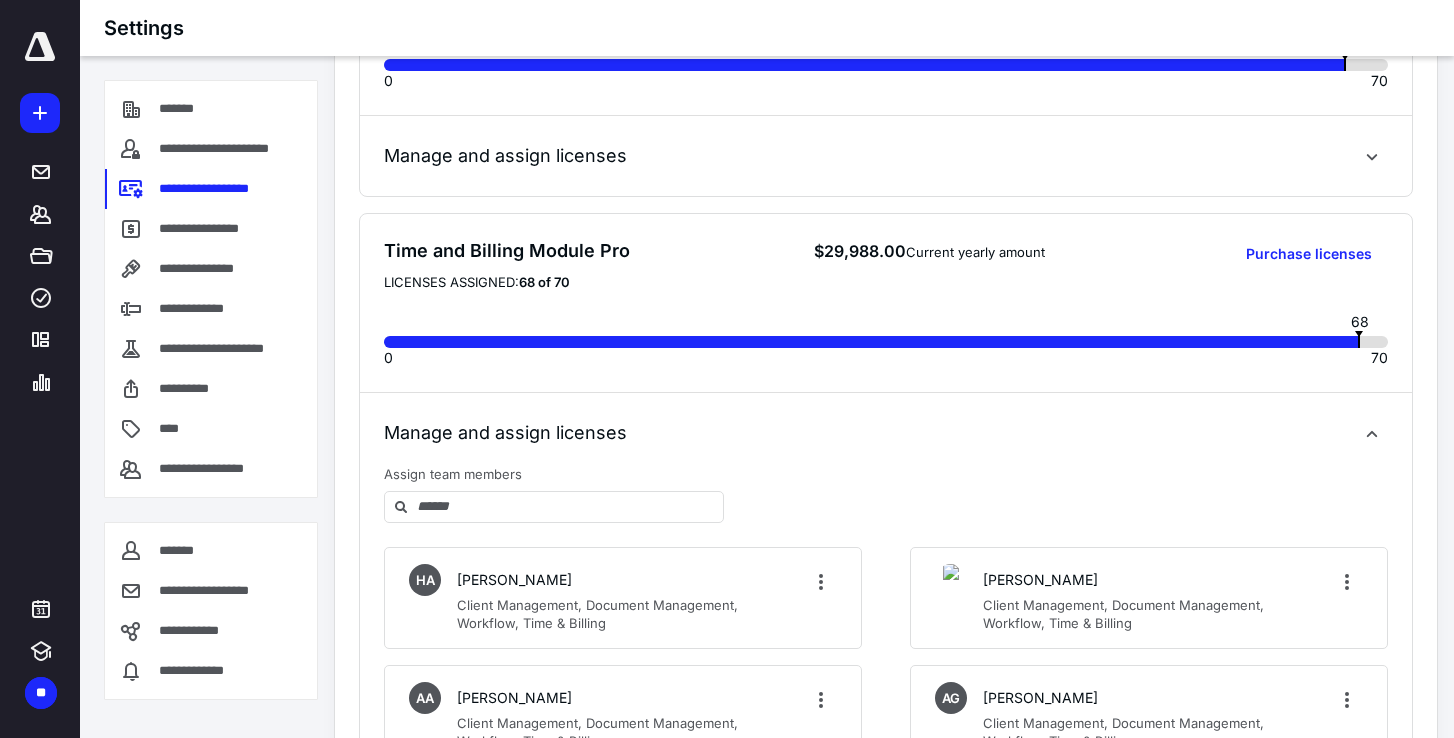 click on "Manage and assign licenses" at bounding box center (886, 433) 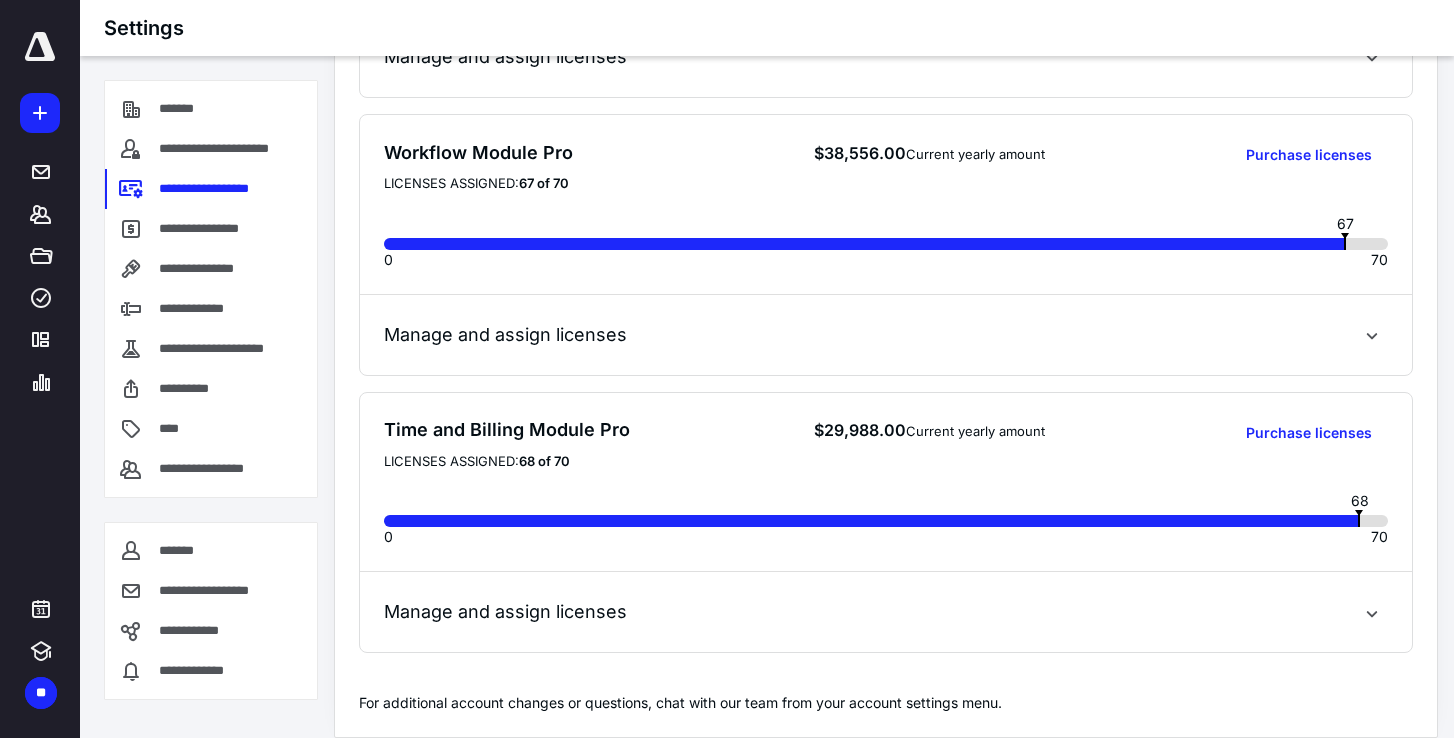 scroll, scrollTop: 1005, scrollLeft: 0, axis: vertical 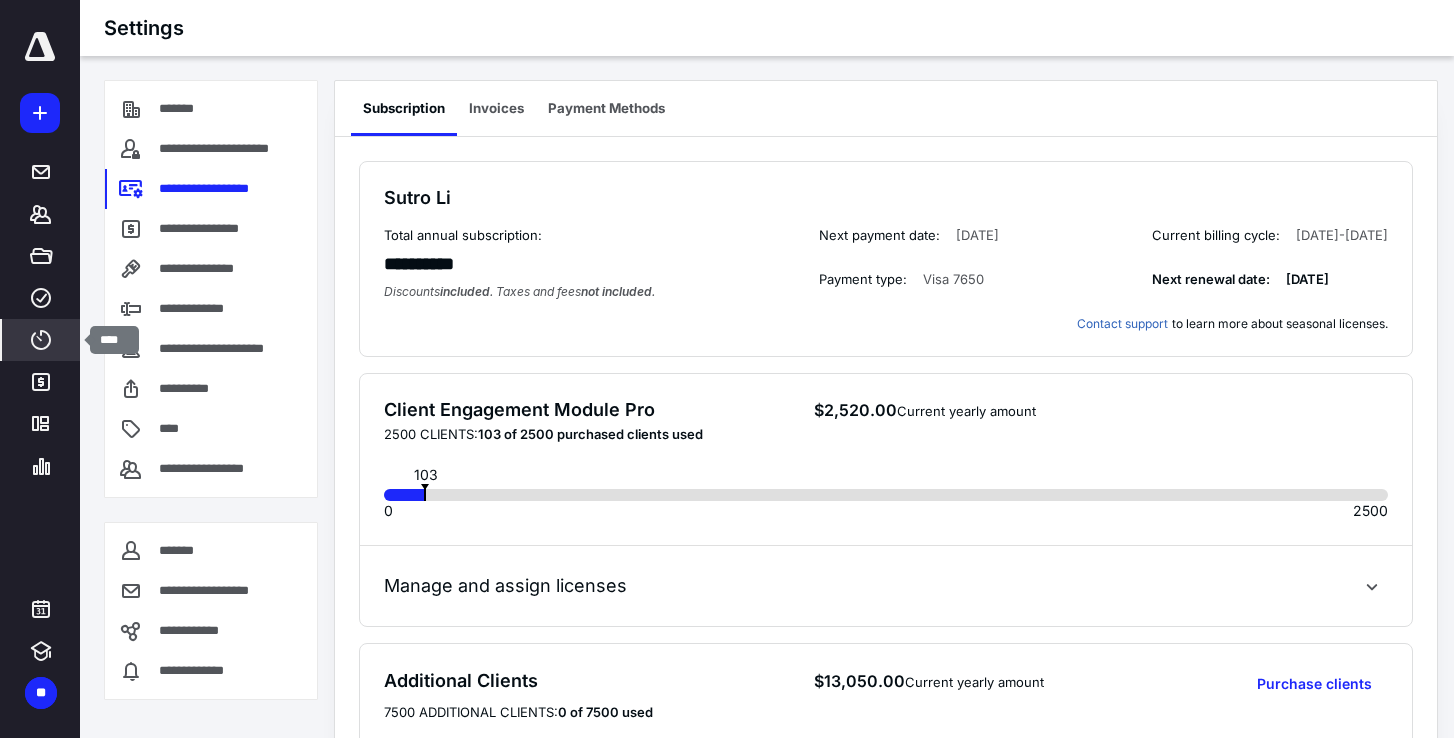 click 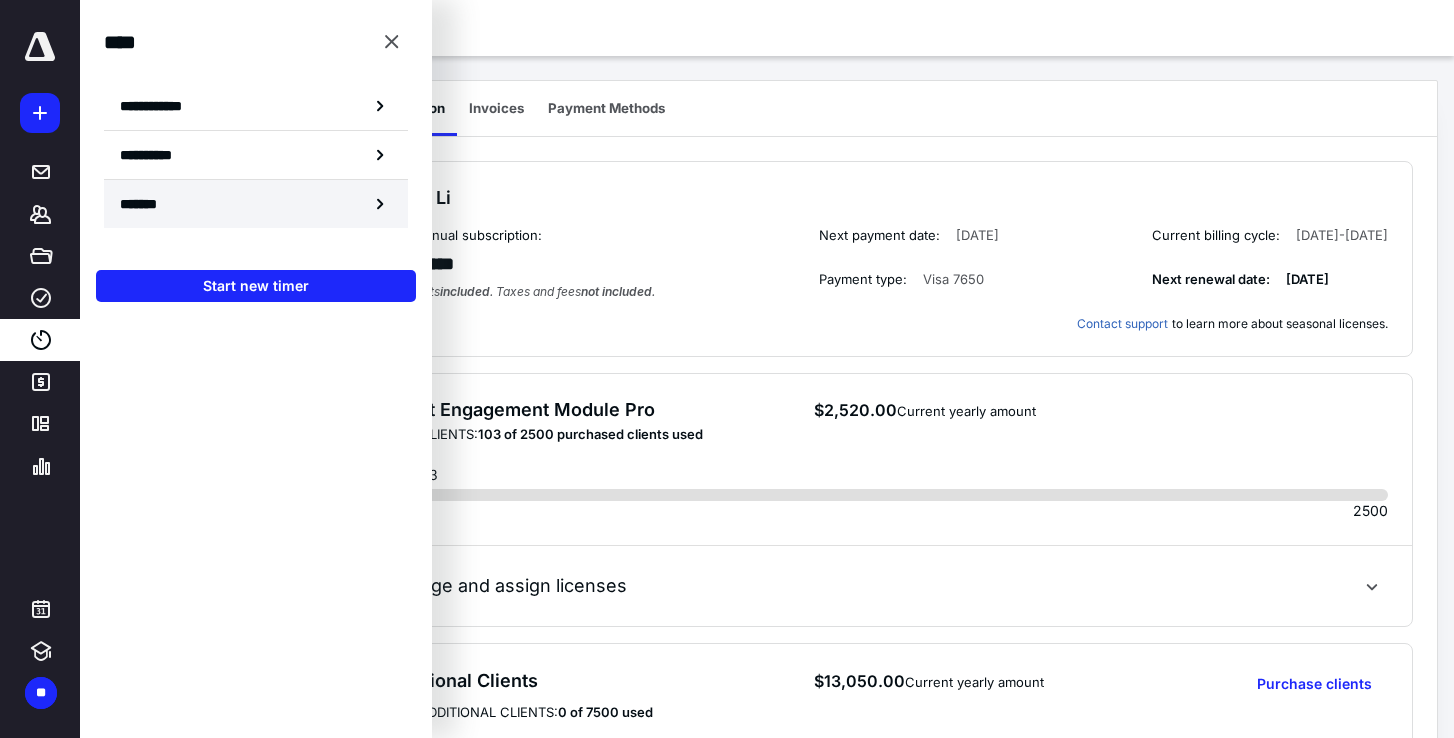 click on "*******" at bounding box center (256, 204) 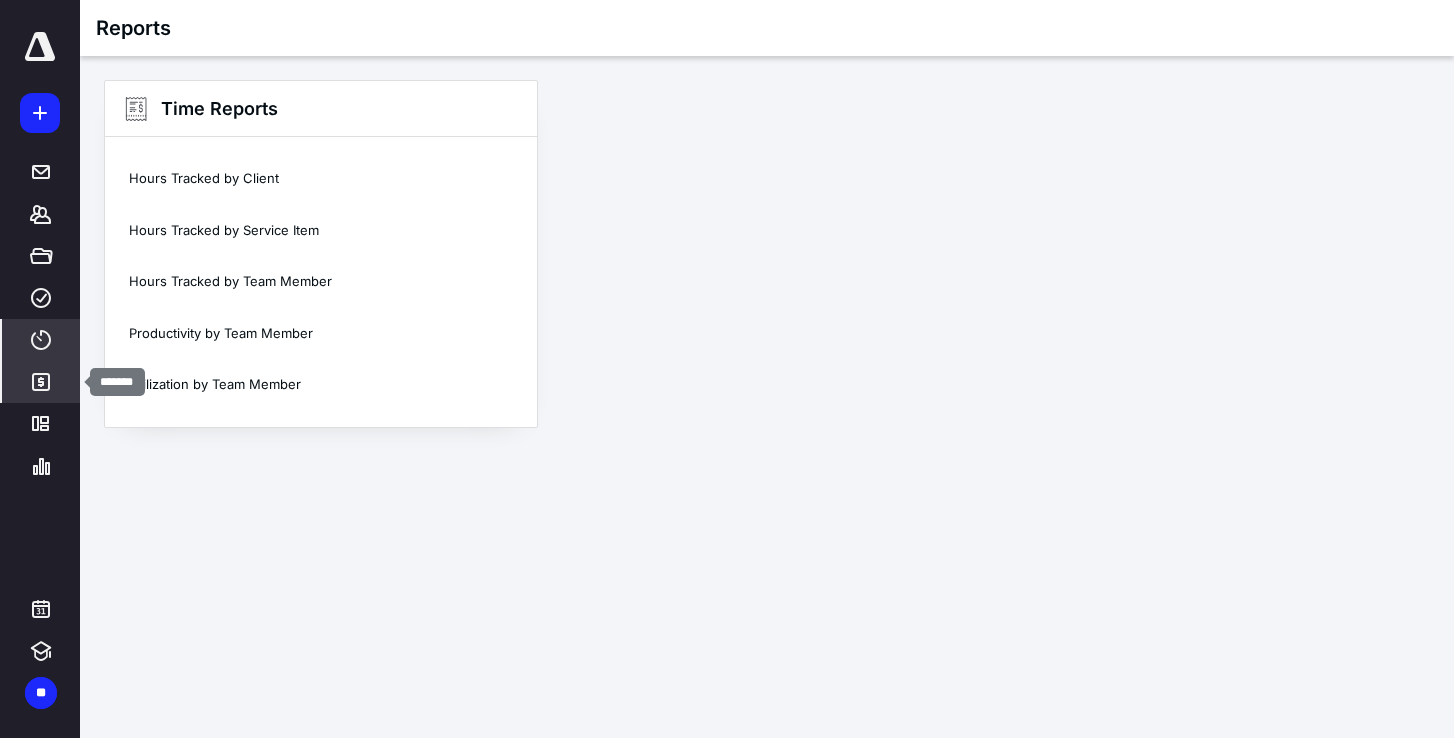 click 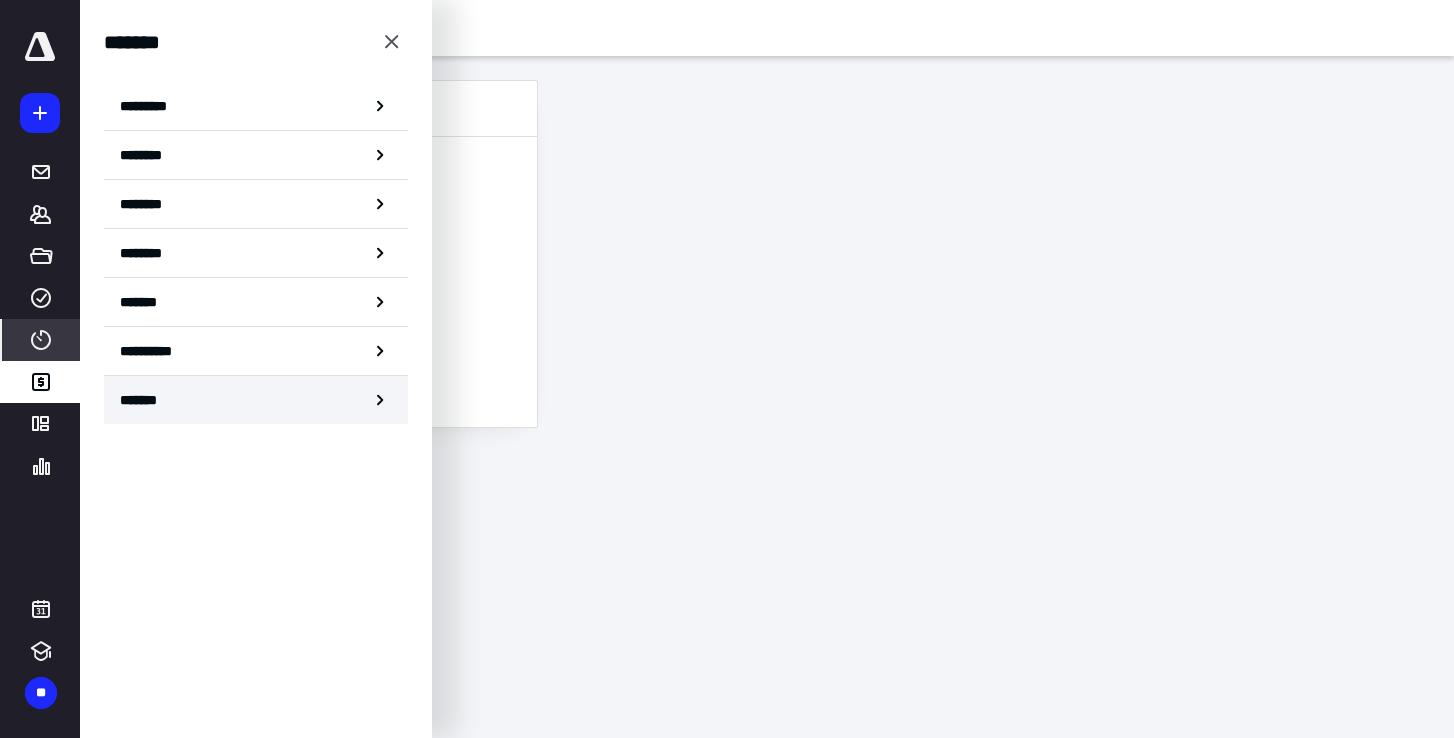 click on "*******" at bounding box center [146, 400] 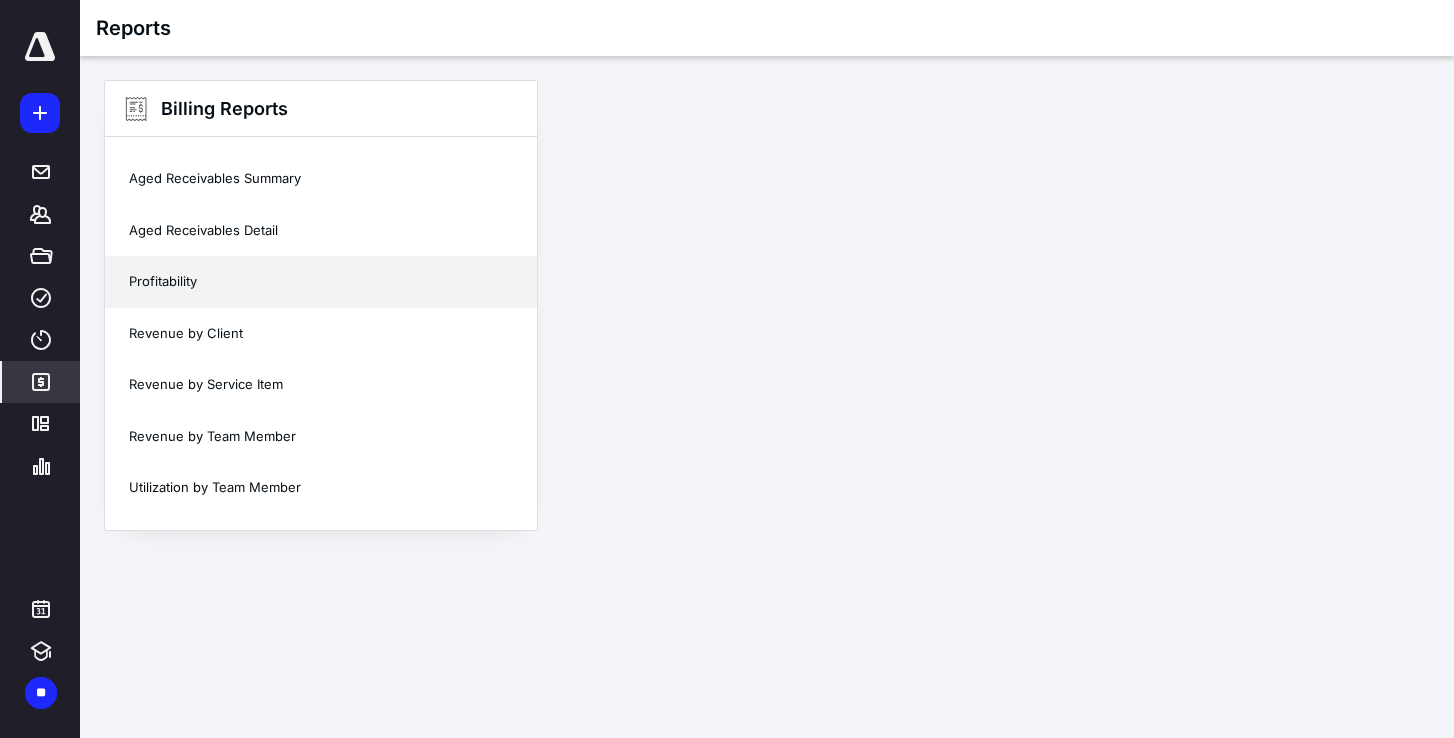 click on "Profitability" at bounding box center [321, 282] 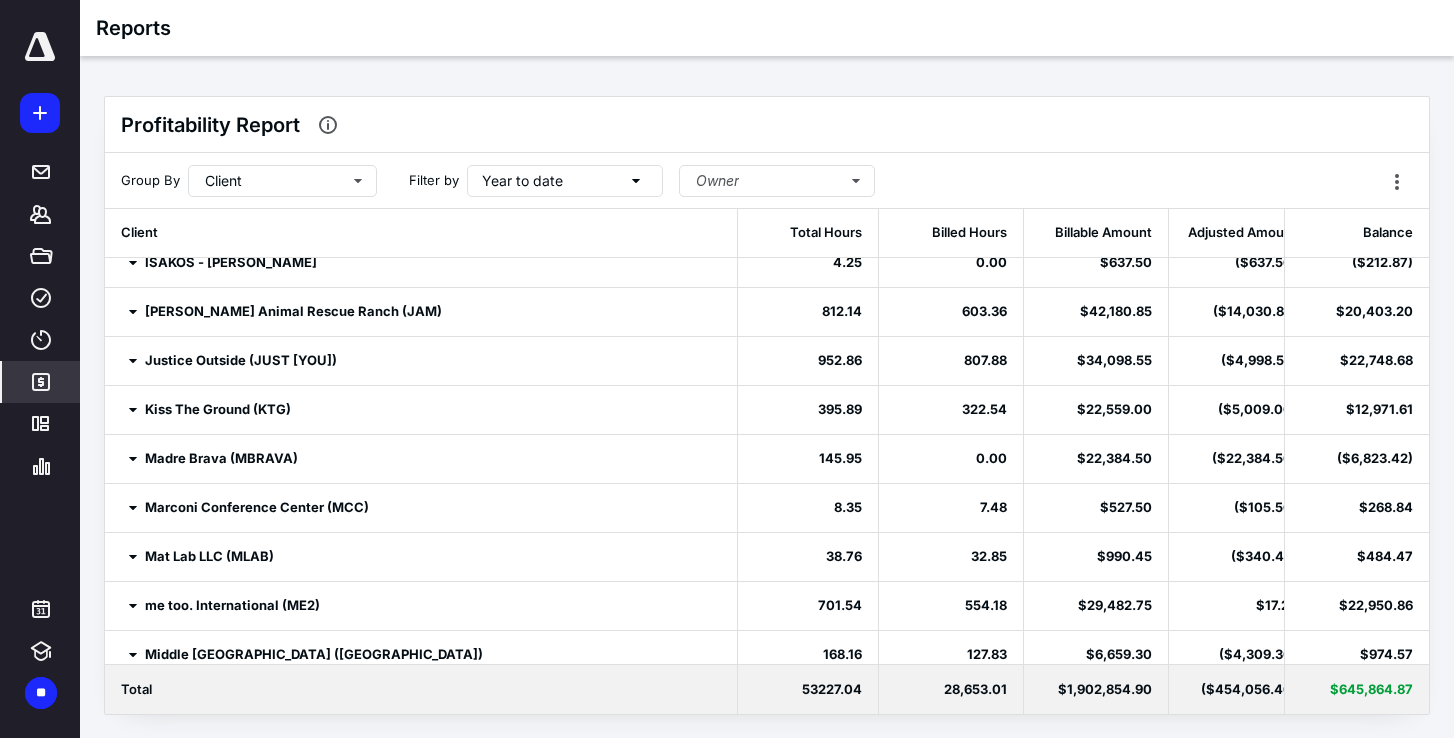 scroll, scrollTop: 2235, scrollLeft: 150, axis: both 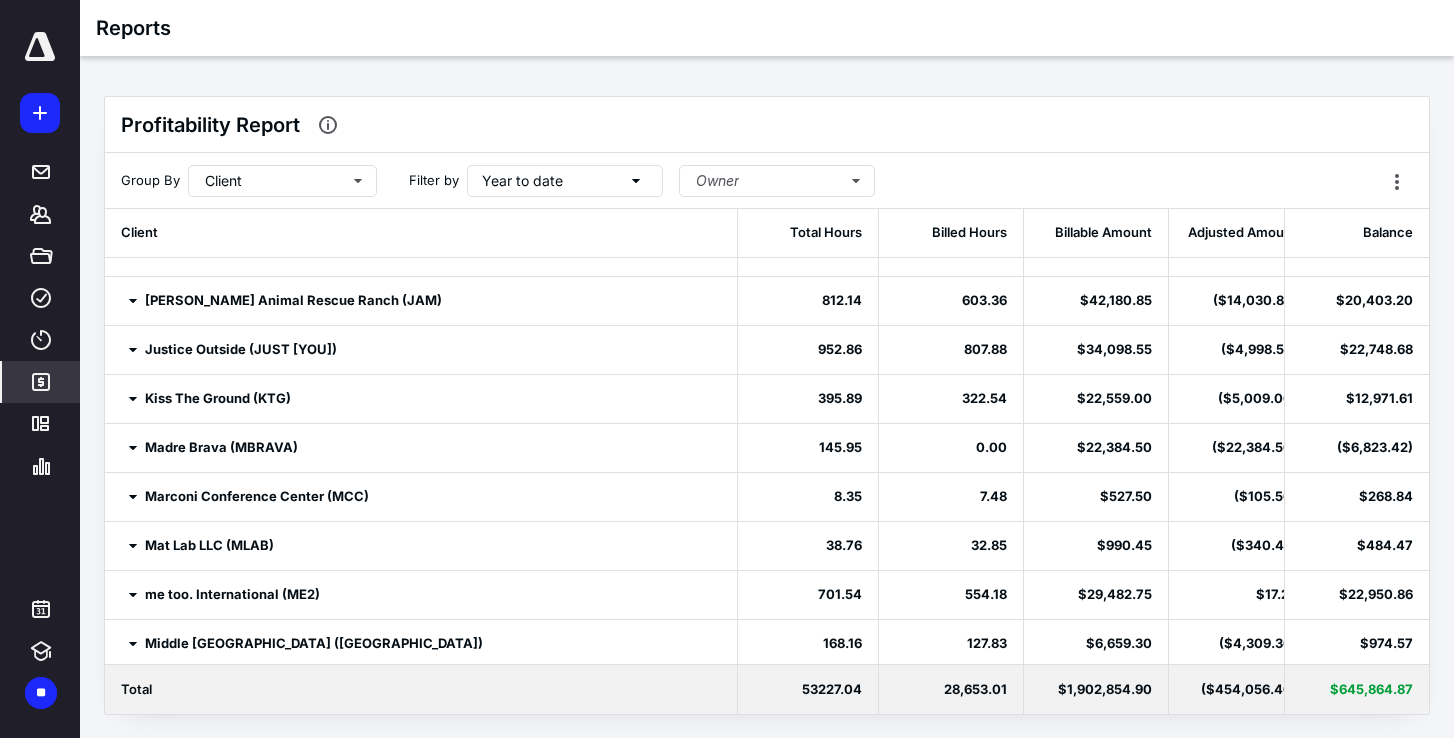 click on "Kiss The Ground (KTG)" at bounding box center (421, 398) 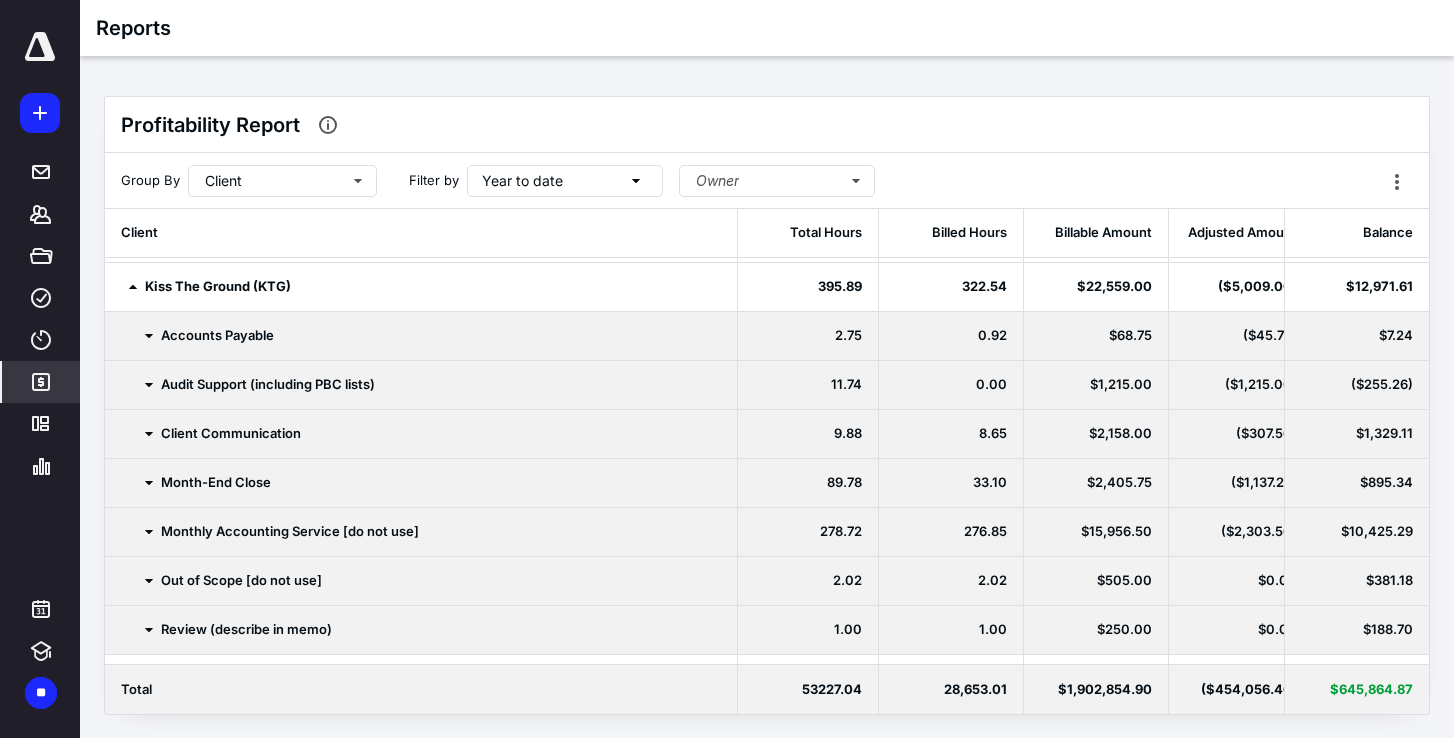 scroll, scrollTop: 2343, scrollLeft: 150, axis: both 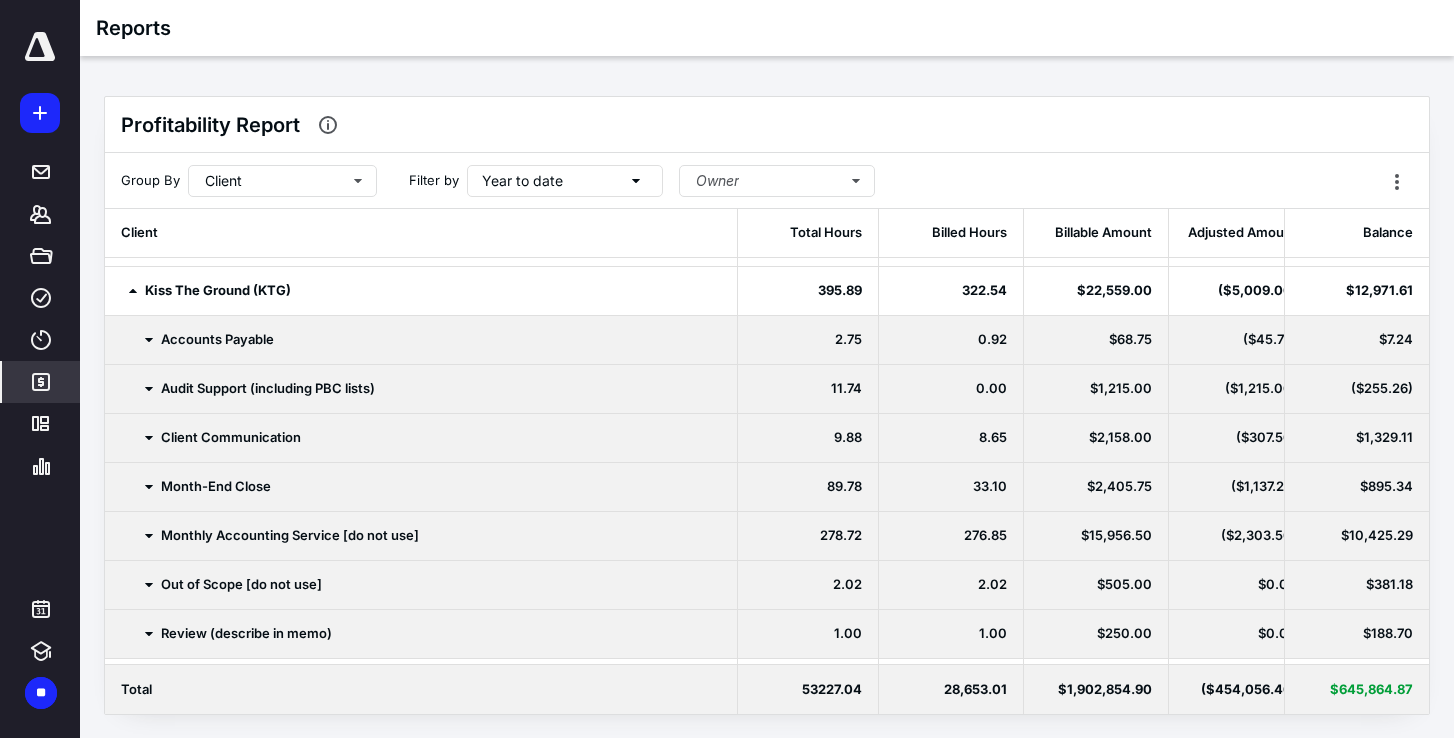 click on "Accounts Payable" at bounding box center [421, 339] 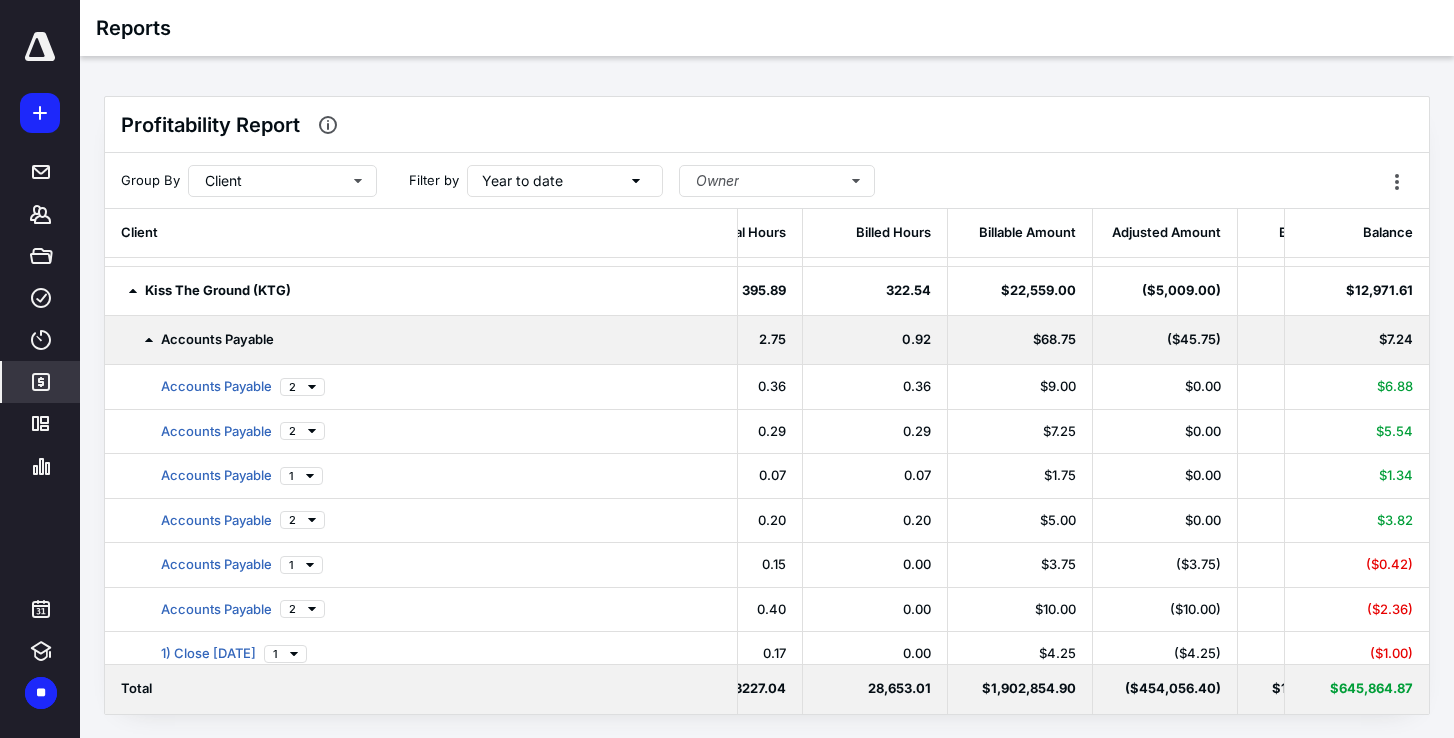 scroll, scrollTop: 2343, scrollLeft: 261, axis: both 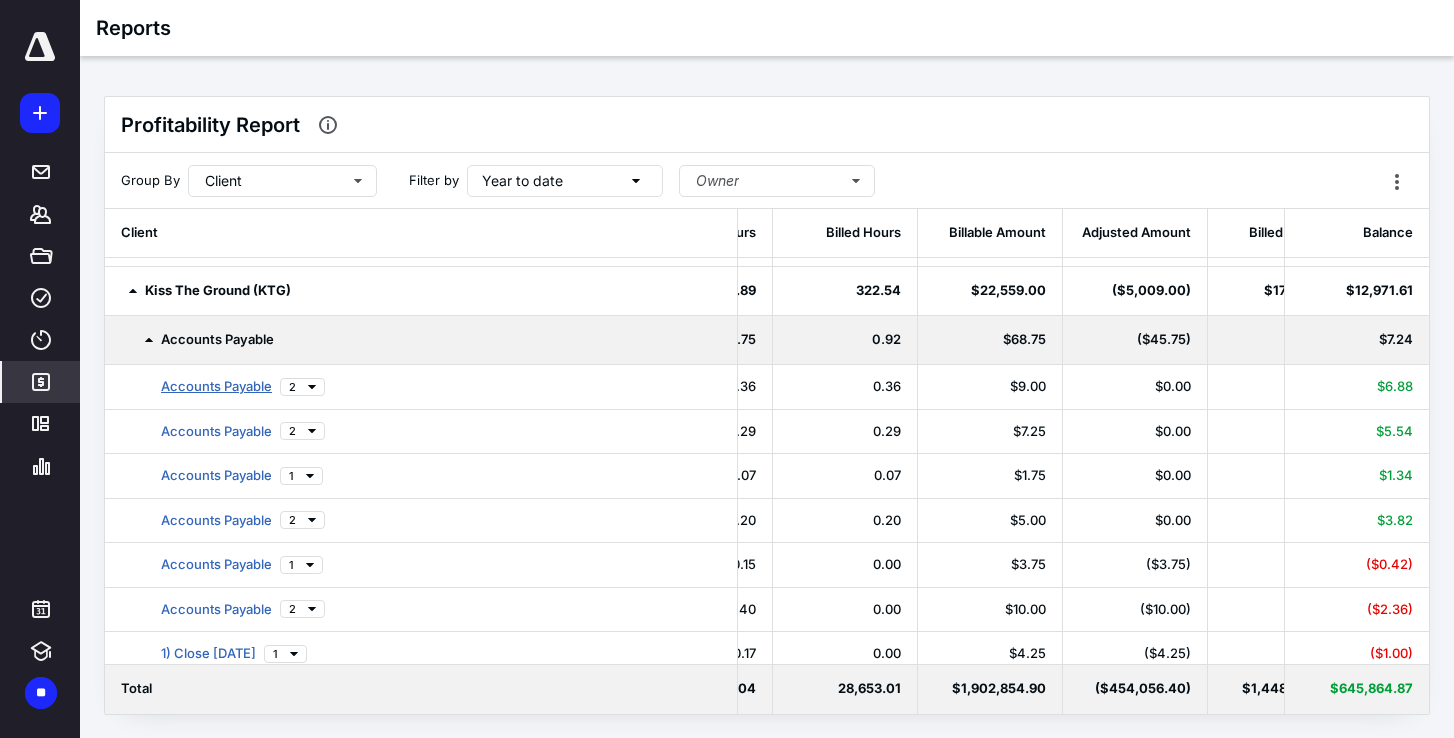 click on "Accounts Payable" at bounding box center (216, 386) 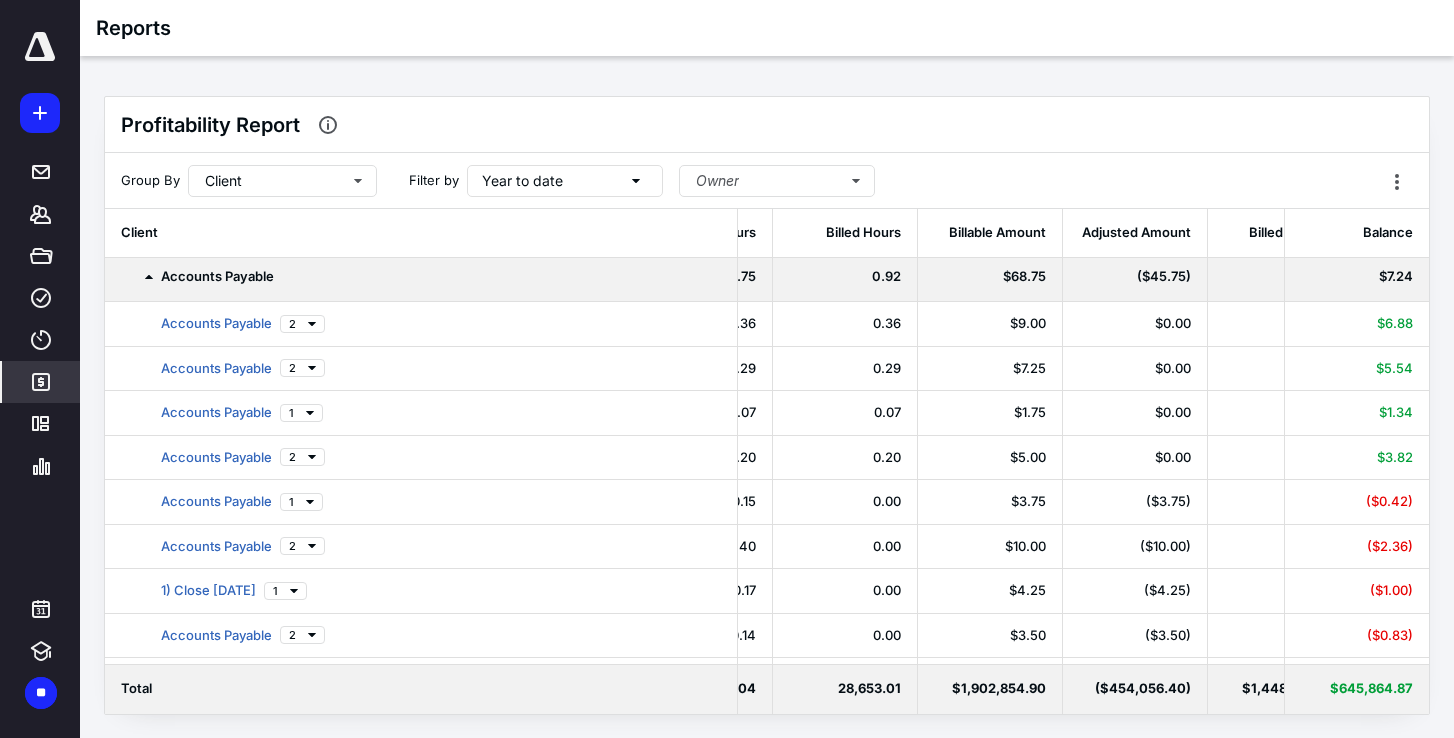 scroll, scrollTop: 2386, scrollLeft: 261, axis: both 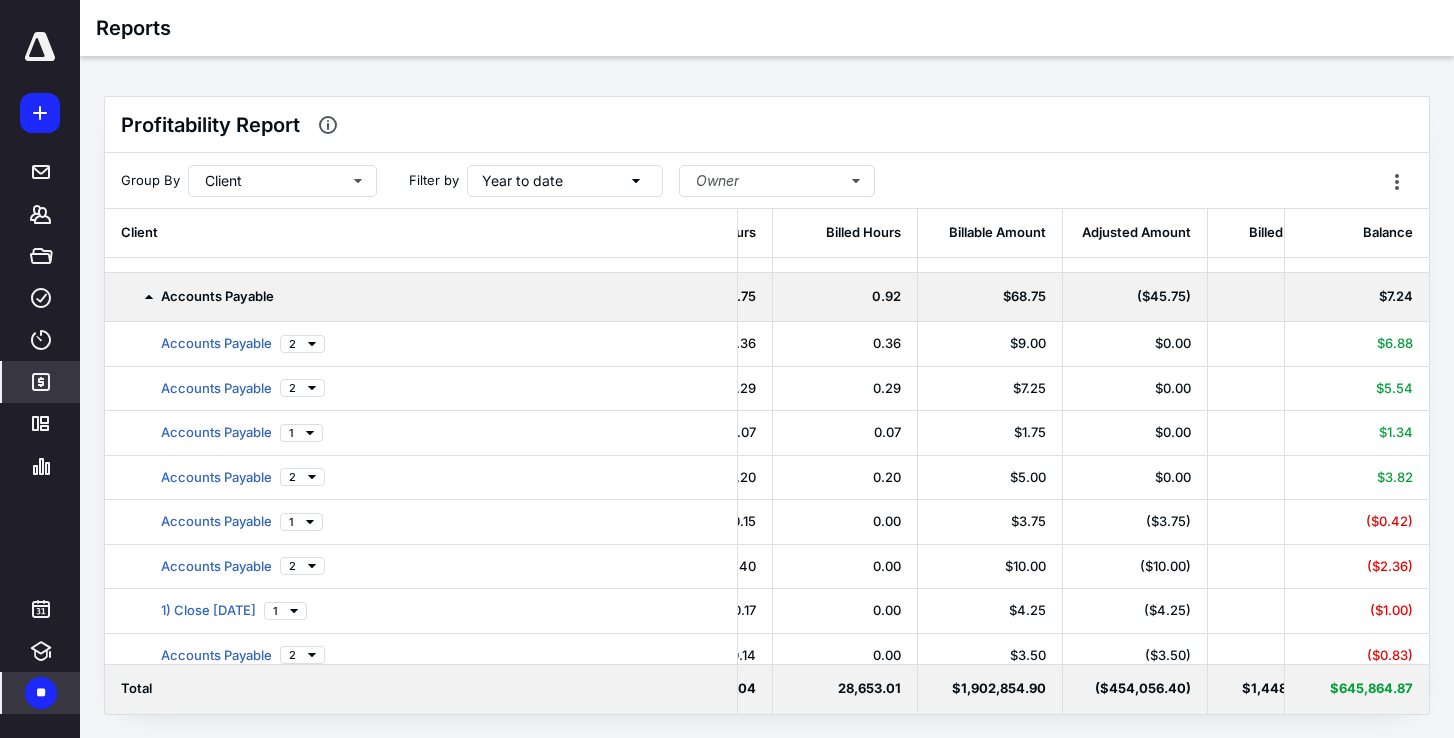 click on "**" at bounding box center [41, 693] 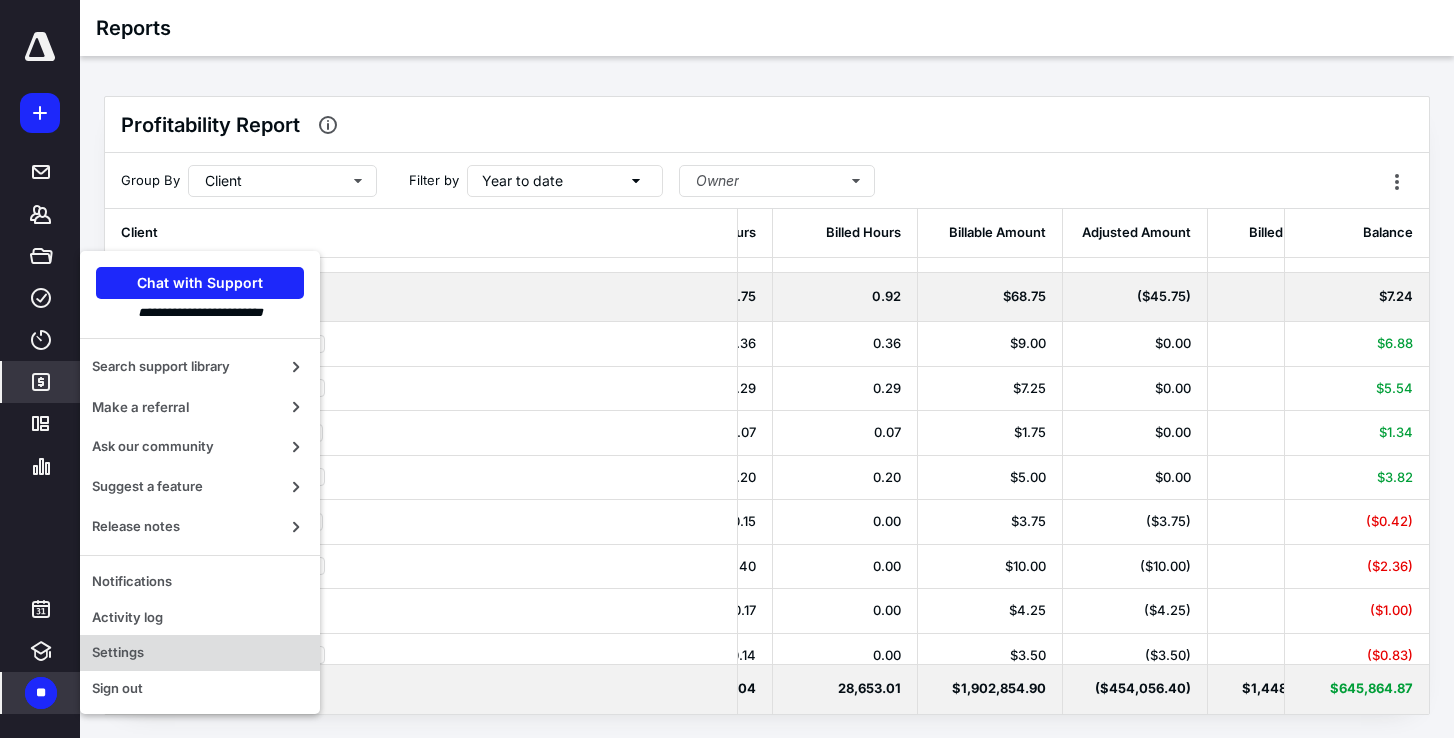 click on "Settings" at bounding box center (200, 653) 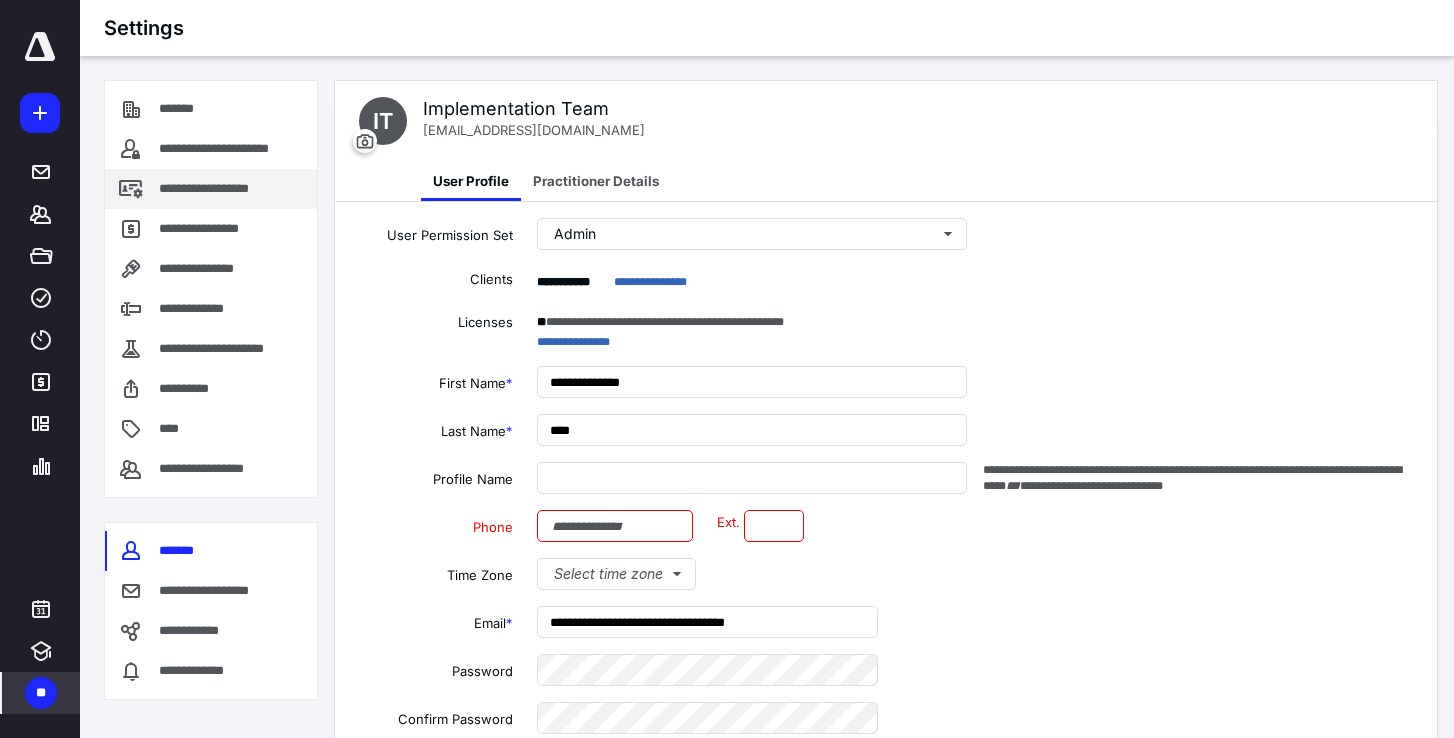 click on "**********" at bounding box center [226, 189] 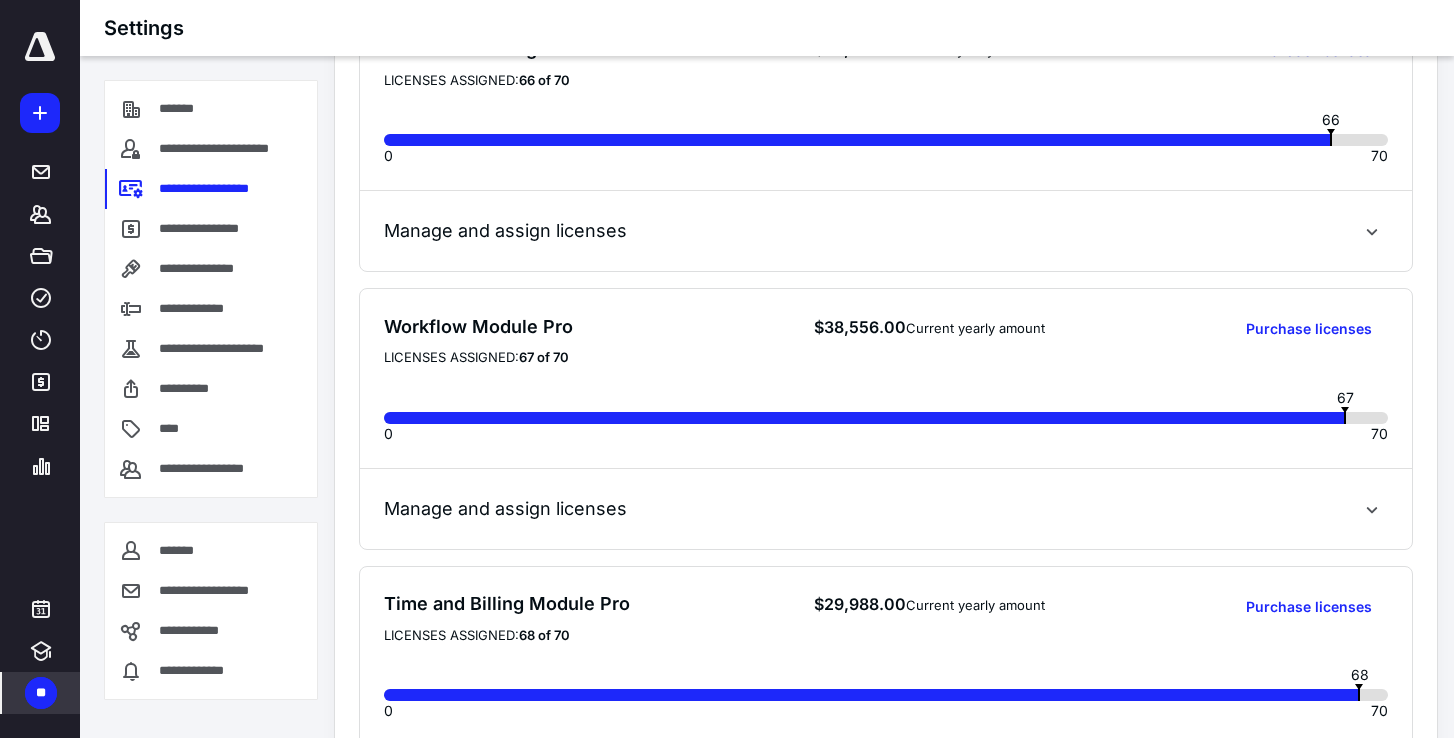 scroll, scrollTop: 846, scrollLeft: 0, axis: vertical 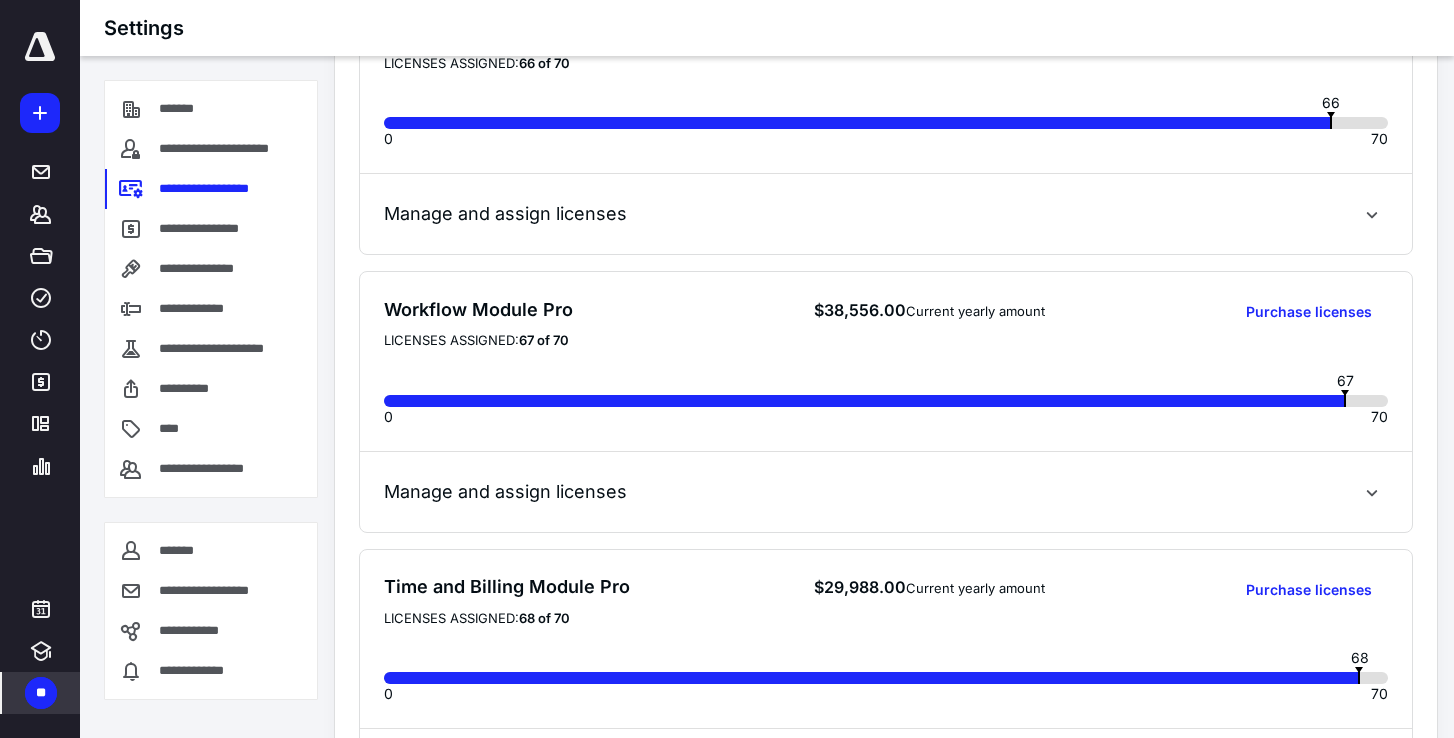 click on "Manage and assign licenses" at bounding box center [886, 492] 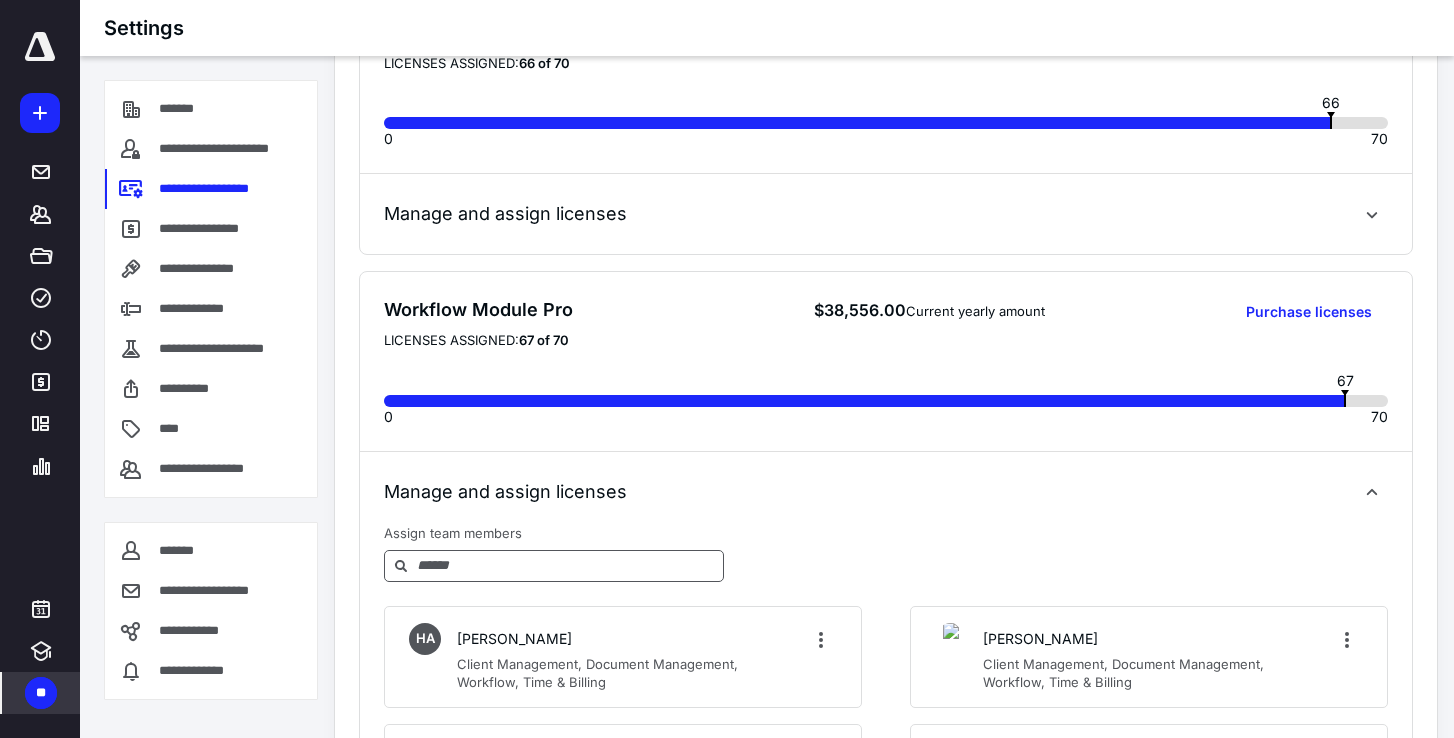 click at bounding box center [554, 566] 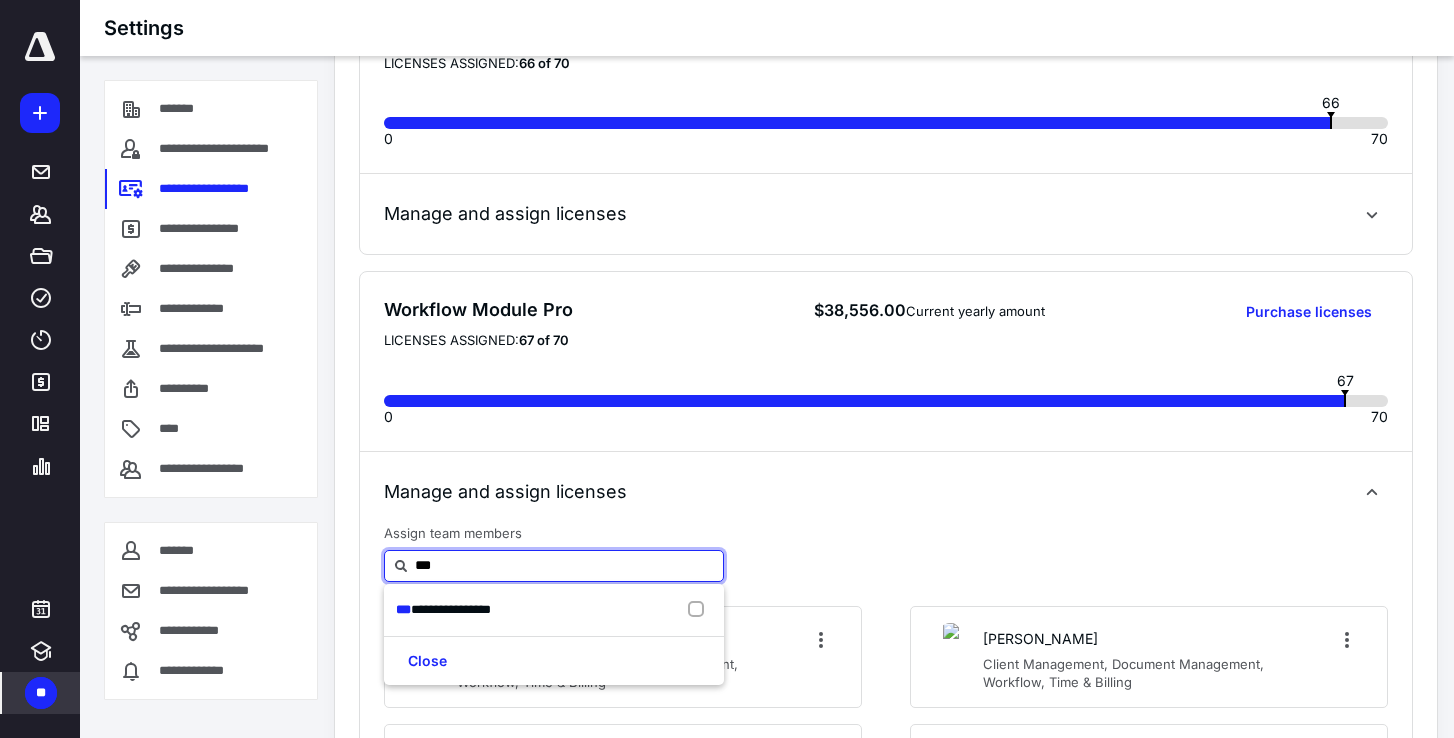 type on "***" 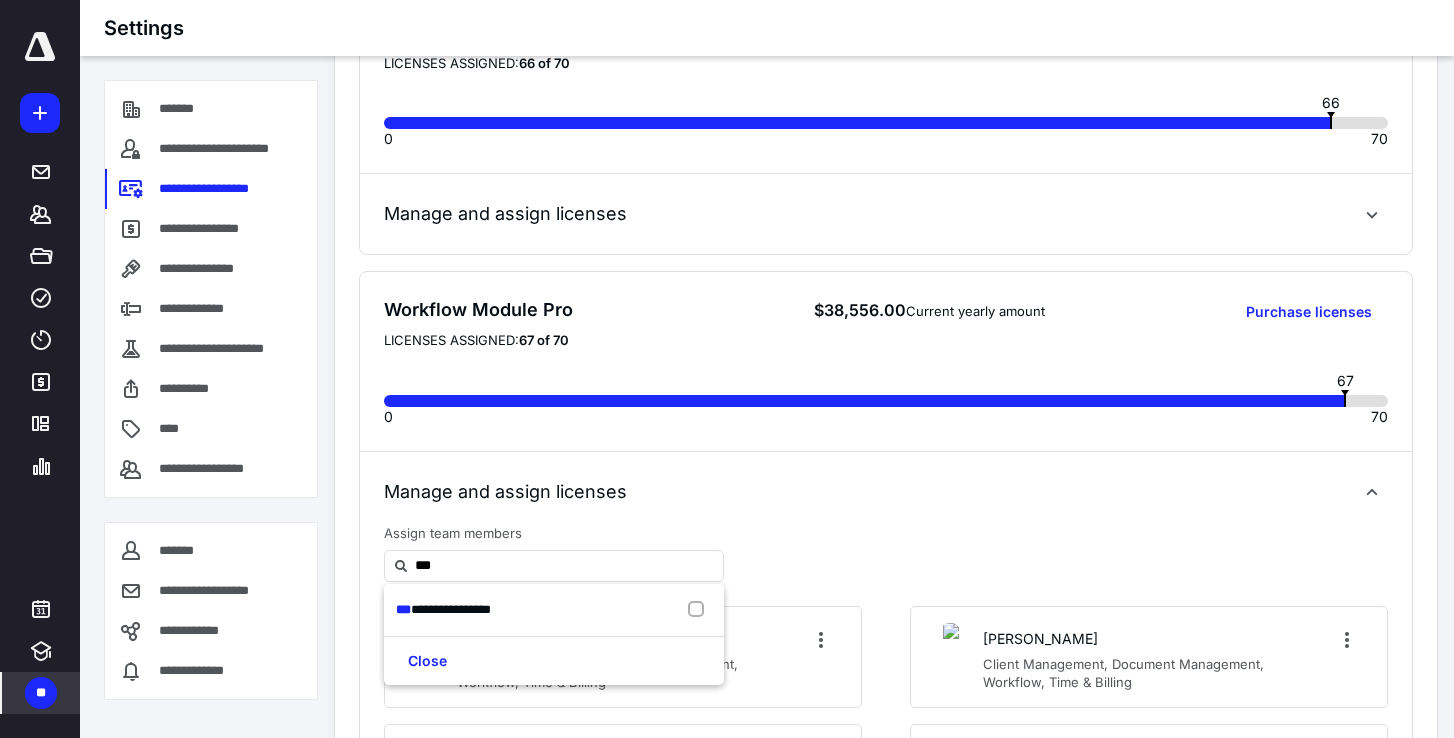 click on "**********" at bounding box center [554, 610] 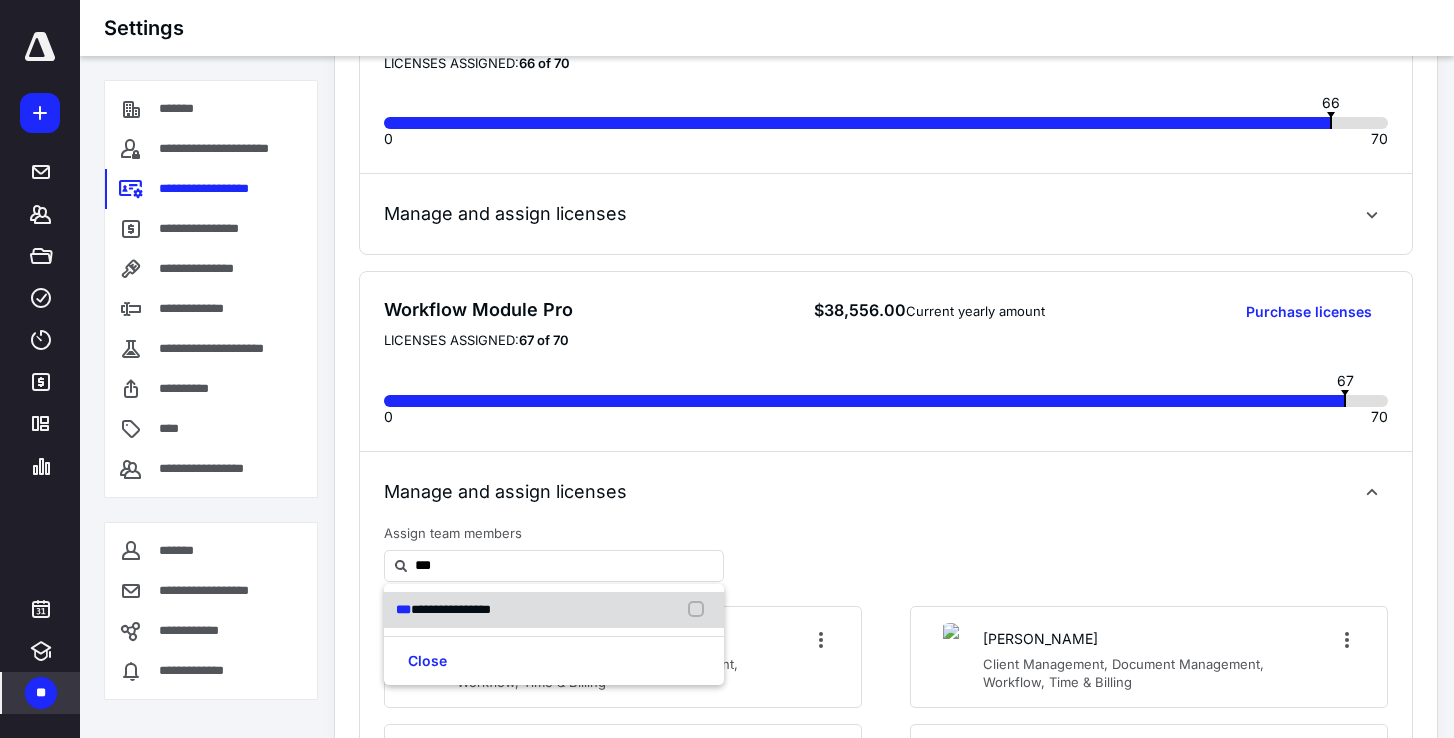 click on "**********" at bounding box center [554, 610] 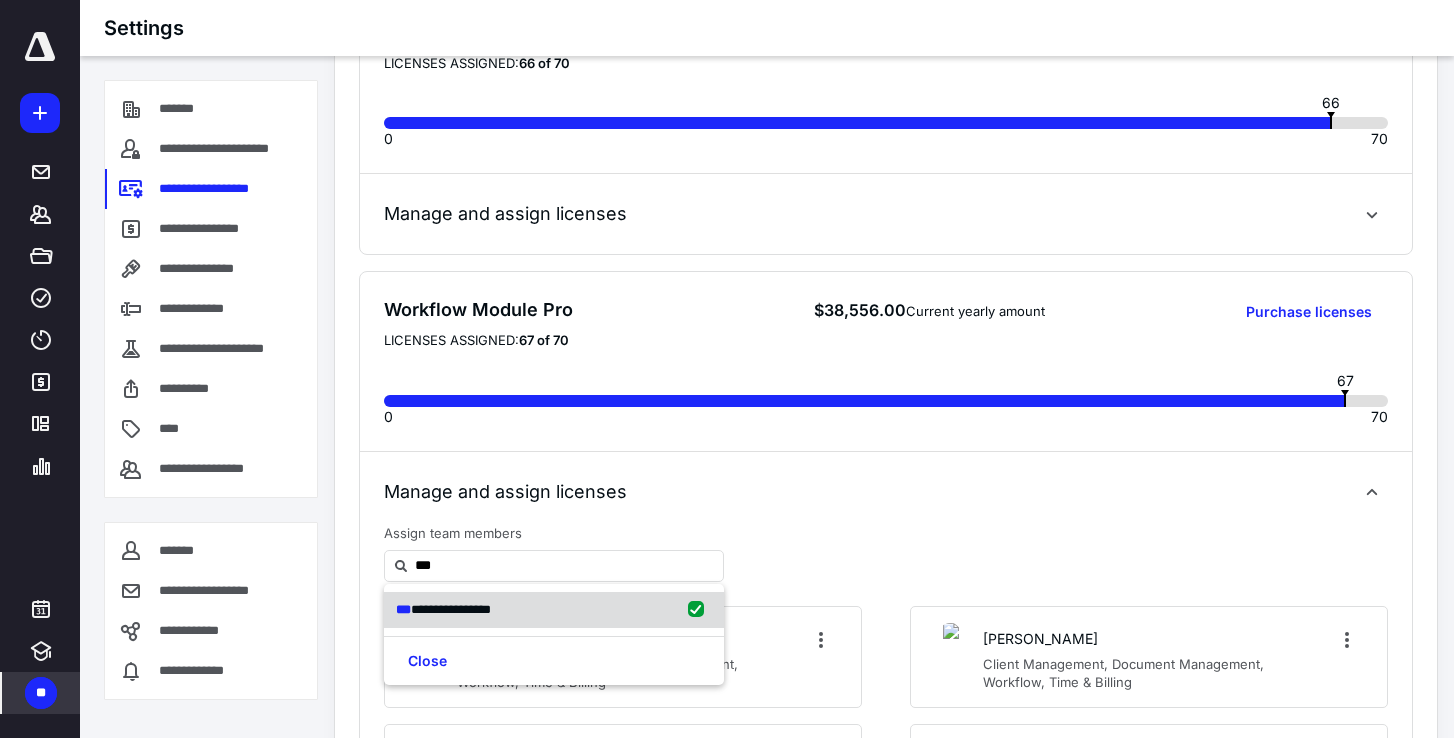 checkbox on "true" 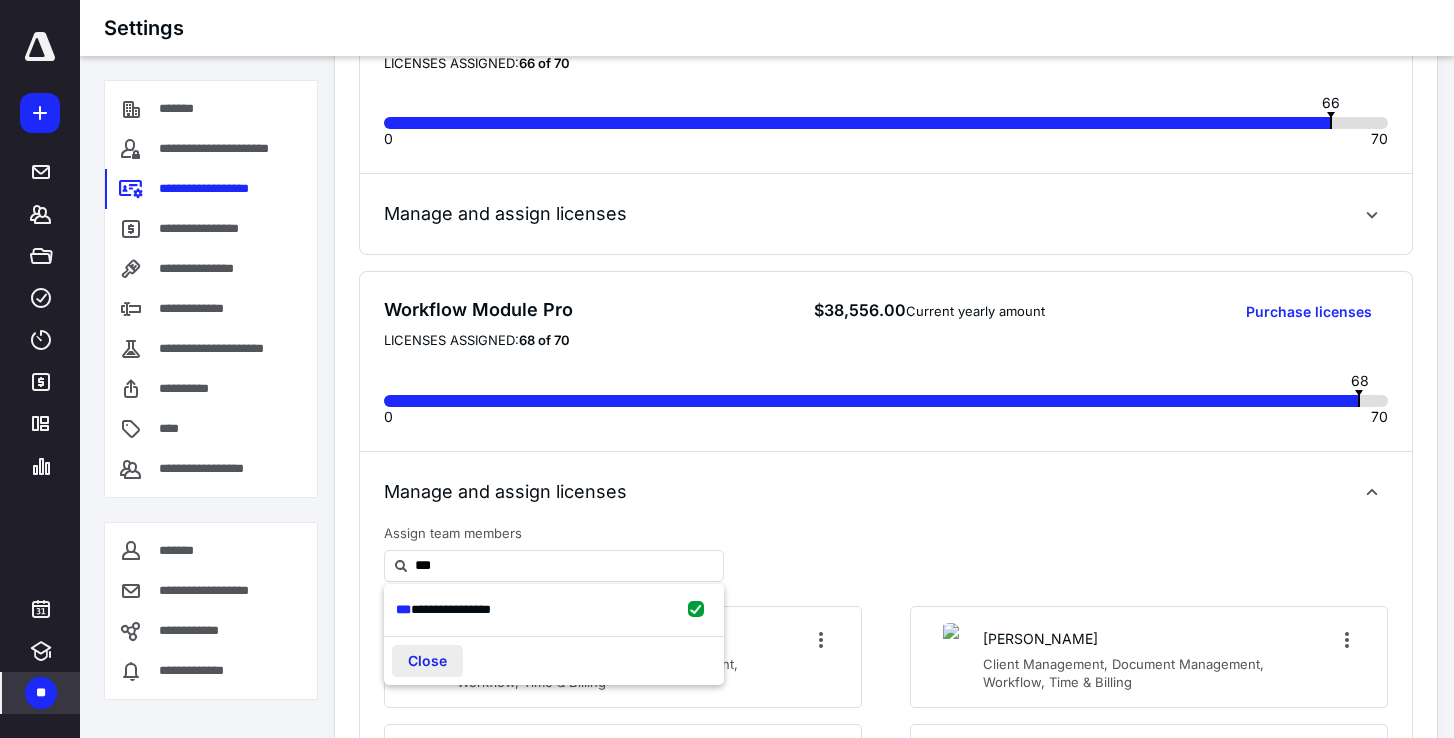 click on "Close" at bounding box center [427, 661] 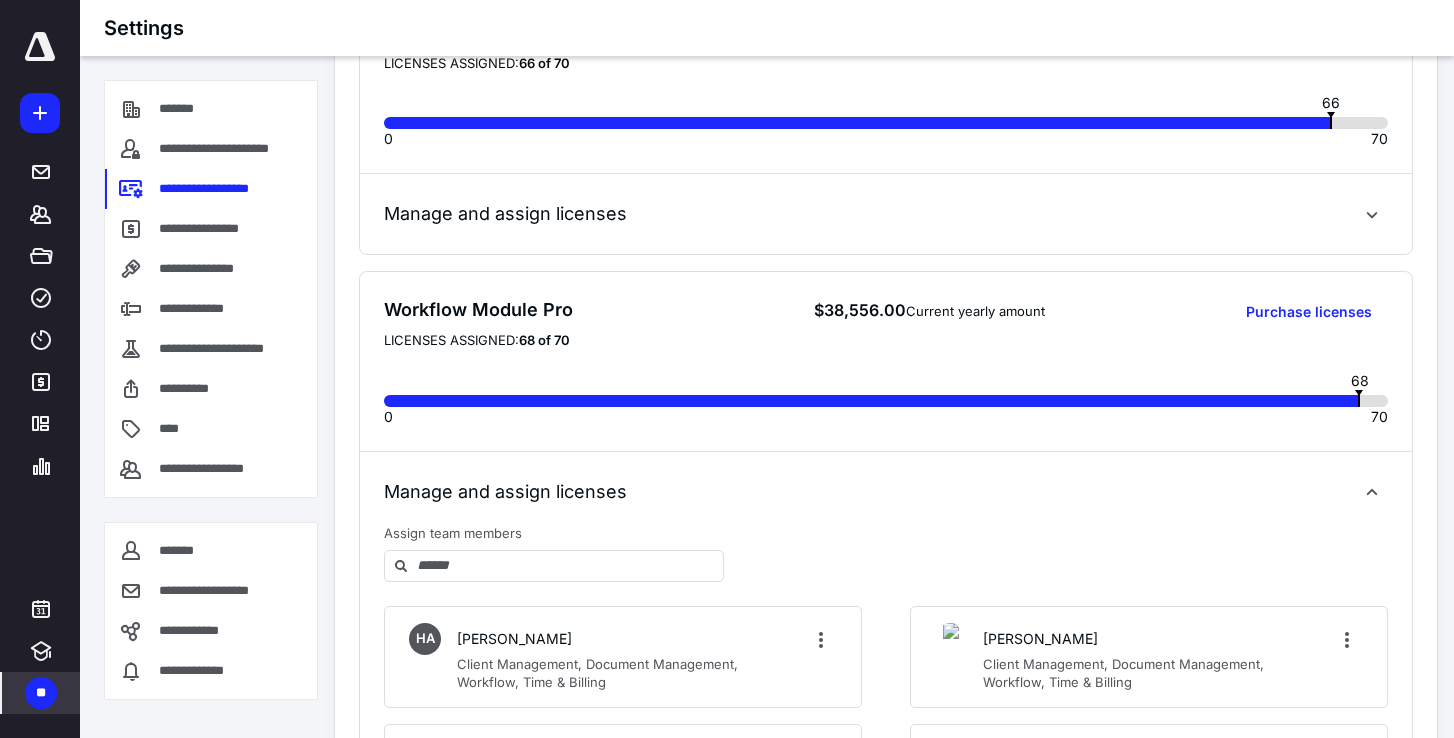 click on "Manage and assign licenses Assign team members HA Harshad Adik Client Management, Document Management, Workflow, Time & Billing AA Amy Ali Client Management, Document Management, Workflow, Time & Billing AA Akash Arora Client Management, Document Management, Workflow, Time & Billing RB Raghunath Barik Client Management, Document Management, Workflow, Time & Billing CB Charles Belleville Client Management, Document Management, Workflow, Time & Billing AB Abhay Bhandarkar Client Management, Document Management, Workflow, Time & Billing PB Priyanka Bhangale Client Management, Document Management, Workflow, Time & Billing SB Shruti Bhardwaj Client Management, Document Management, Workflow, Time & Billing MC Mansi Chaurasia Client Management, Document Management, Workflow, Time & Billing CD Chris Dunn Client Management, Workflow, Time & Billing Emma Gelino Client Management, Document Management, Workflow, Time & Billing AG Amrita Ghanekar Client Management, Document Management, Workflow, Time & Billing AG KG AG GG" at bounding box center [886, 1134] 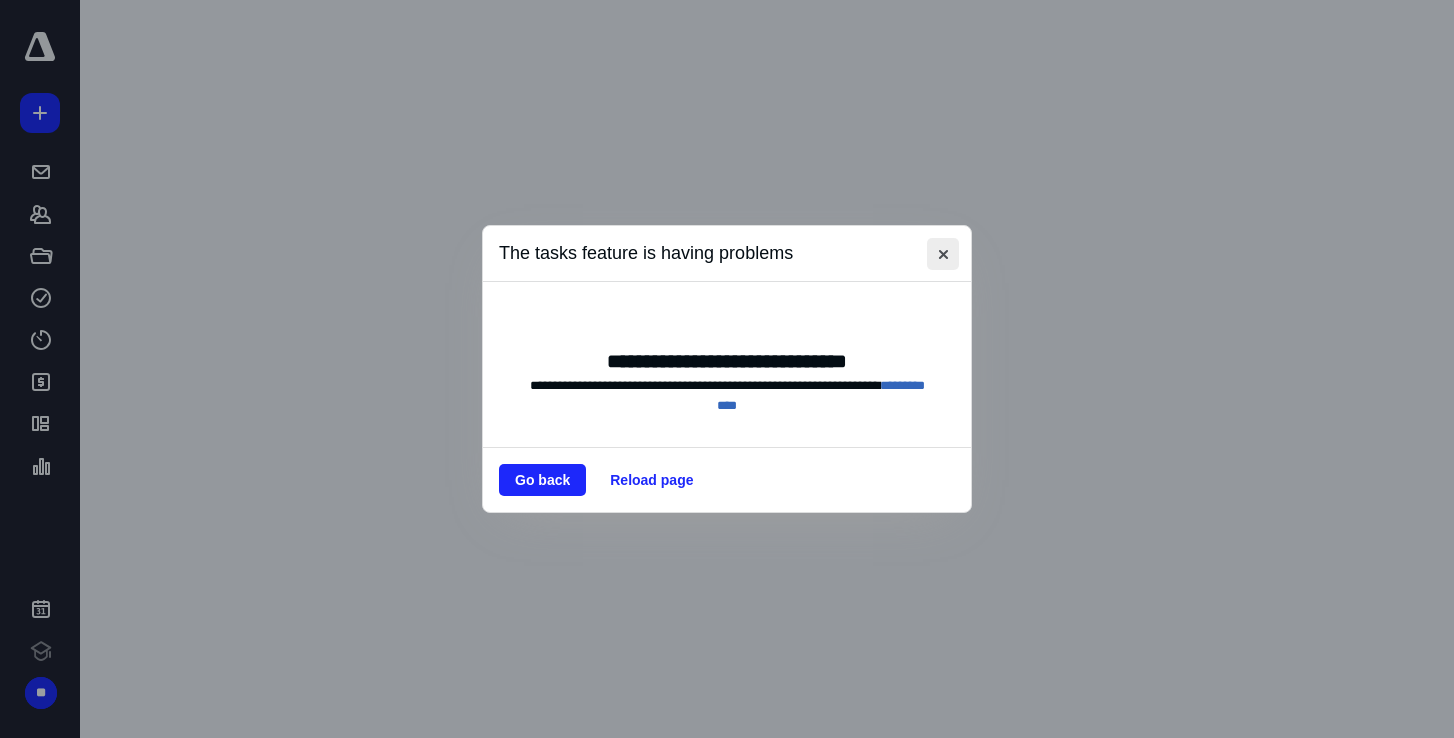 scroll, scrollTop: 0, scrollLeft: 0, axis: both 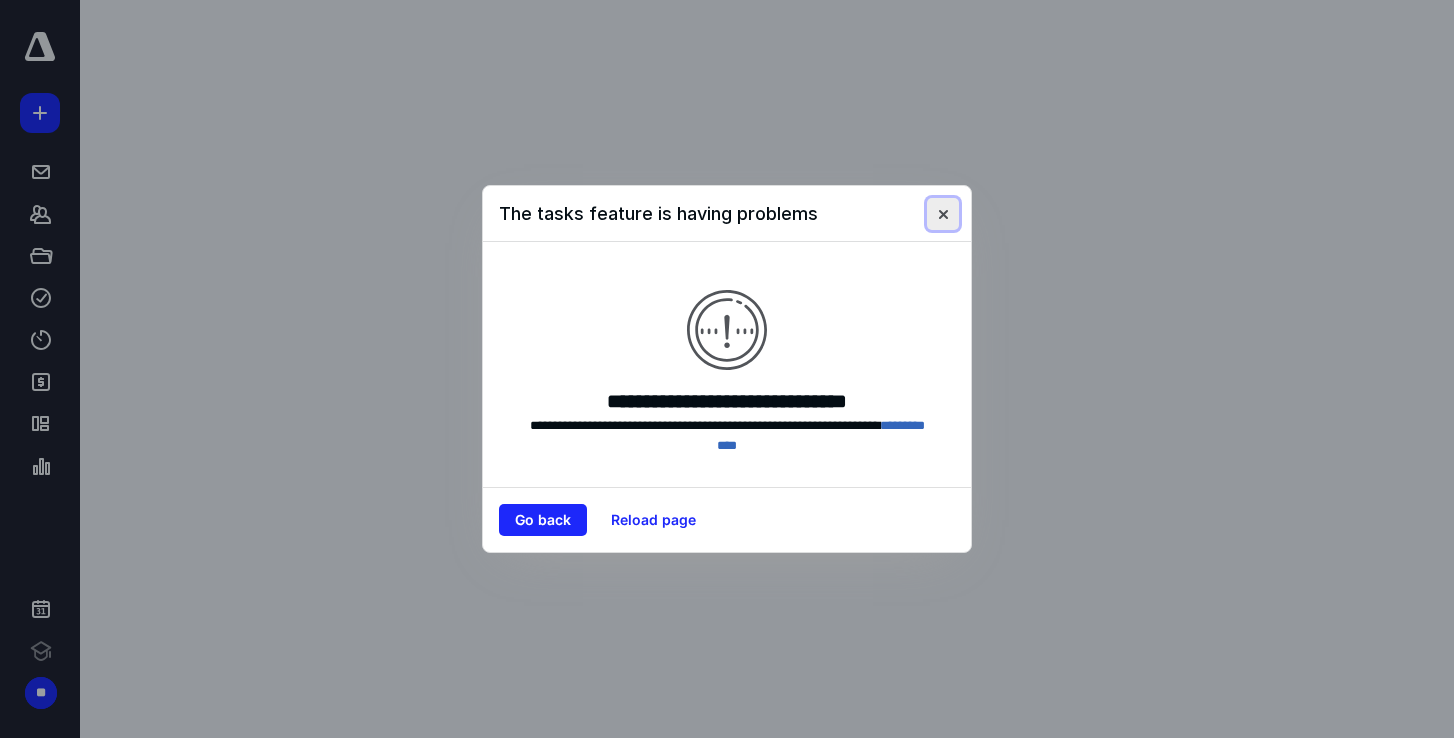 click at bounding box center (943, 214) 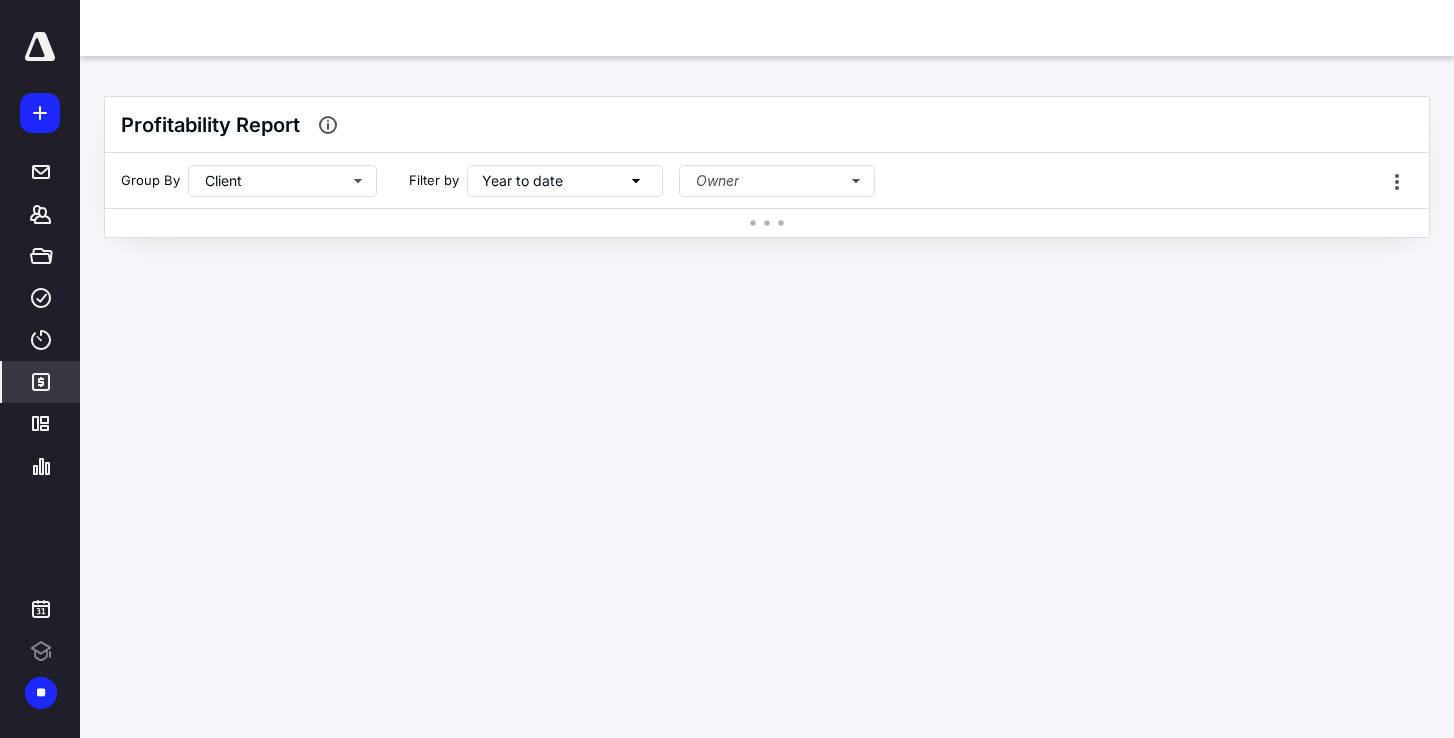 scroll, scrollTop: 0, scrollLeft: 0, axis: both 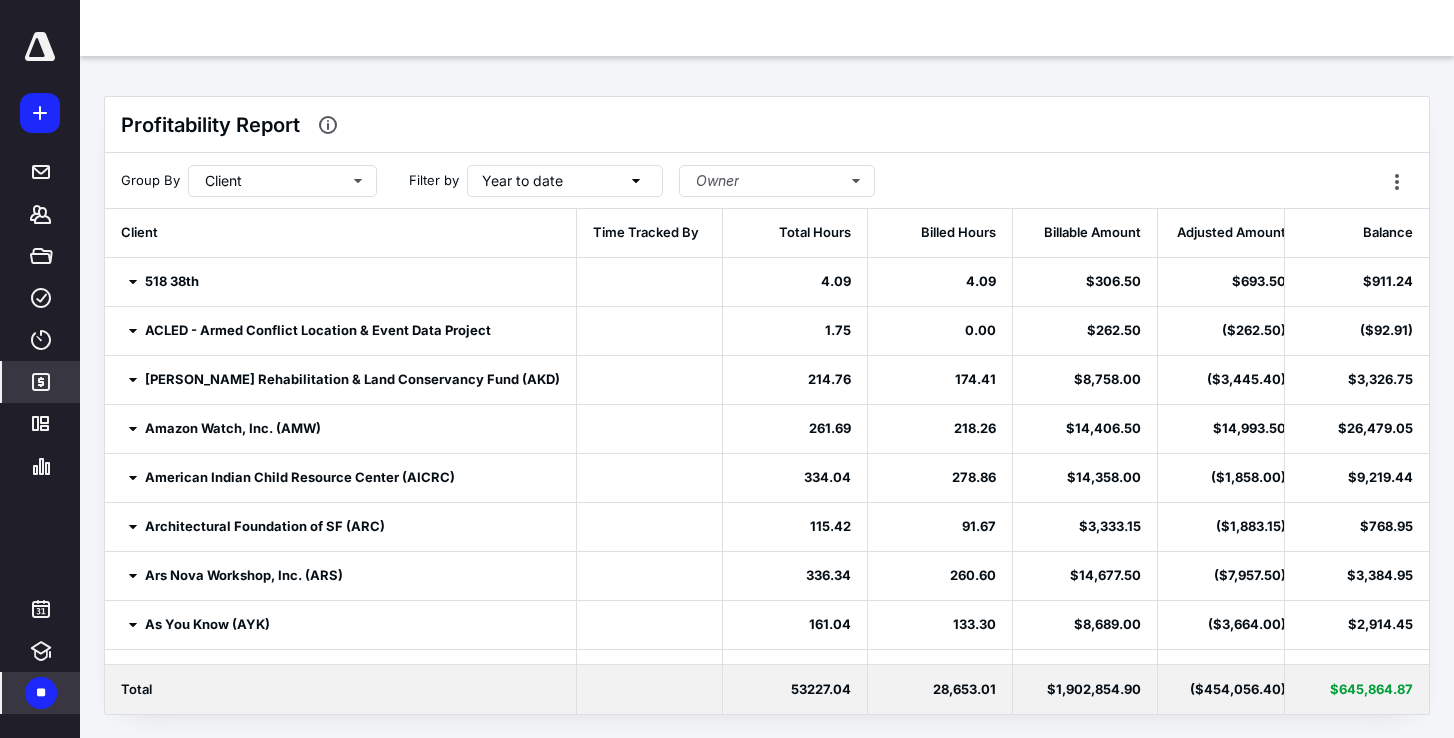 click on "**" at bounding box center [41, 693] 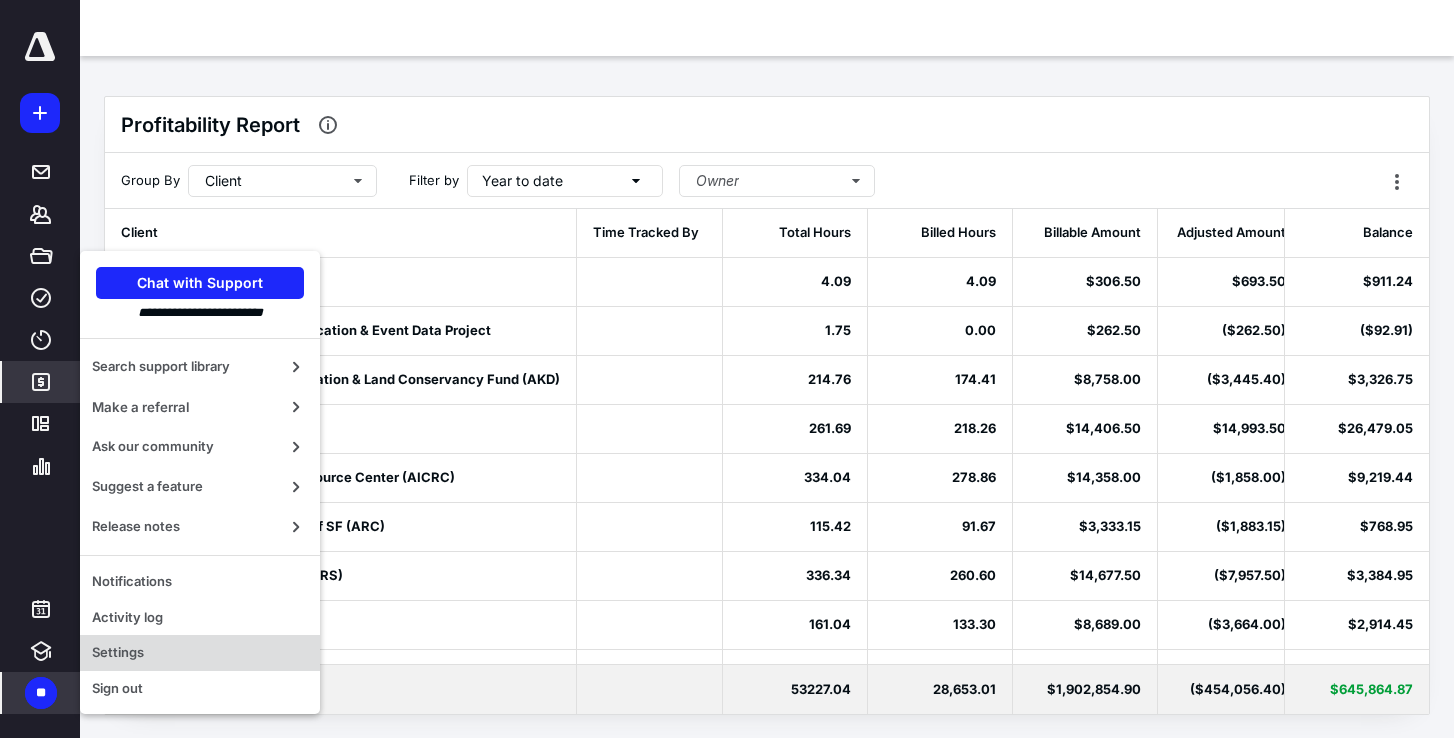 click on "Settings" at bounding box center (200, 653) 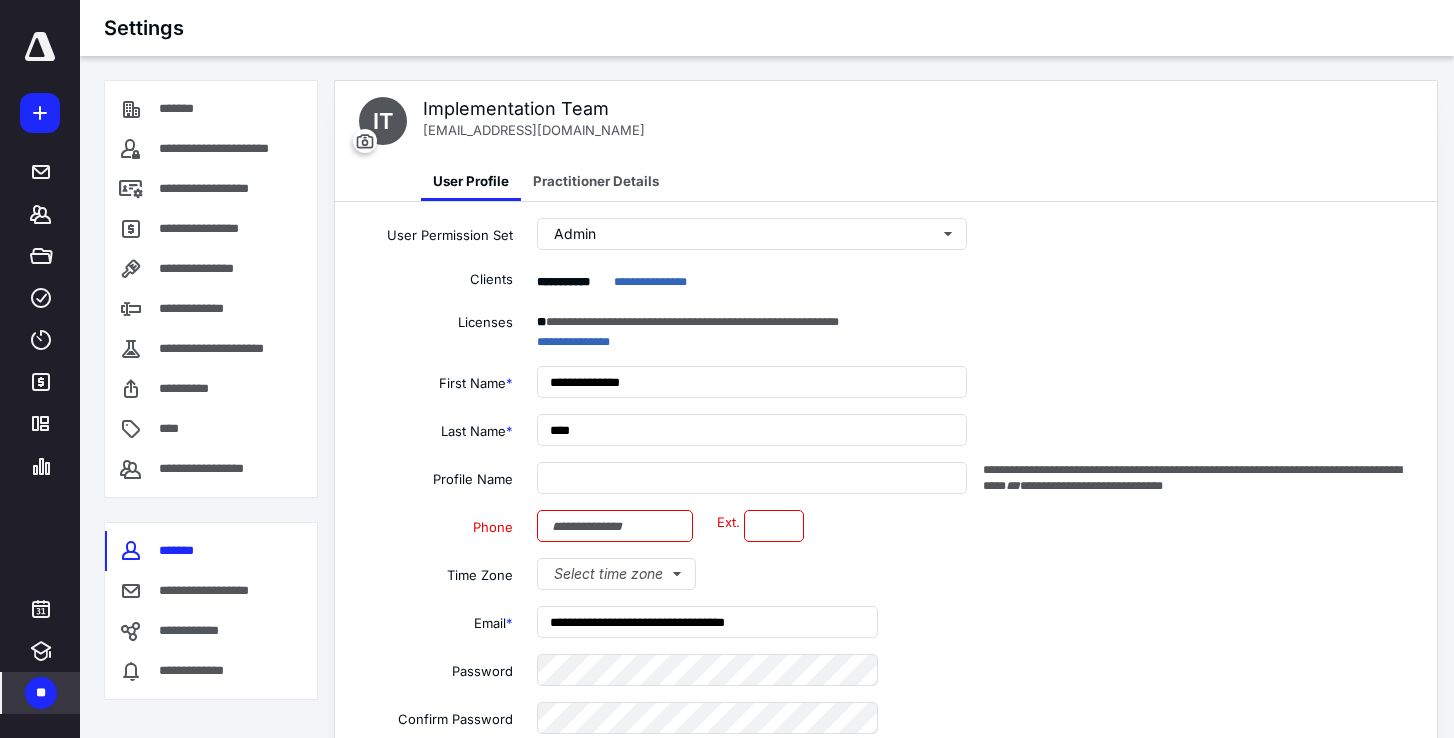 type on "**********" 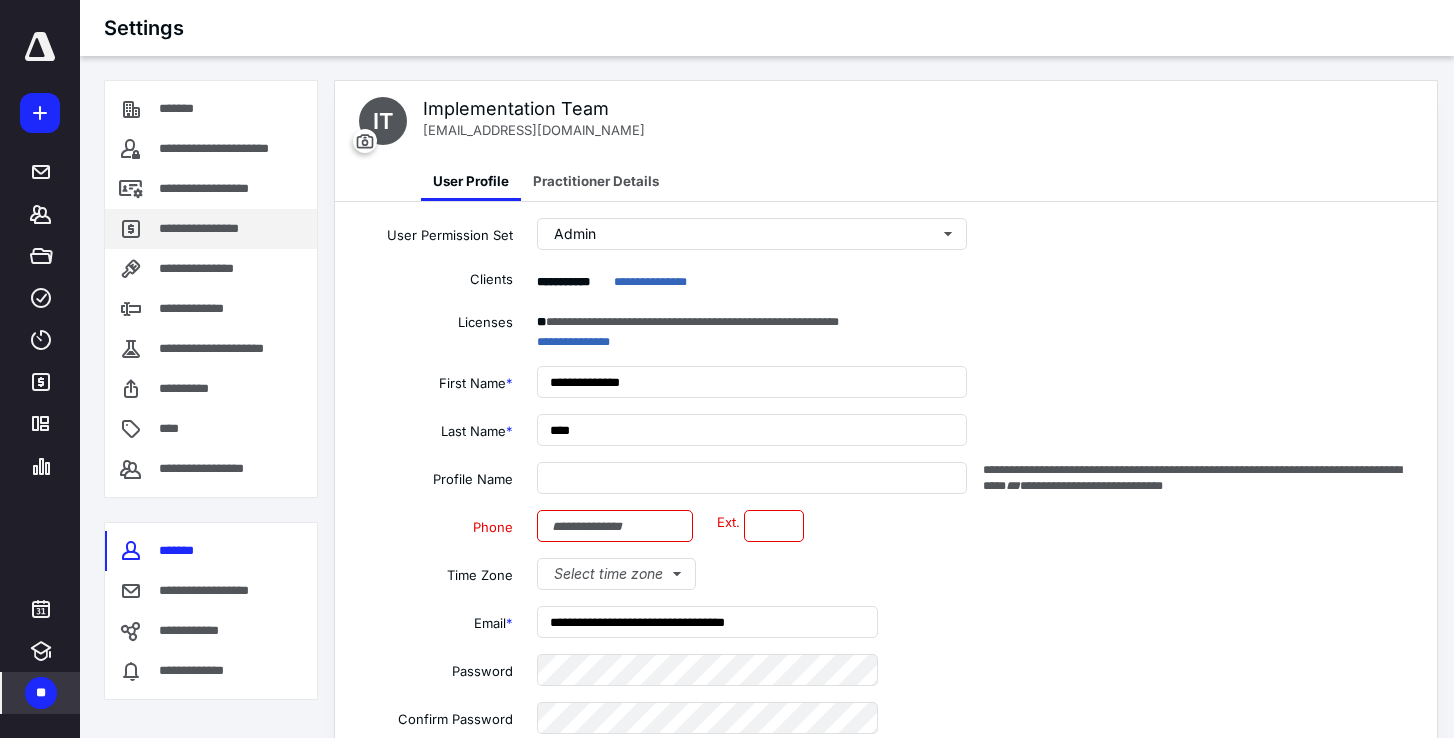 click on "**********" at bounding box center [204, 229] 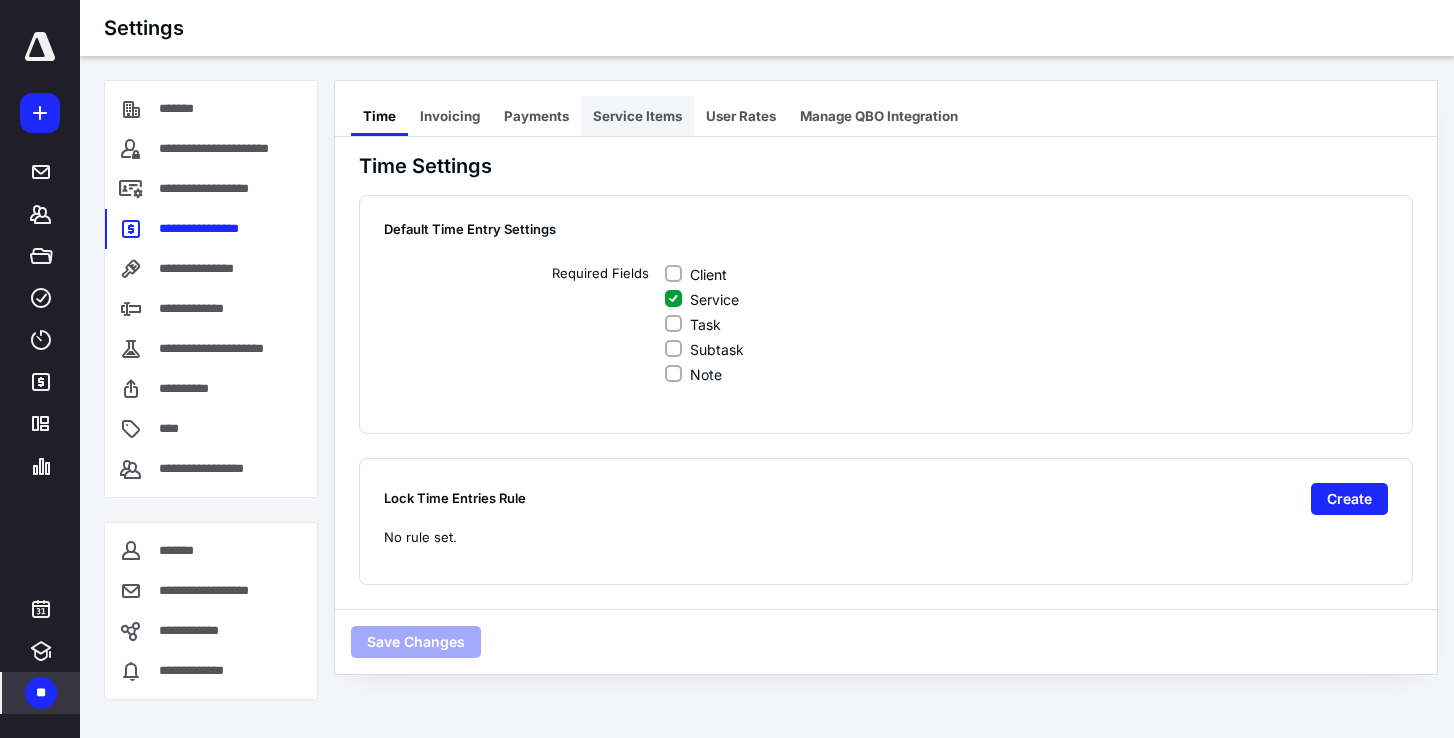 click on "Service Items" at bounding box center (637, 116) 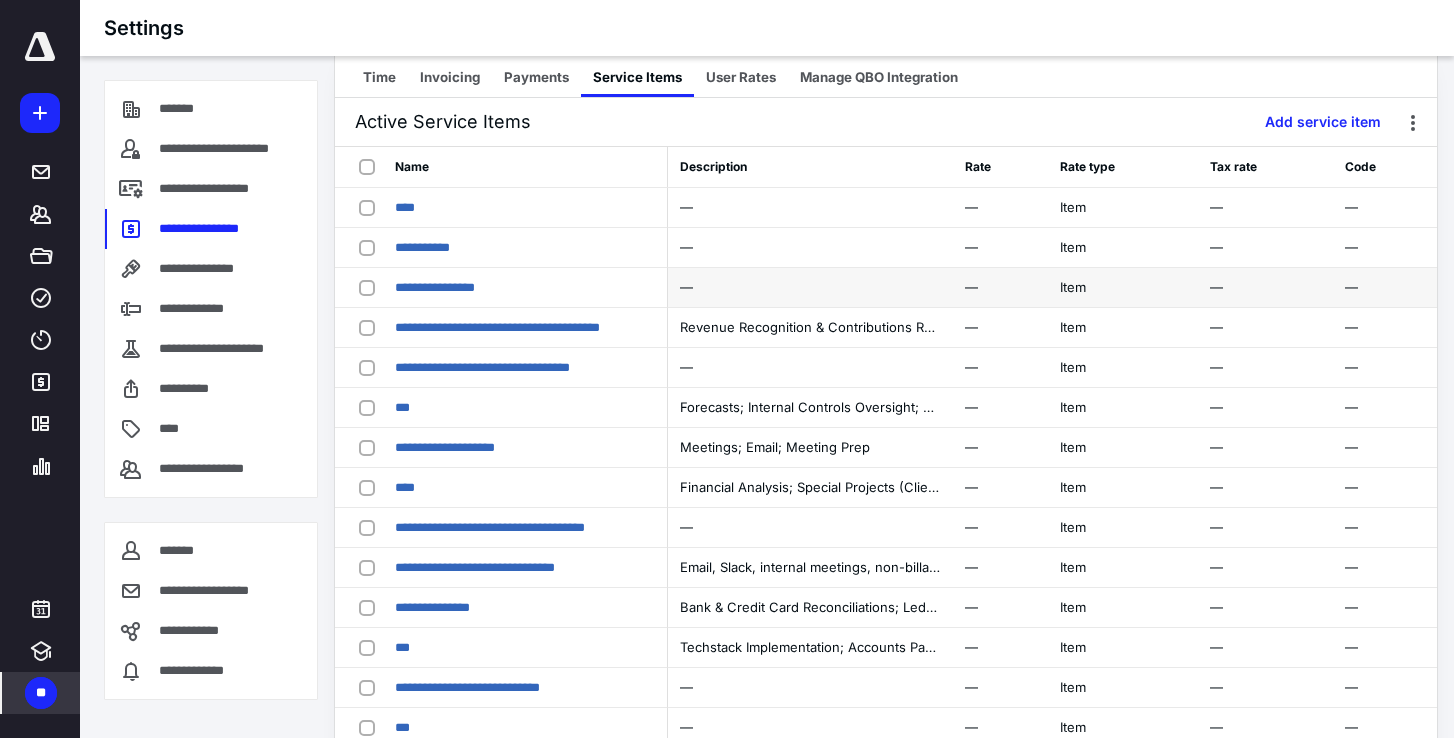 scroll, scrollTop: 0, scrollLeft: 0, axis: both 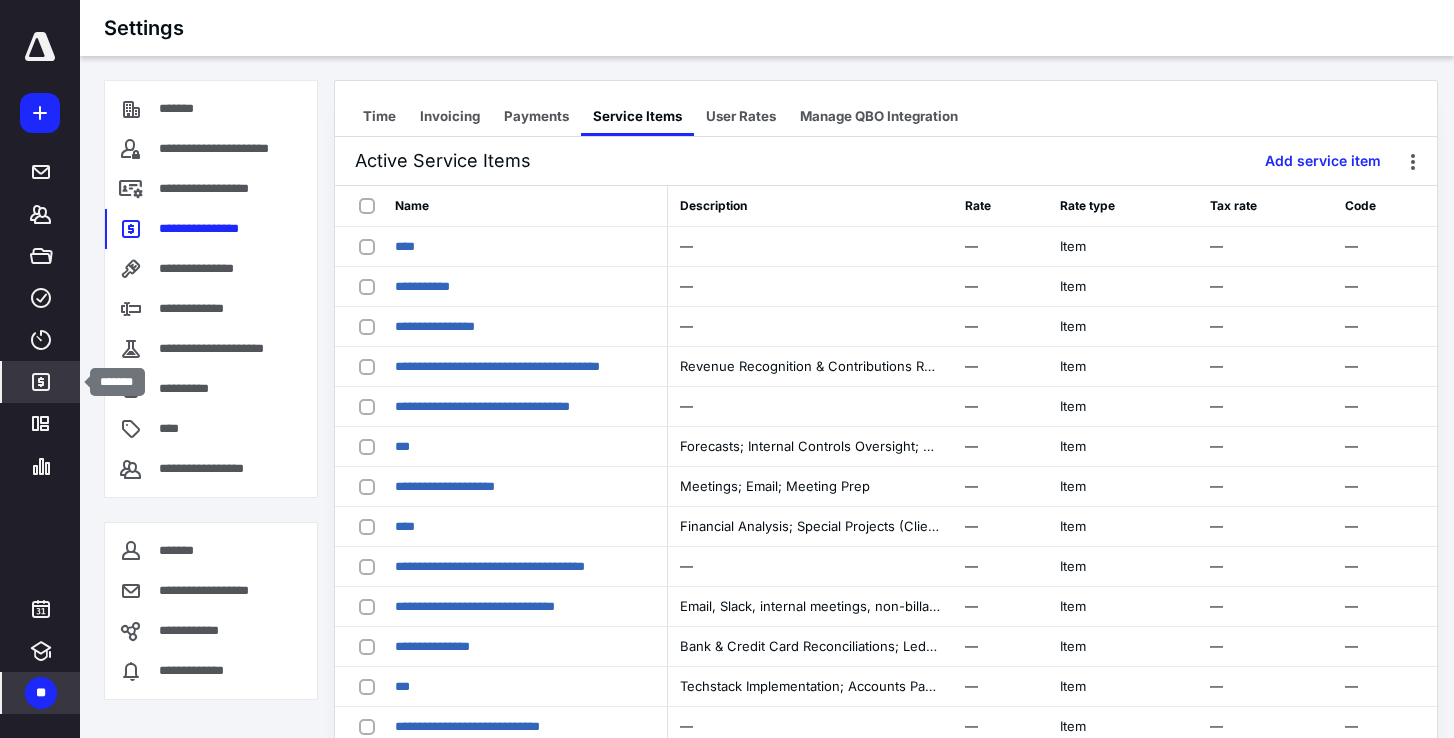 click on "*******" at bounding box center [41, 382] 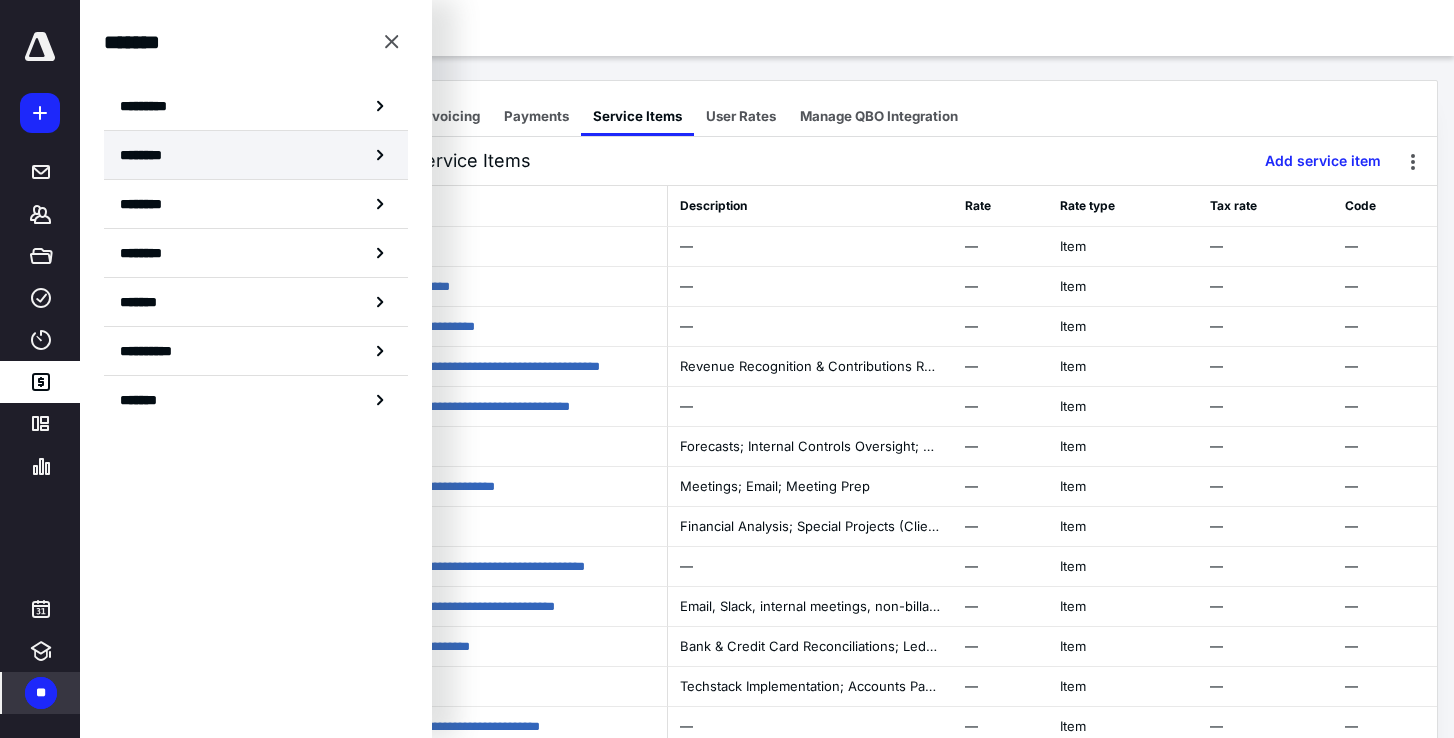 click on "********" at bounding box center [256, 155] 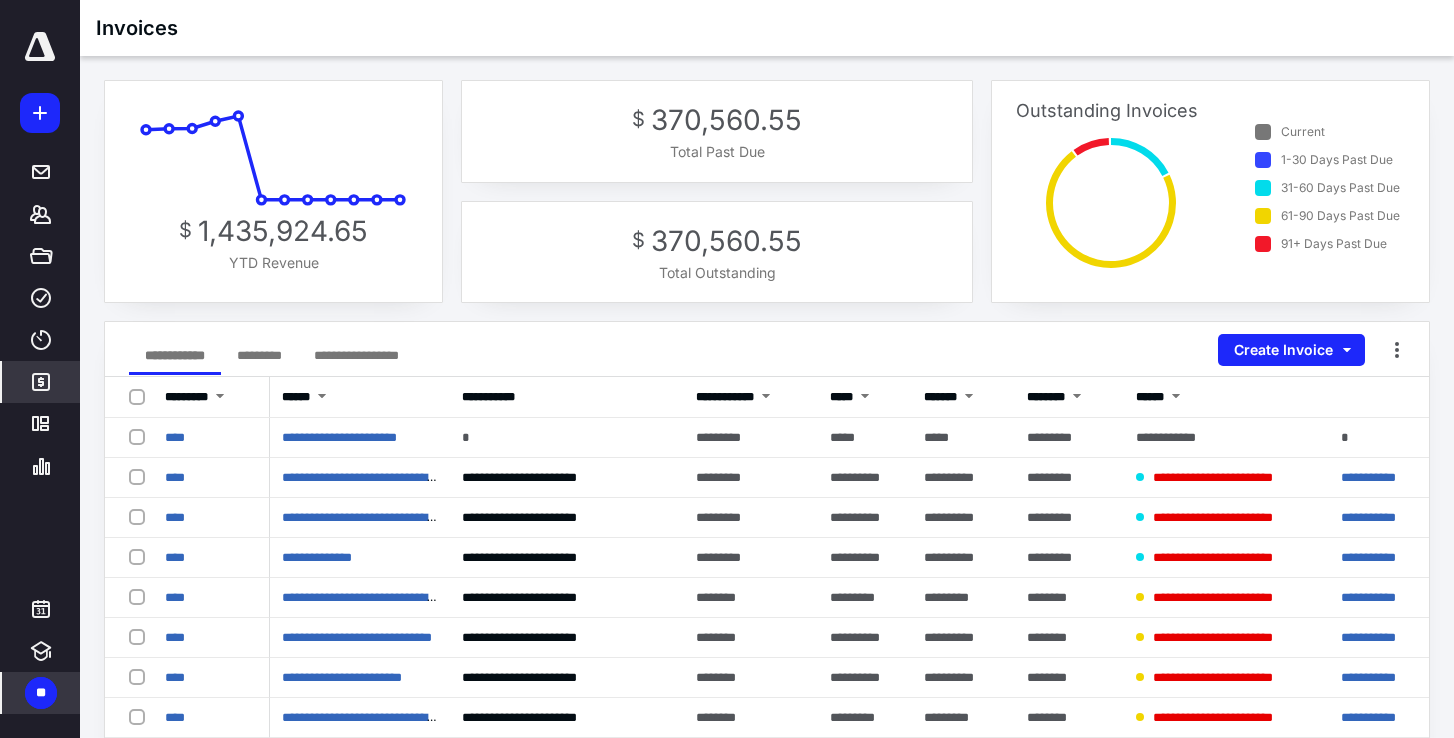 click on "*********" at bounding box center [186, 397] 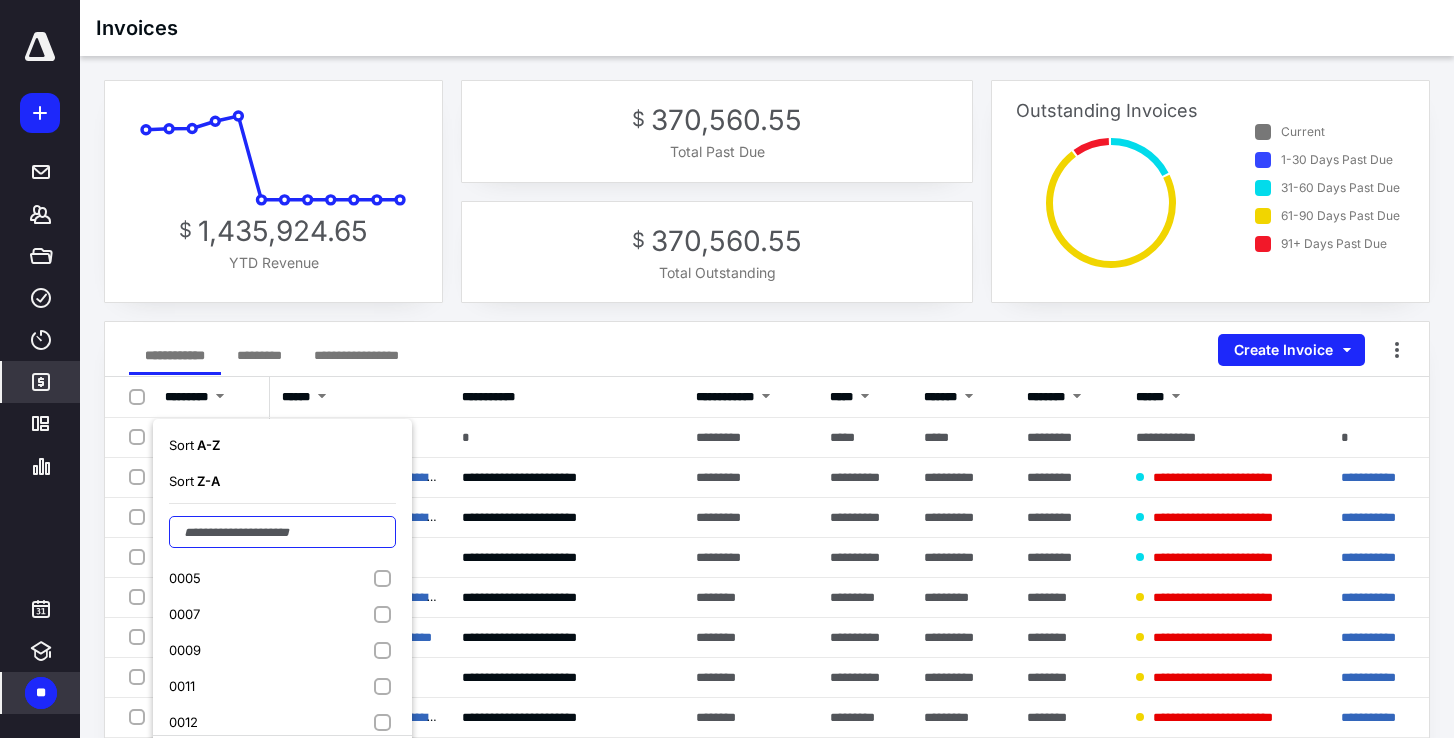 click at bounding box center (282, 532) 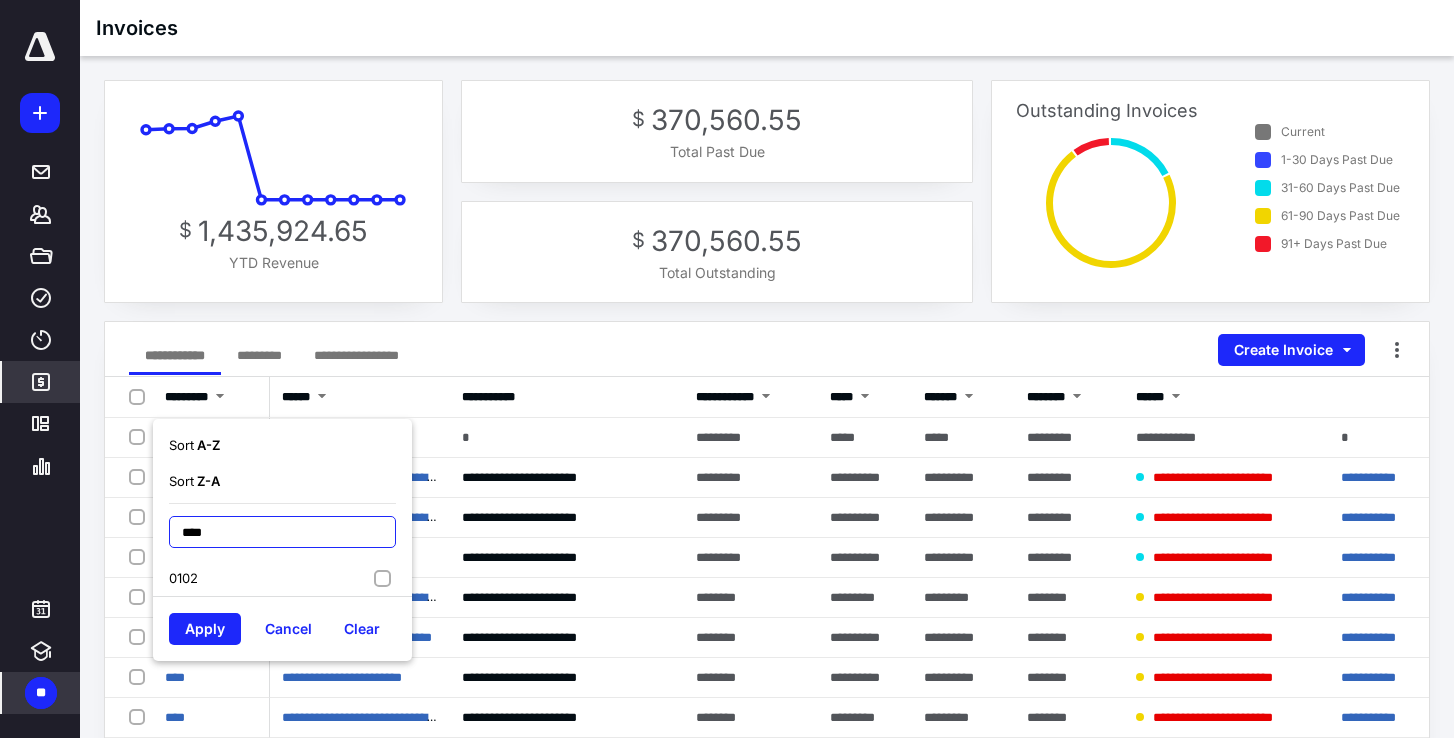 type on "****" 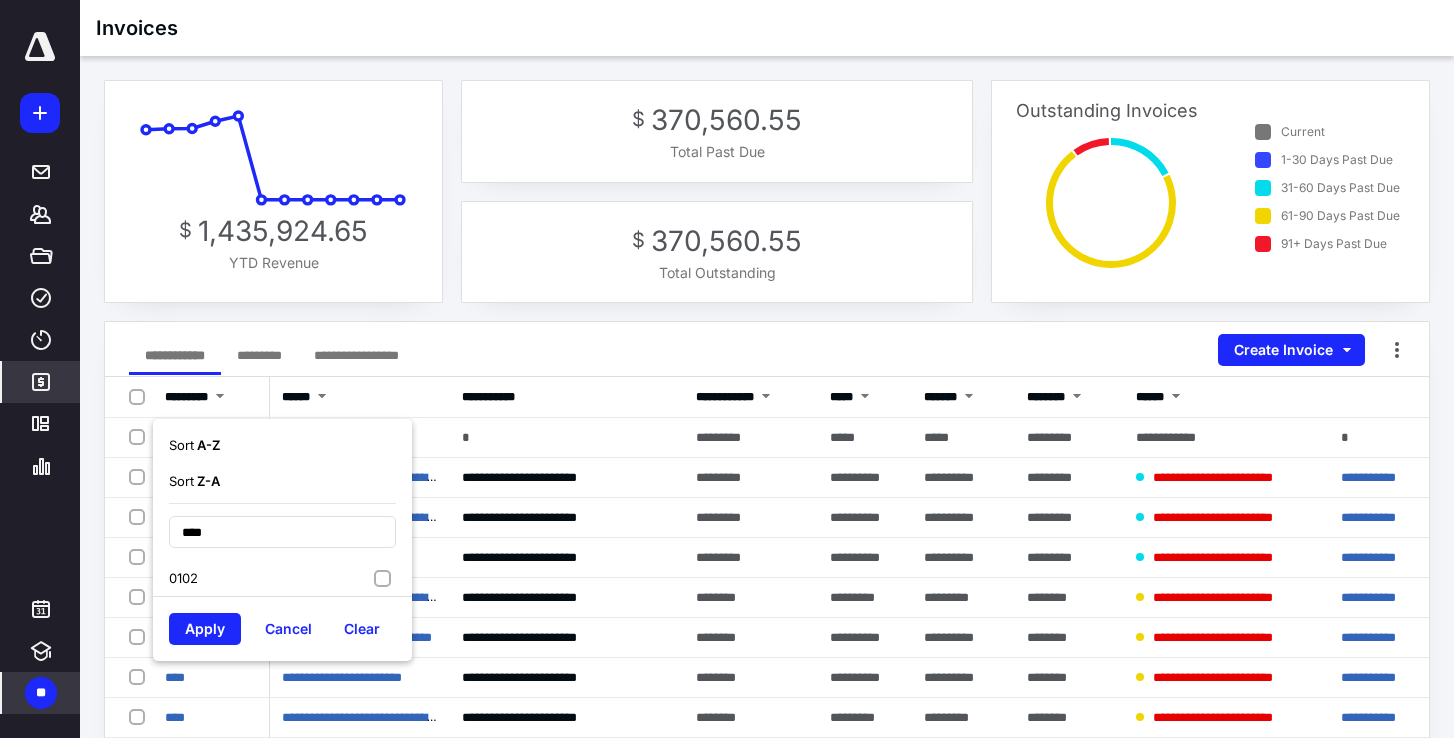 click on "0102" at bounding box center (282, 578) 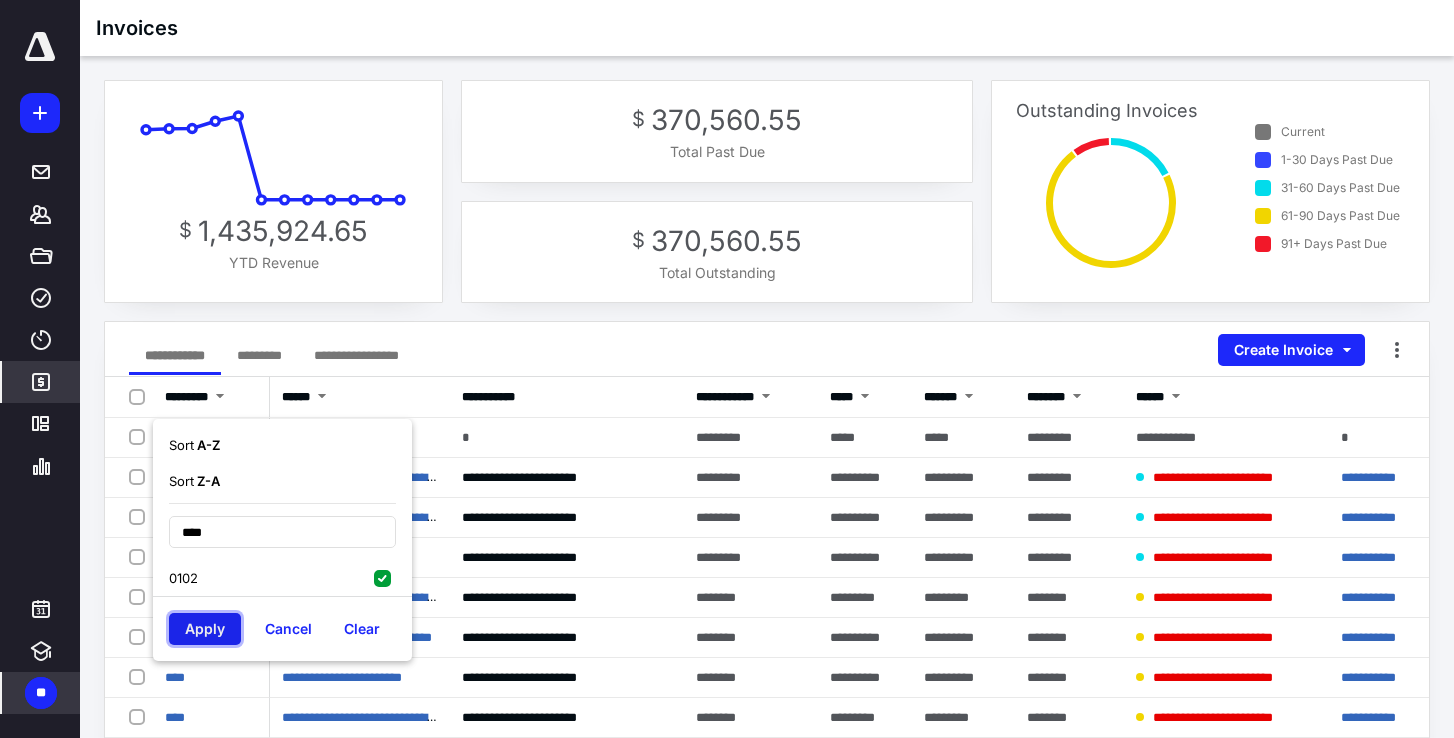 click on "Apply" at bounding box center [205, 629] 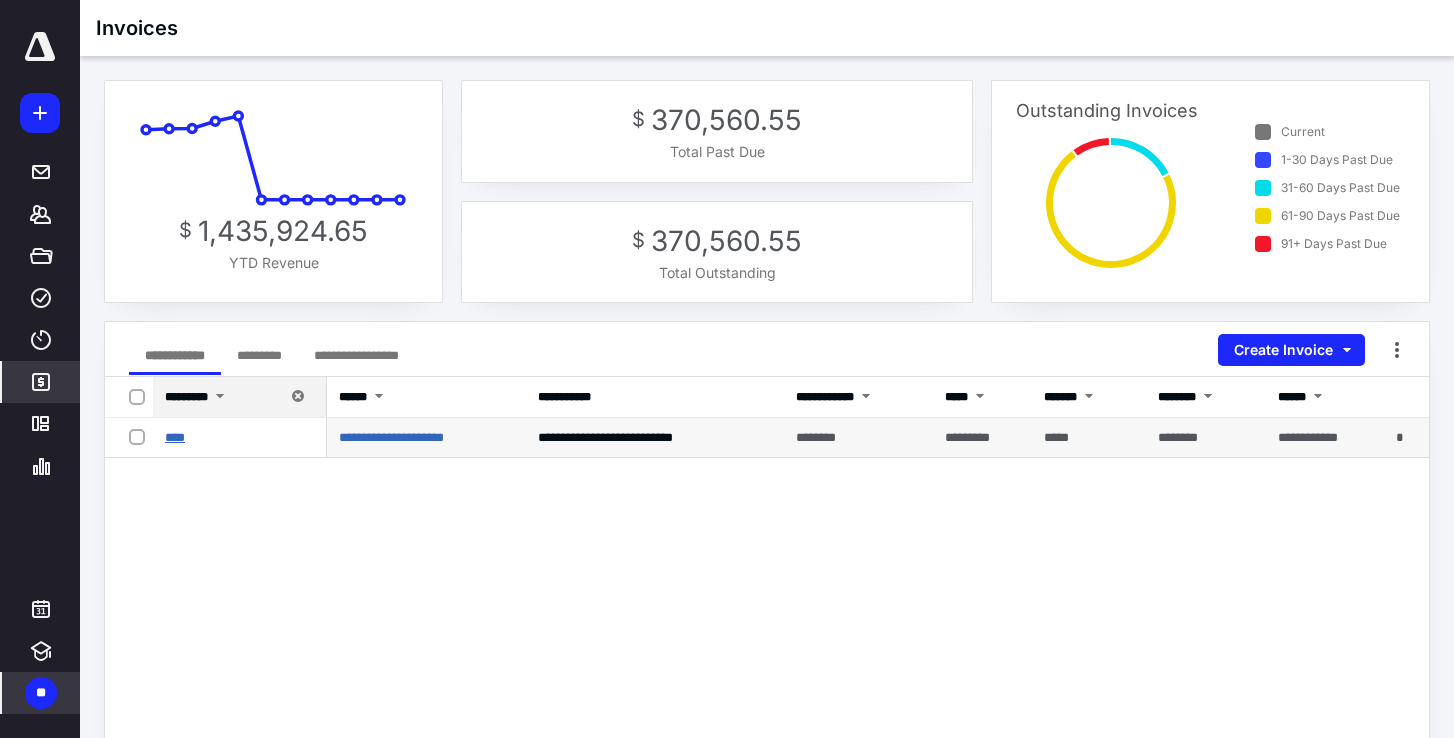 click on "****" at bounding box center [175, 437] 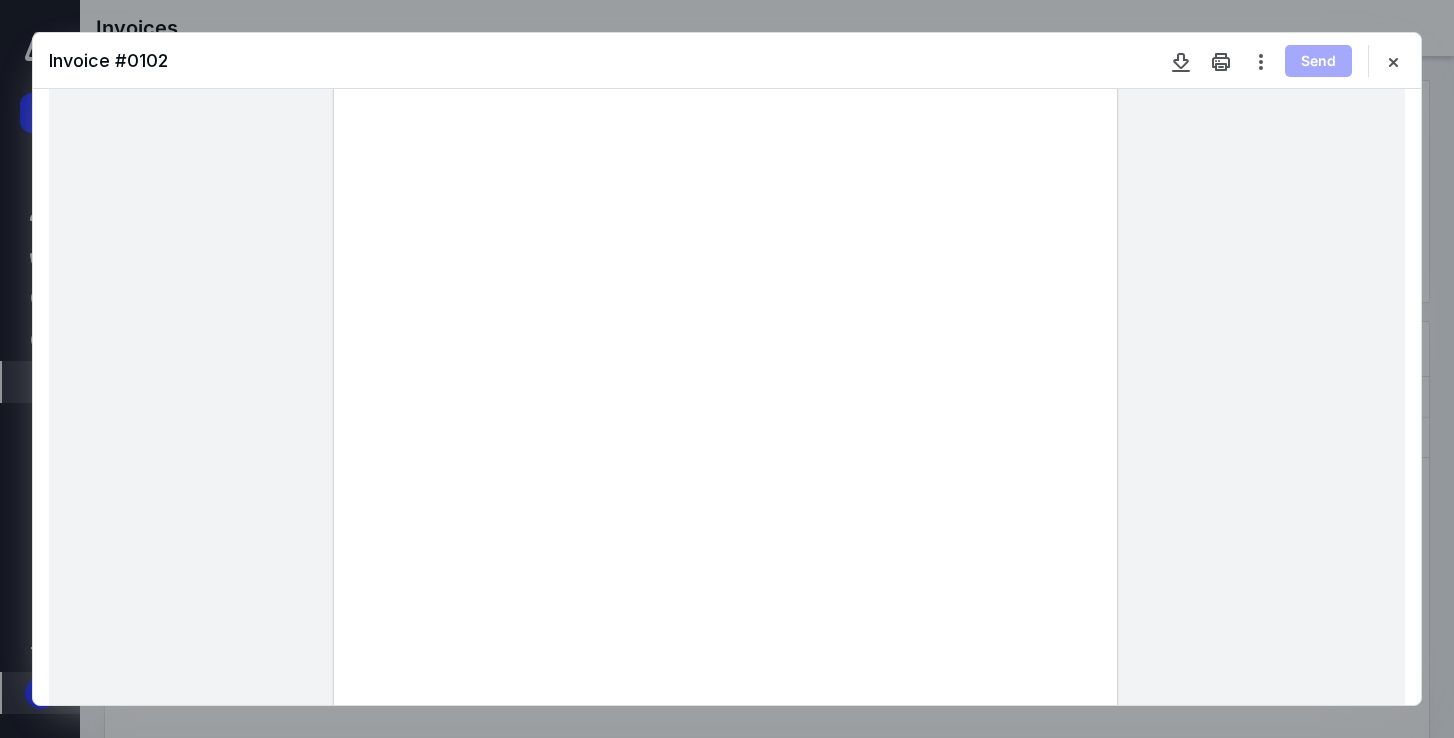 scroll, scrollTop: 0, scrollLeft: 0, axis: both 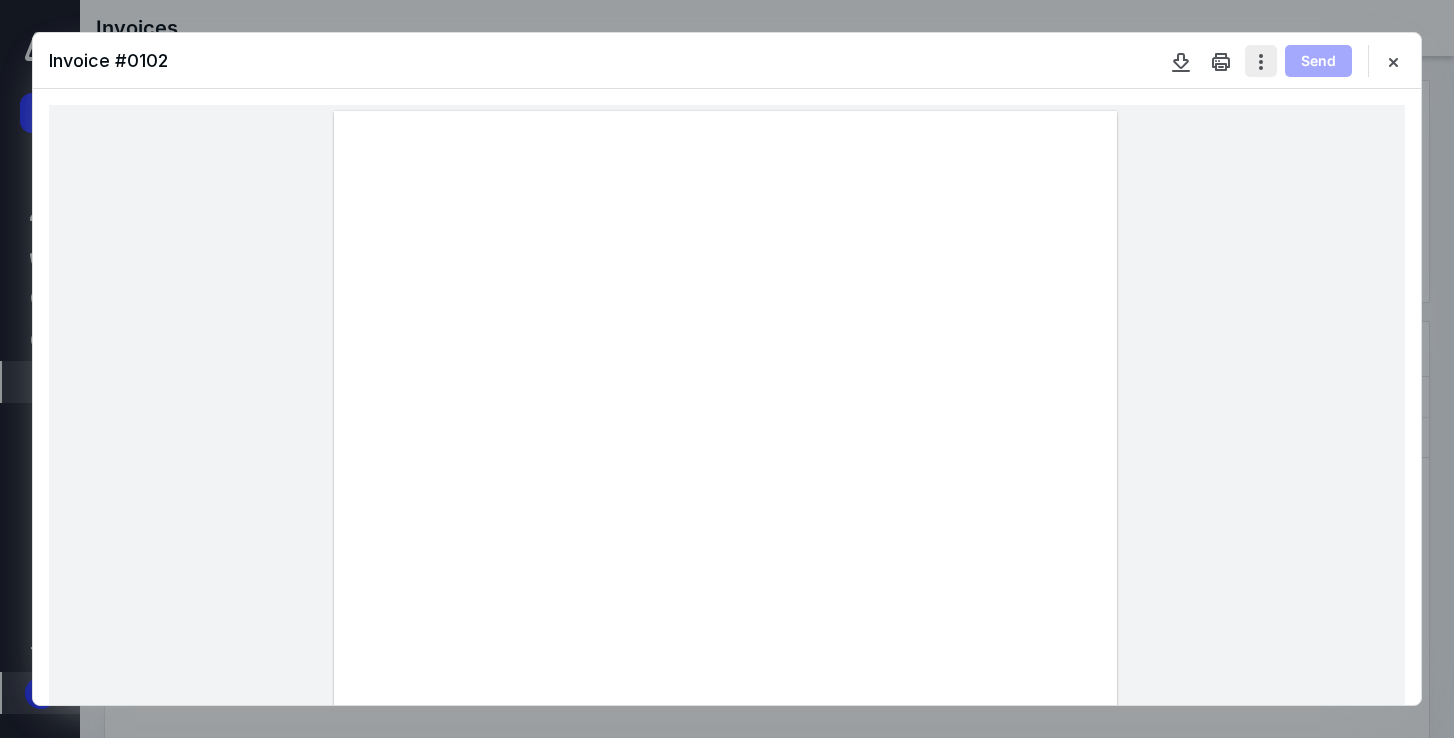 click at bounding box center (1261, 61) 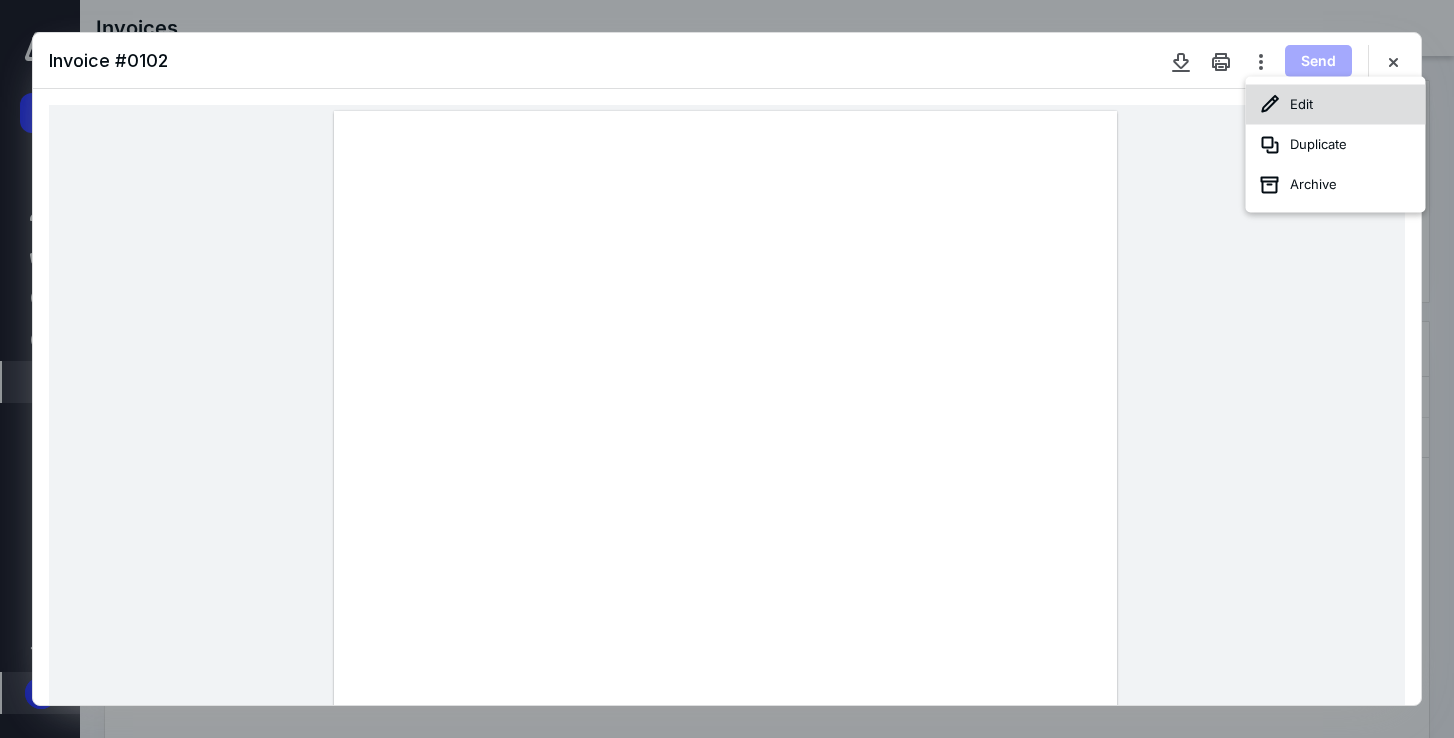 click 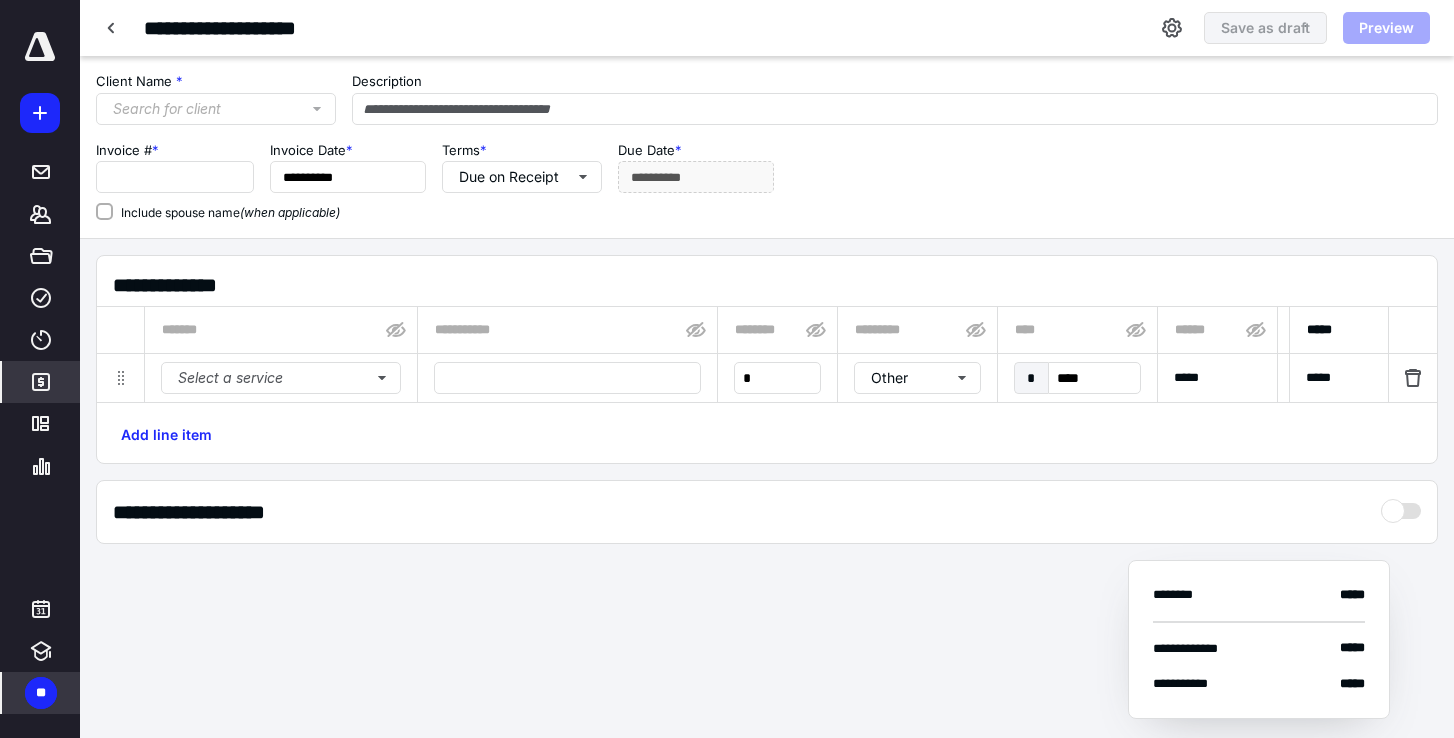 type on "**********" 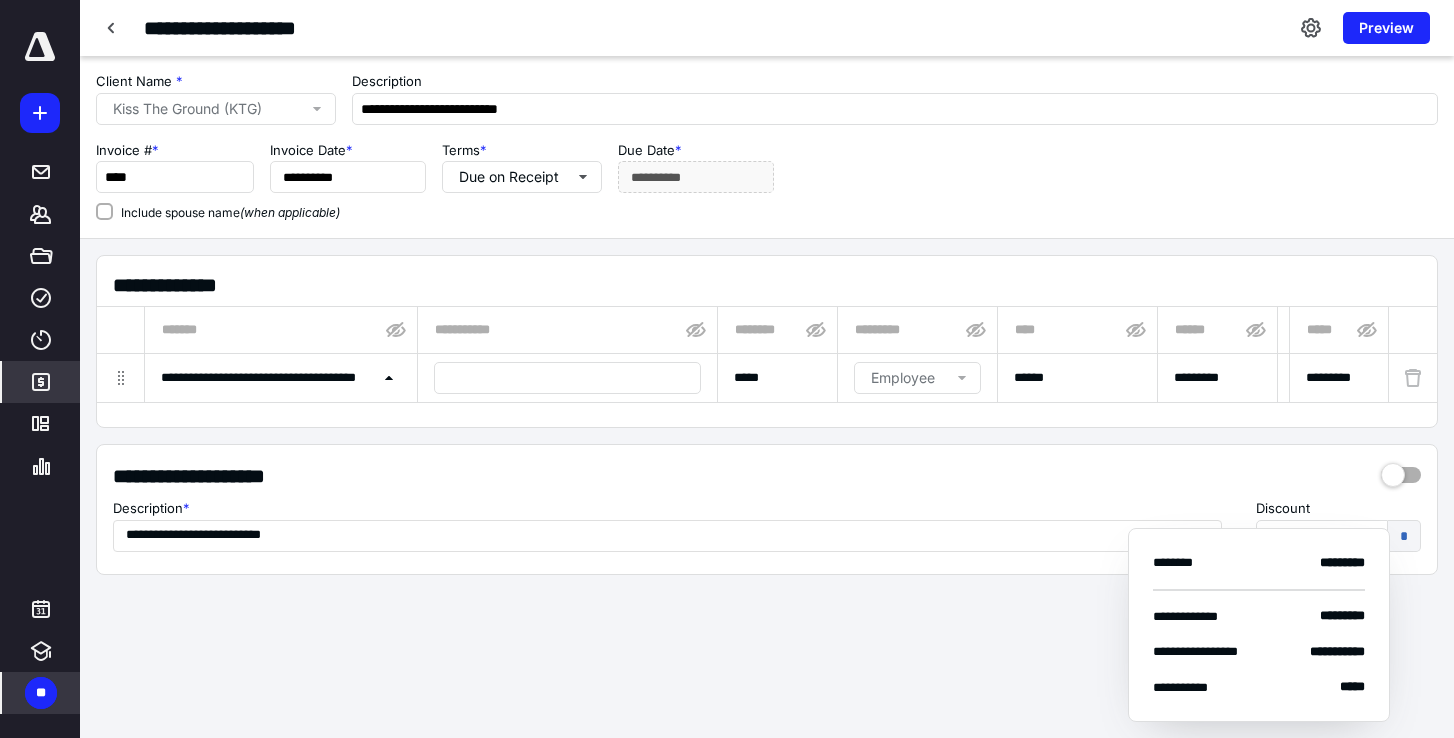 click on "**********" at bounding box center [258, 377] 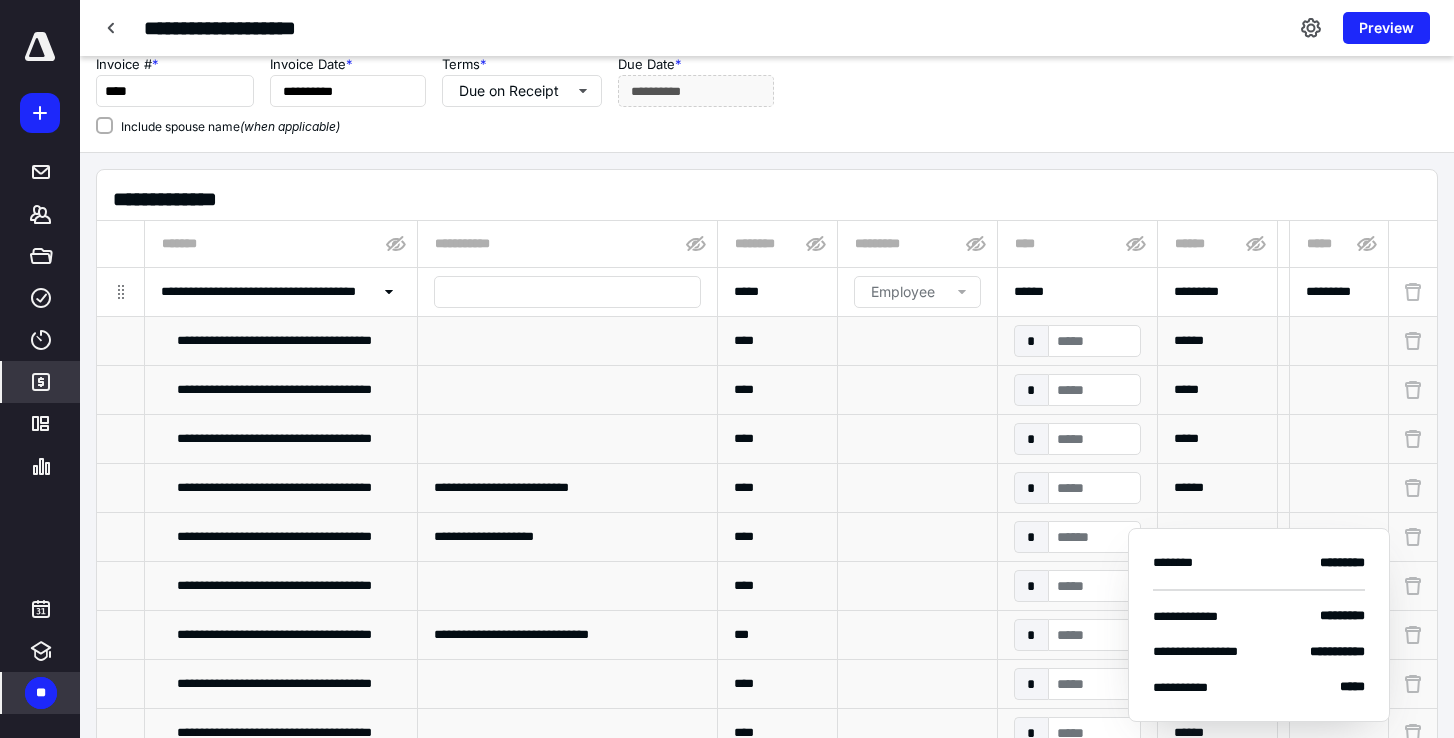 scroll, scrollTop: 103, scrollLeft: 0, axis: vertical 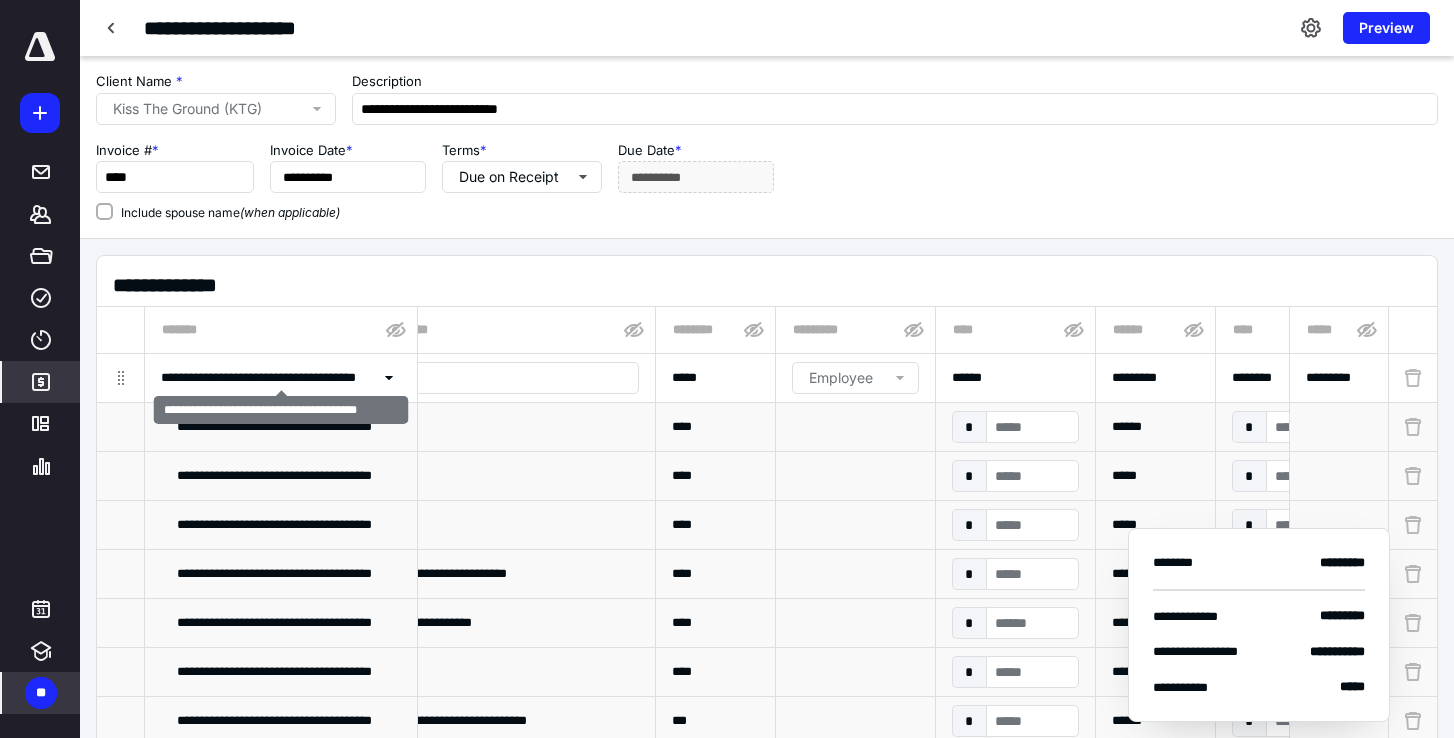 click 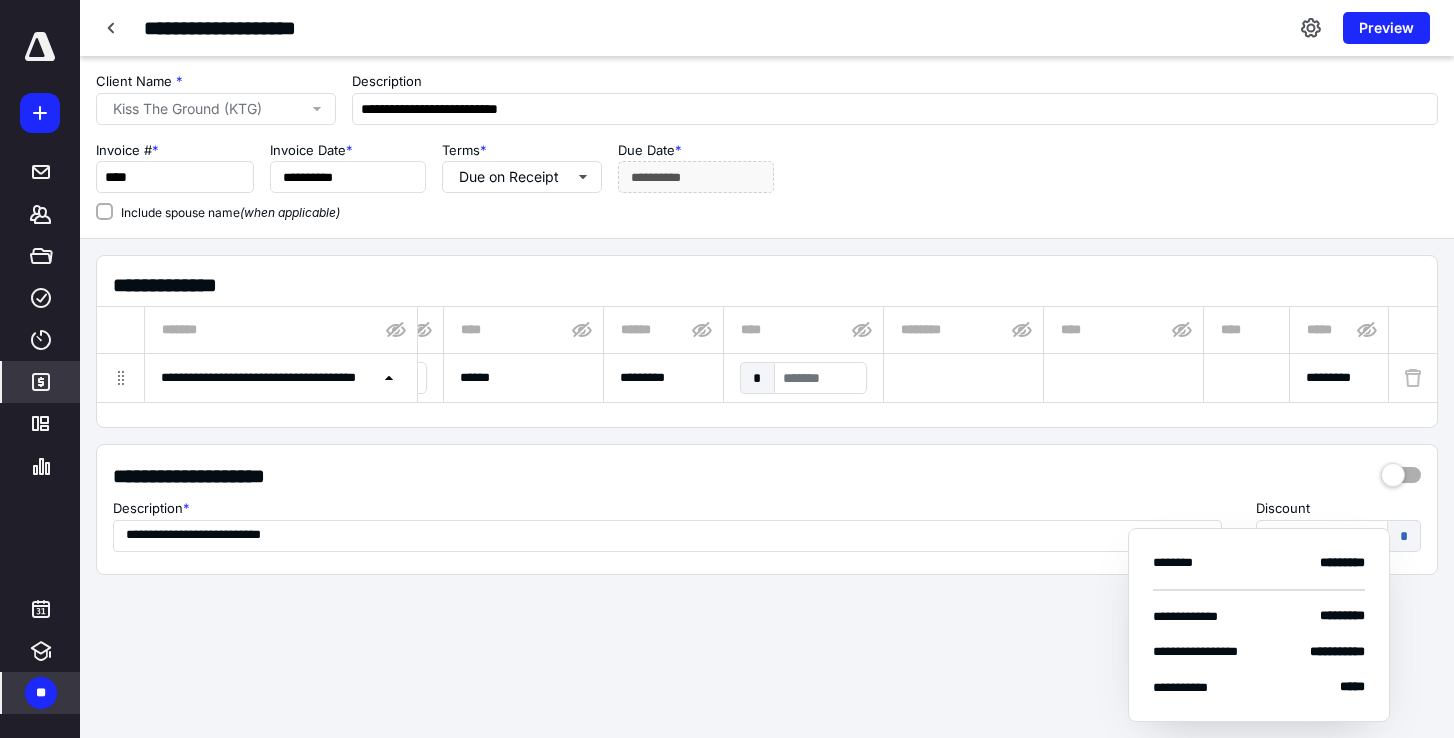 scroll, scrollTop: 0, scrollLeft: 558, axis: horizontal 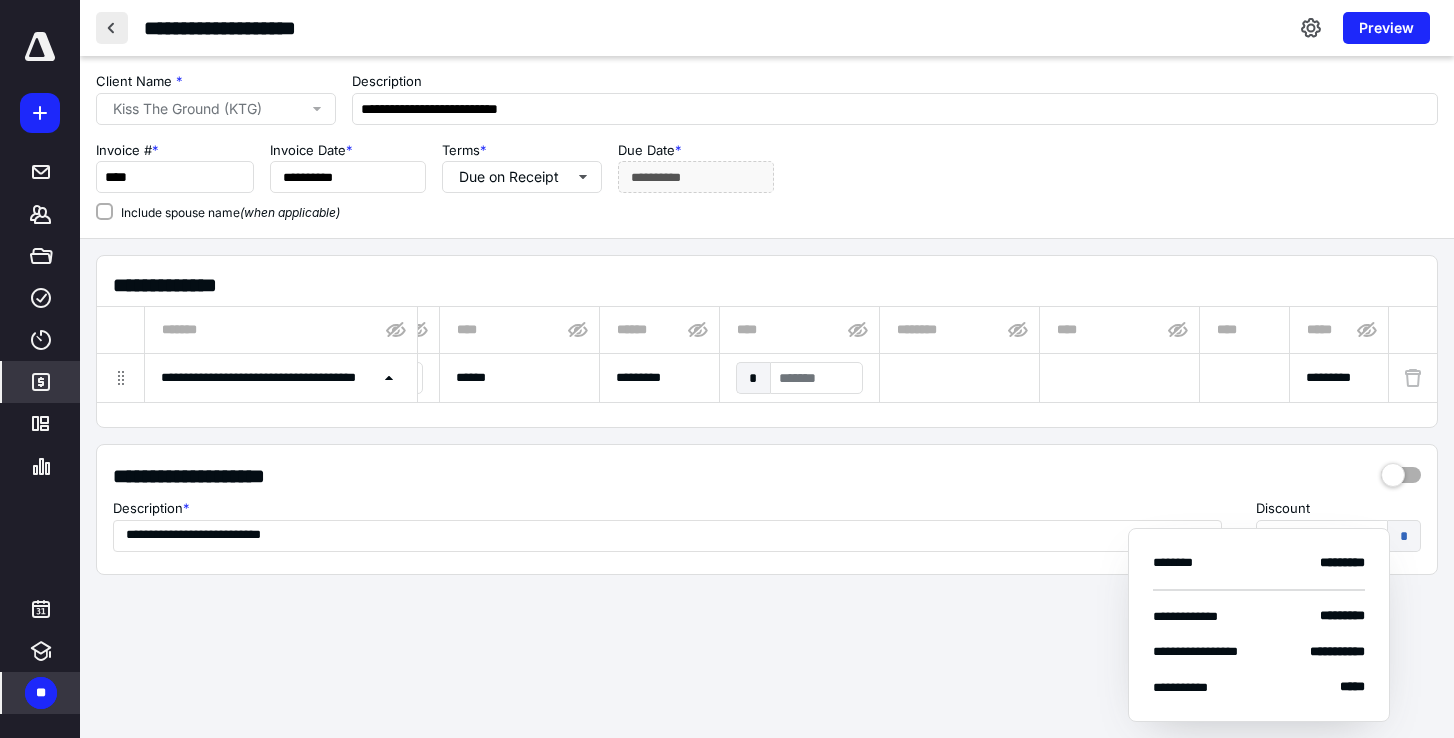 click at bounding box center [112, 28] 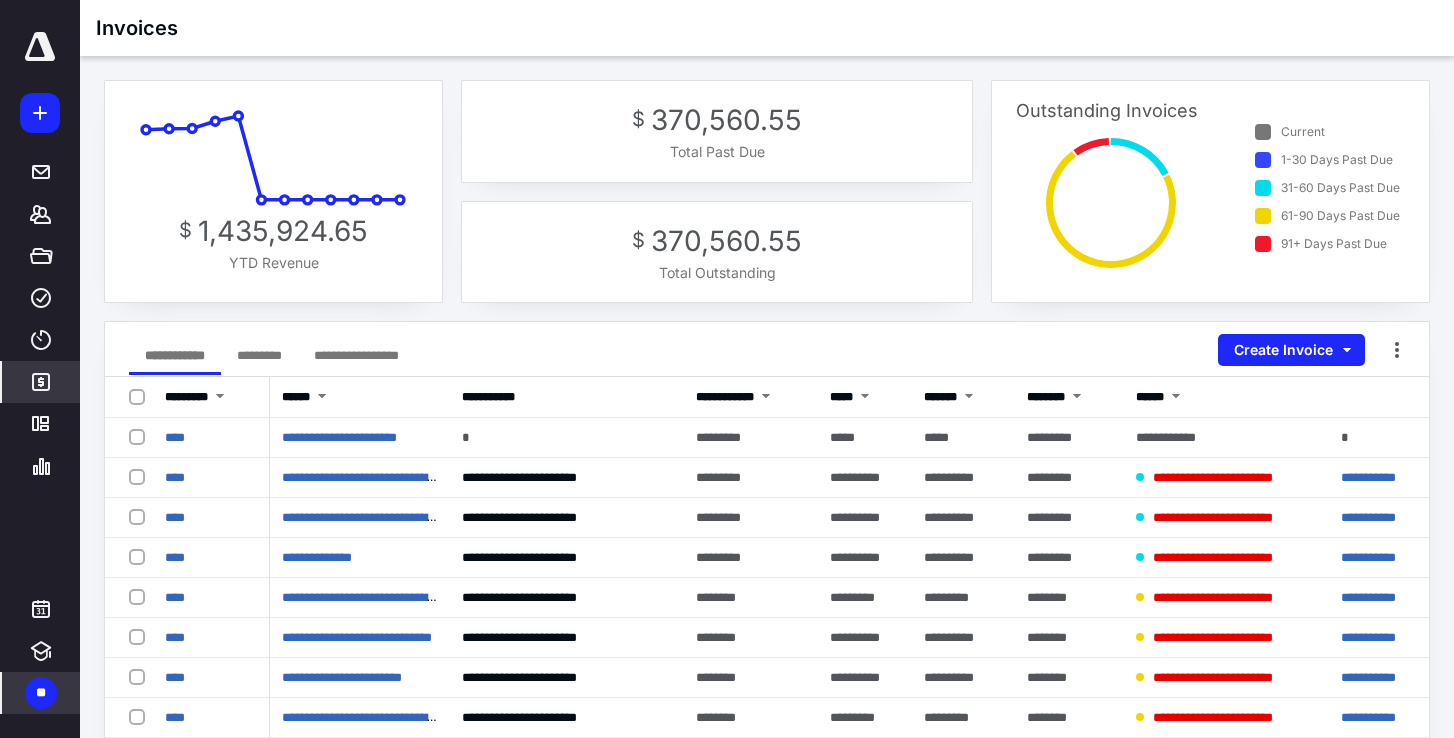 click on "*********" at bounding box center (186, 397) 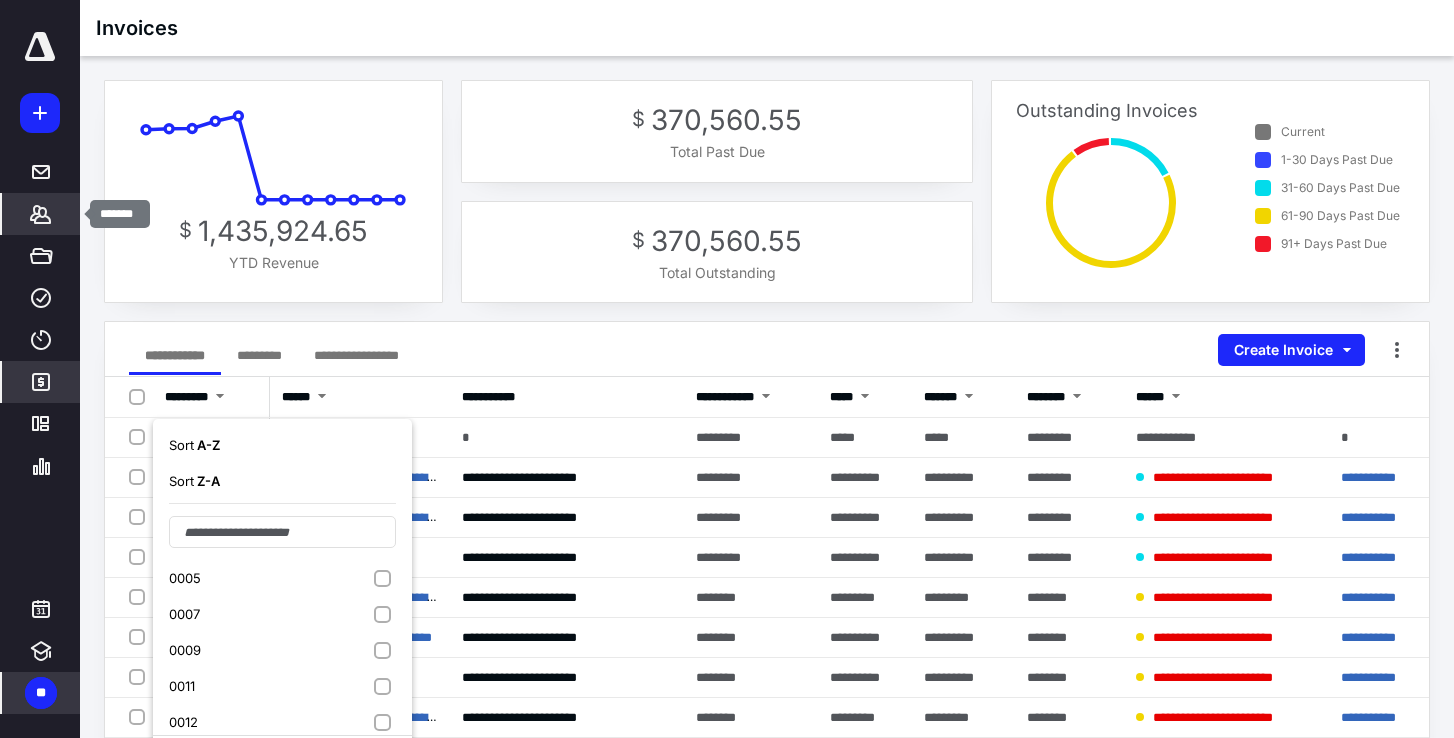 click 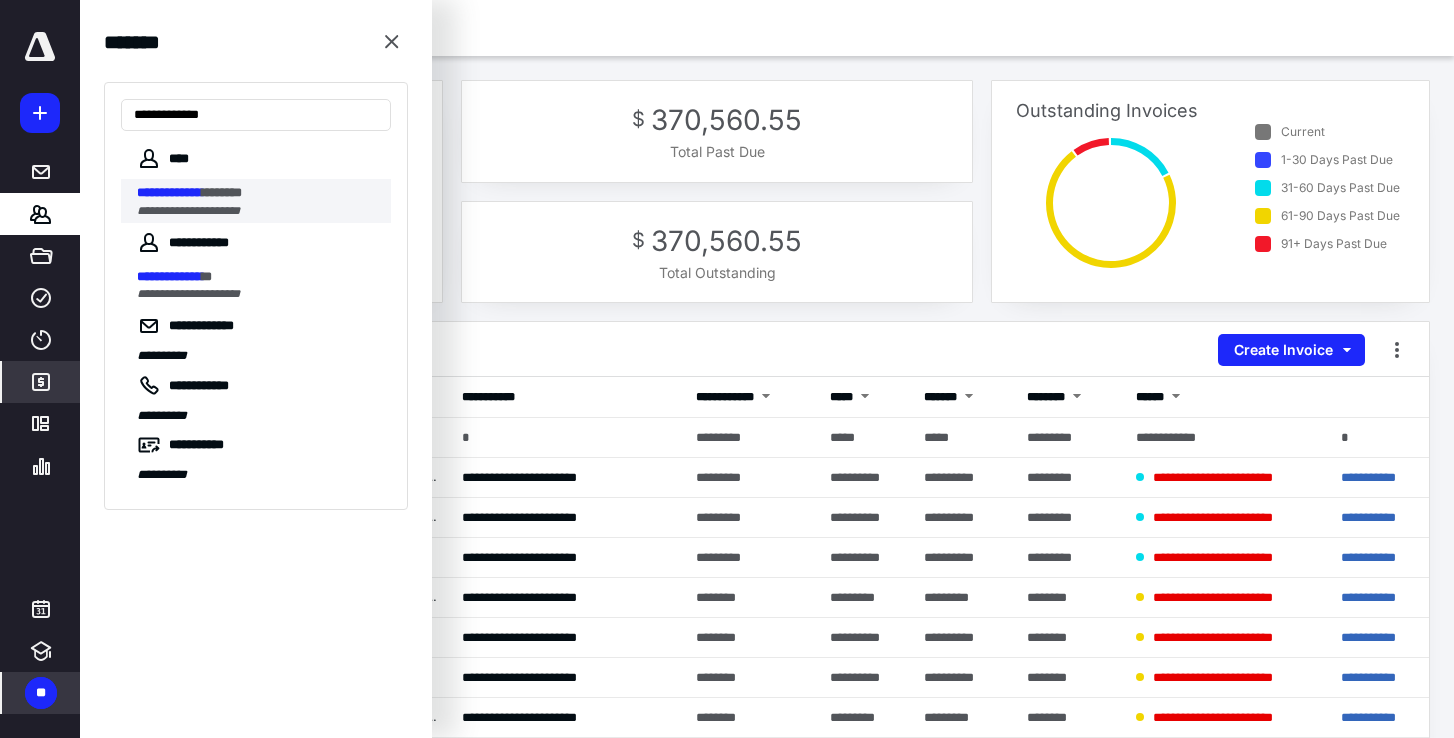type on "**********" 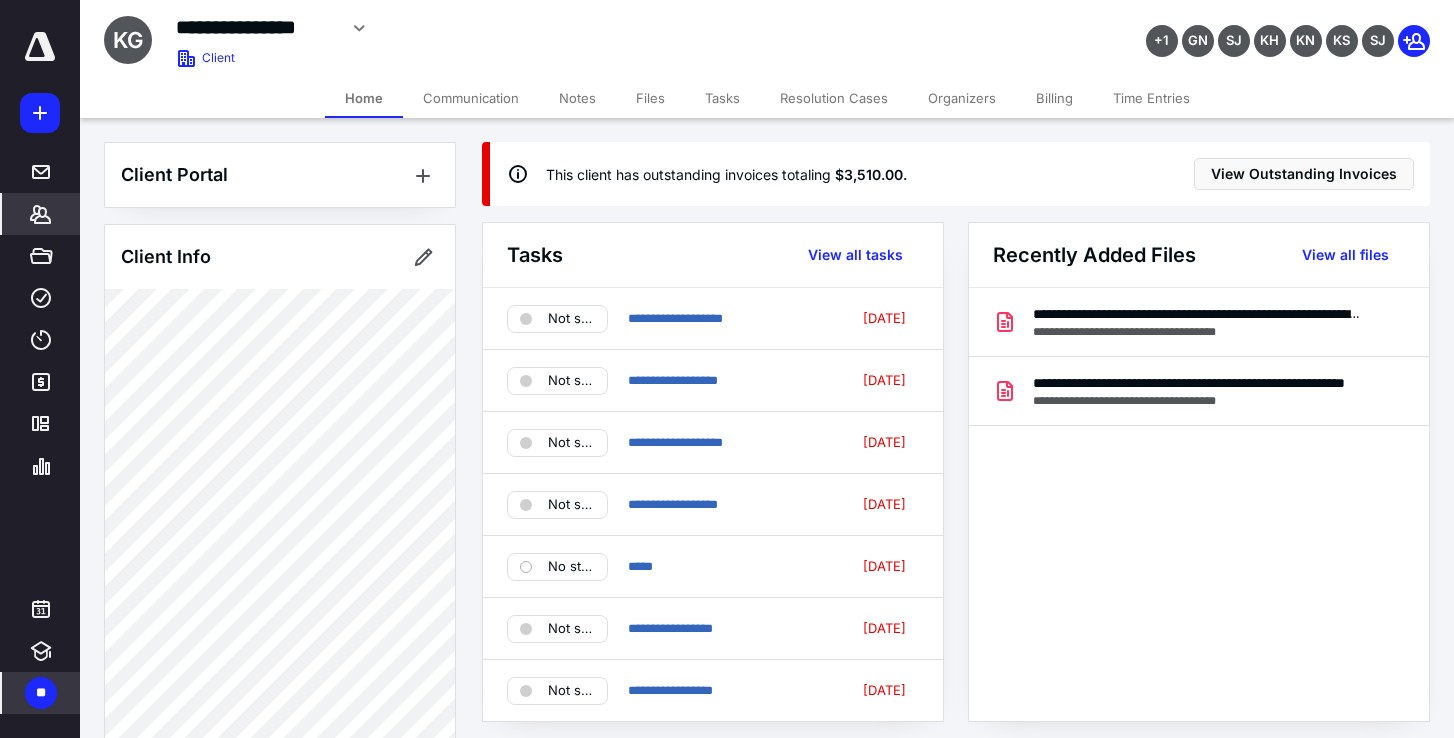 click on "Billing" at bounding box center (1054, 98) 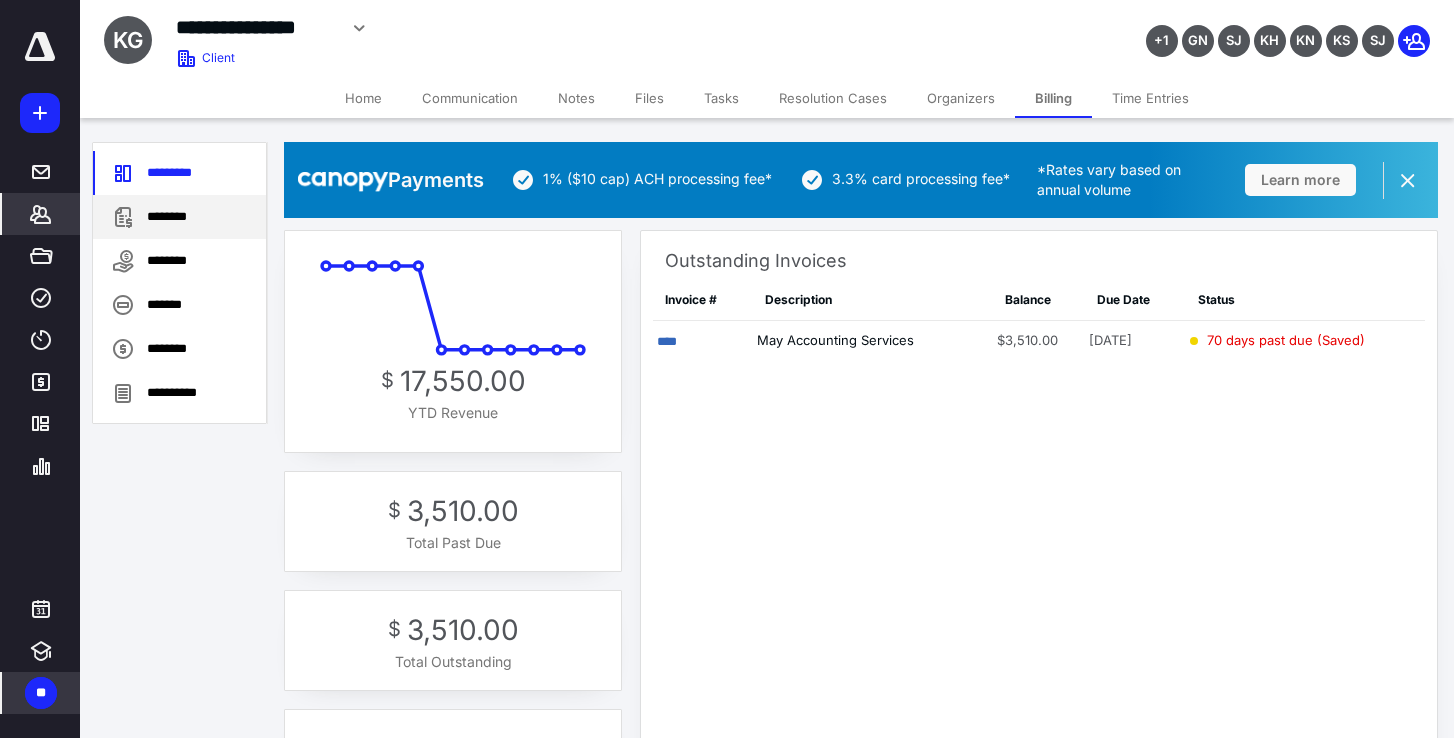 click on "********" at bounding box center (179, 217) 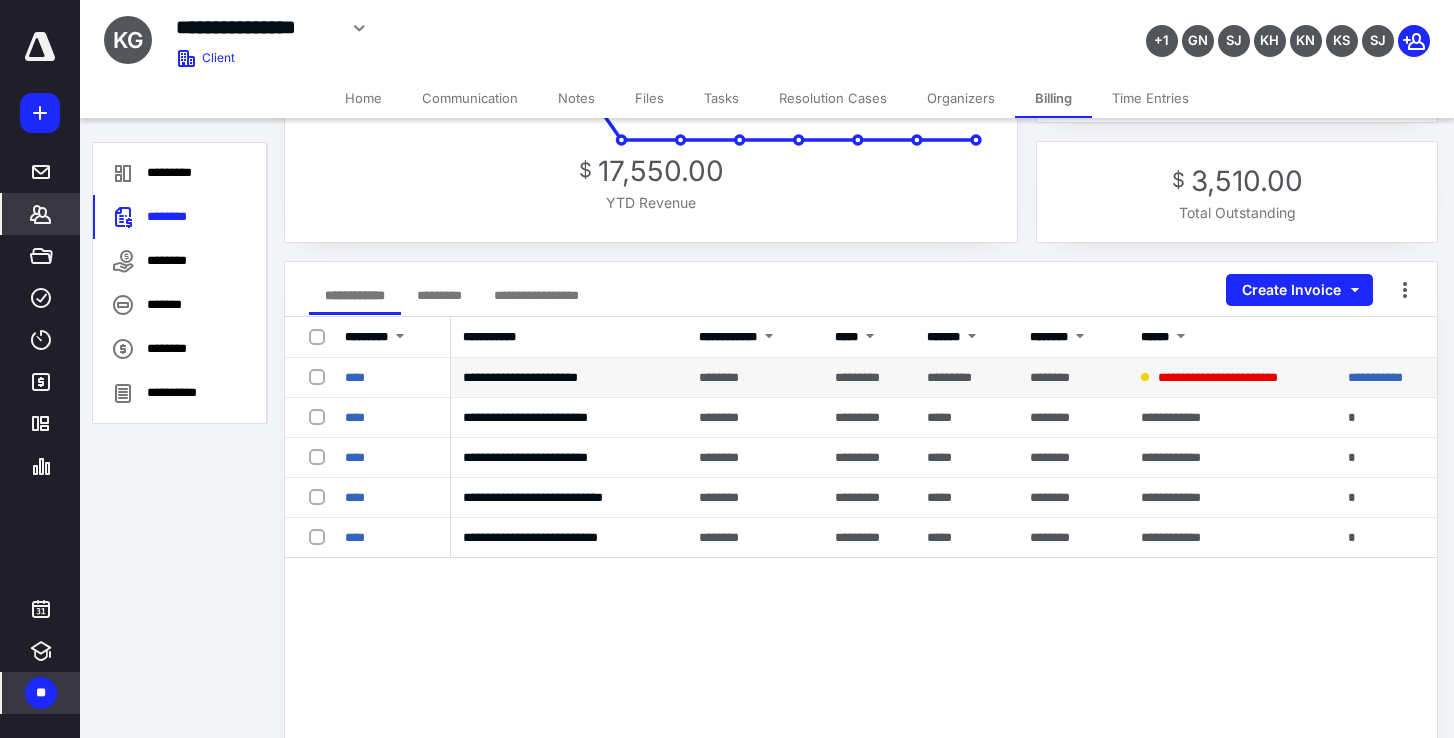 scroll, scrollTop: 126, scrollLeft: 0, axis: vertical 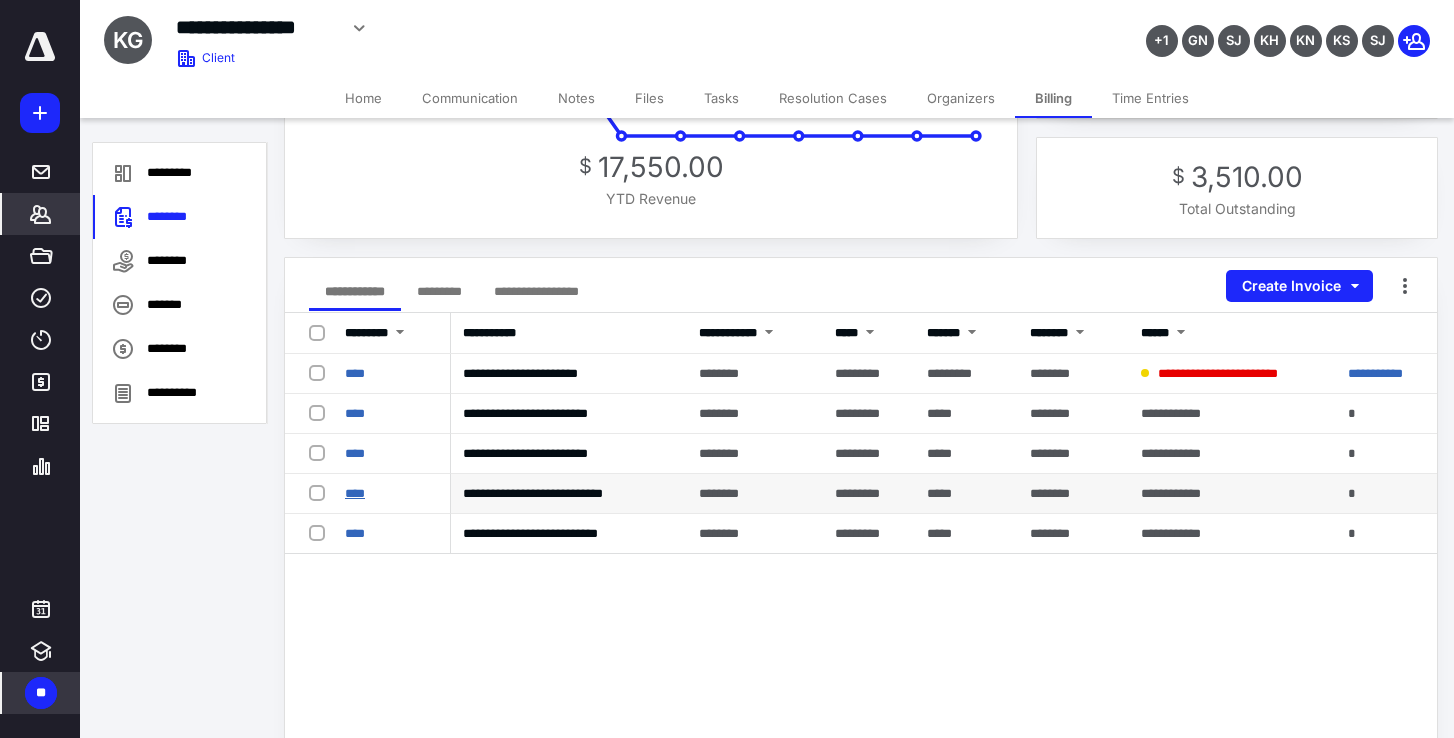 click on "****" at bounding box center (355, 493) 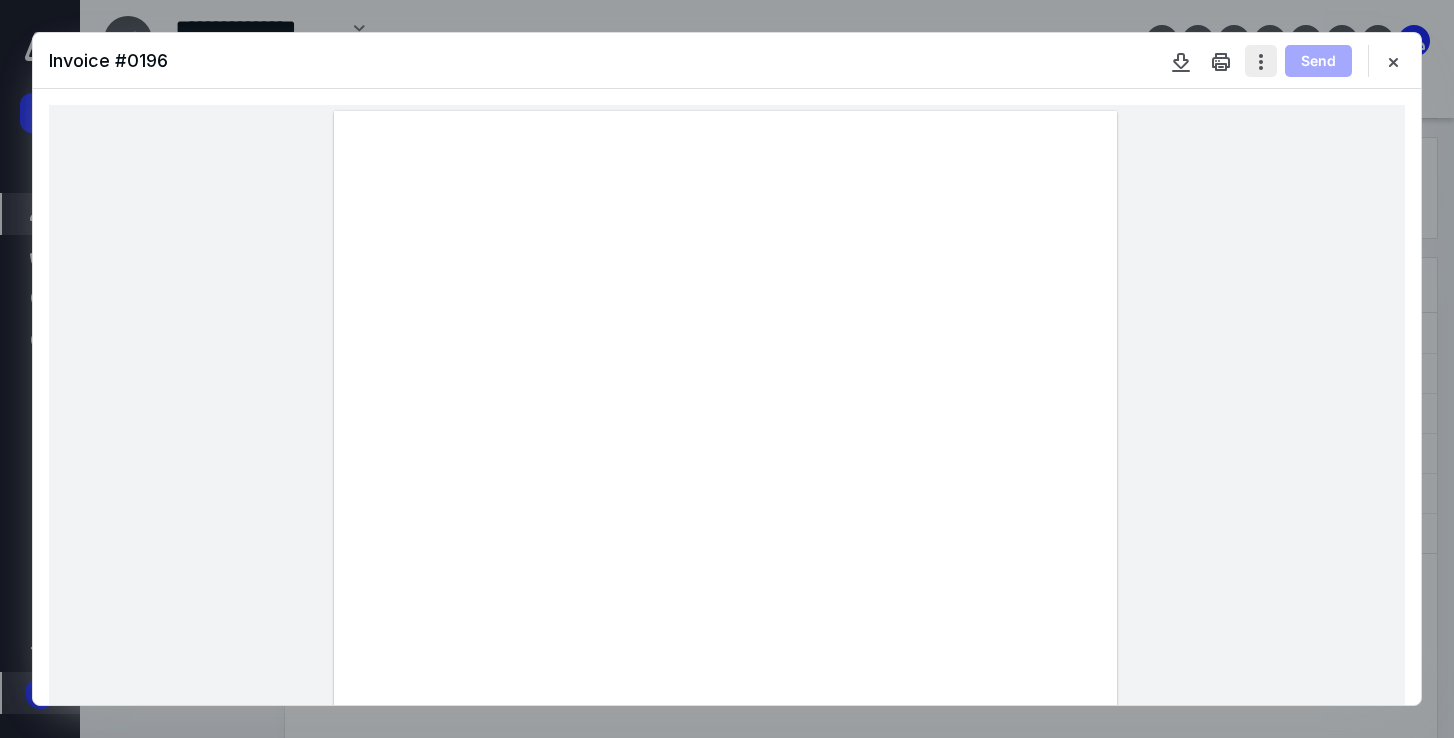 click at bounding box center (1261, 61) 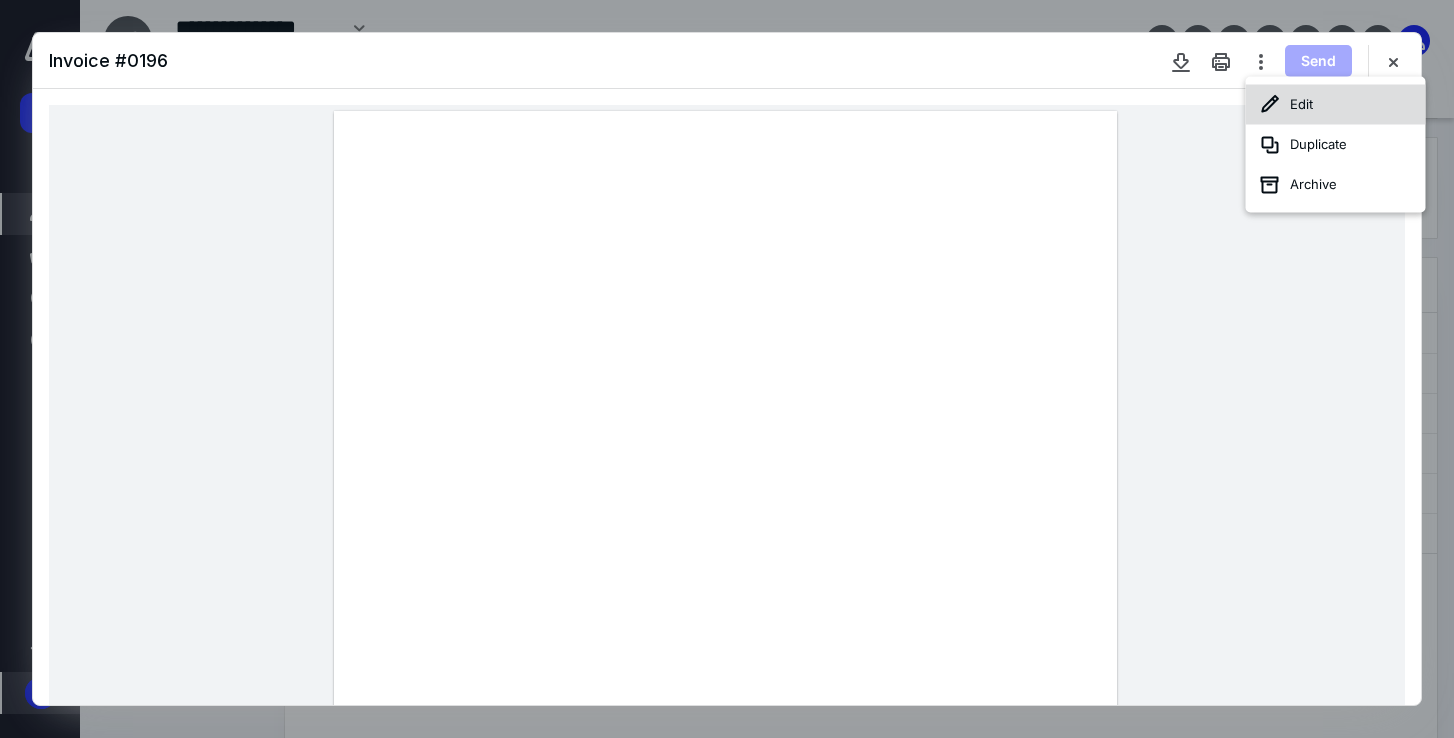 click on "Edit" at bounding box center [1336, 105] 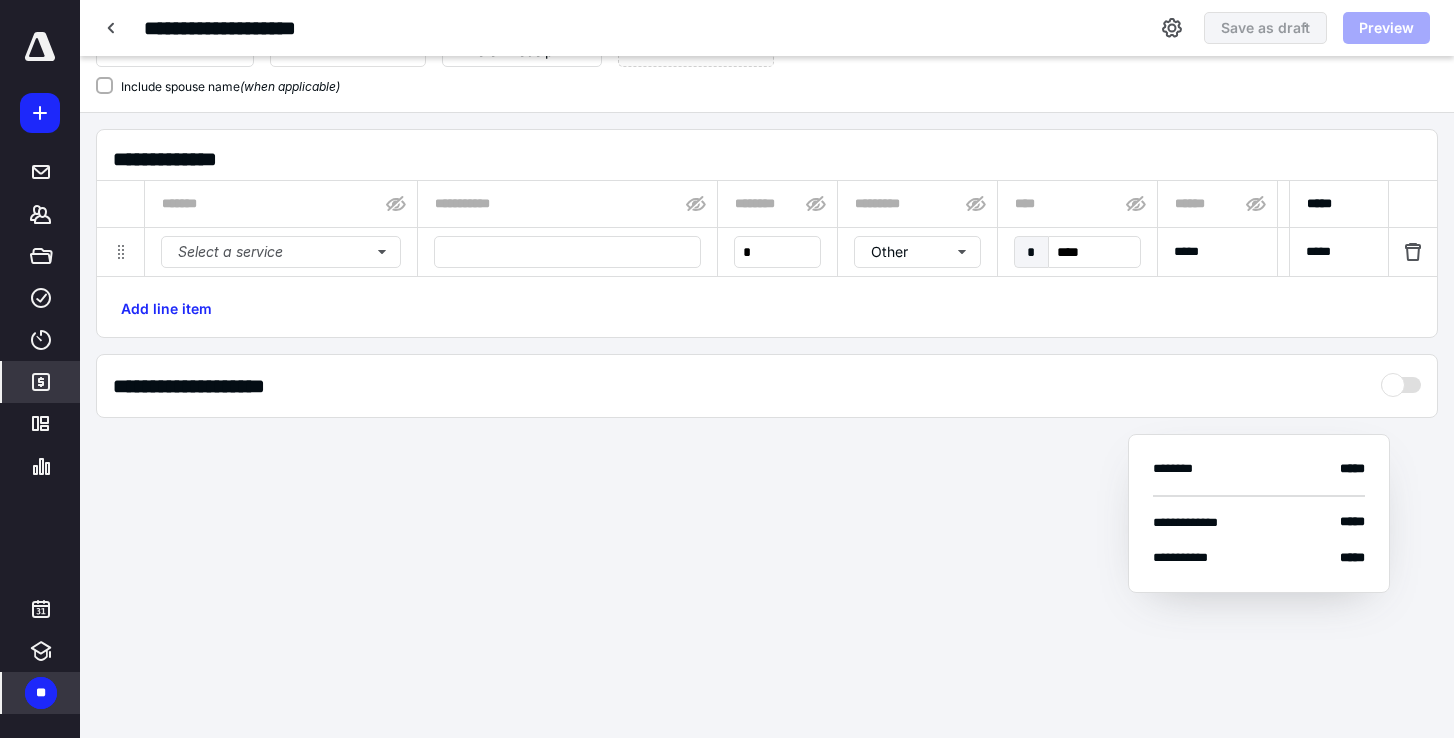 scroll, scrollTop: 64, scrollLeft: 0, axis: vertical 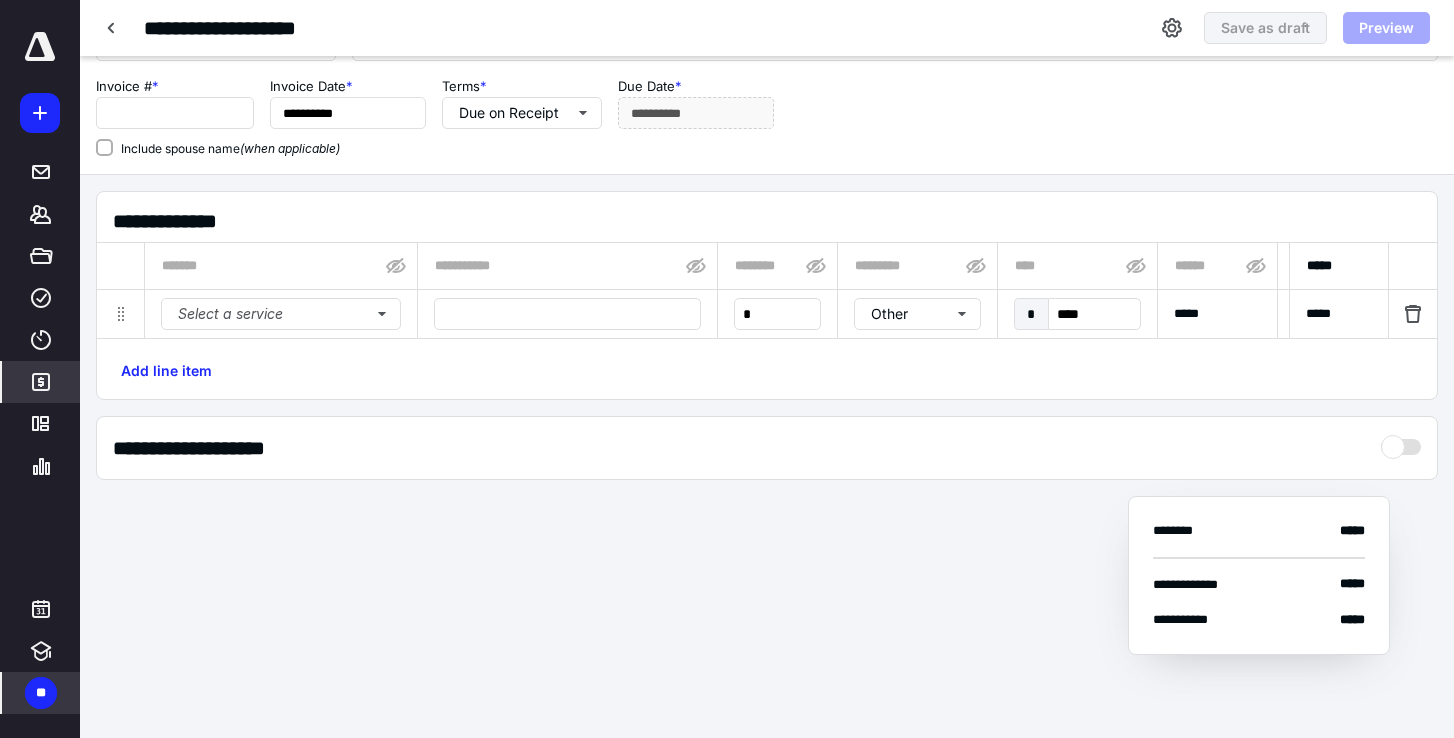 type on "**********" 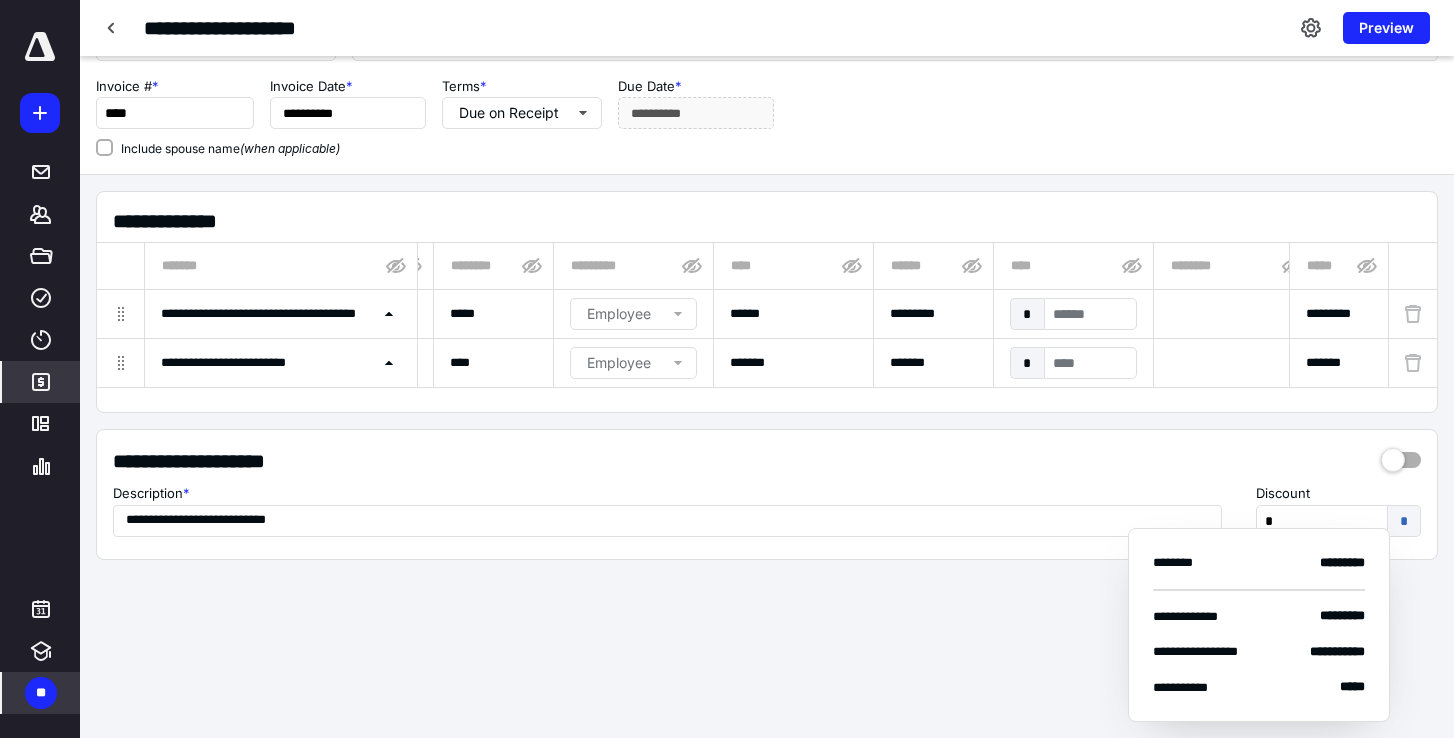 scroll, scrollTop: 0, scrollLeft: 309, axis: horizontal 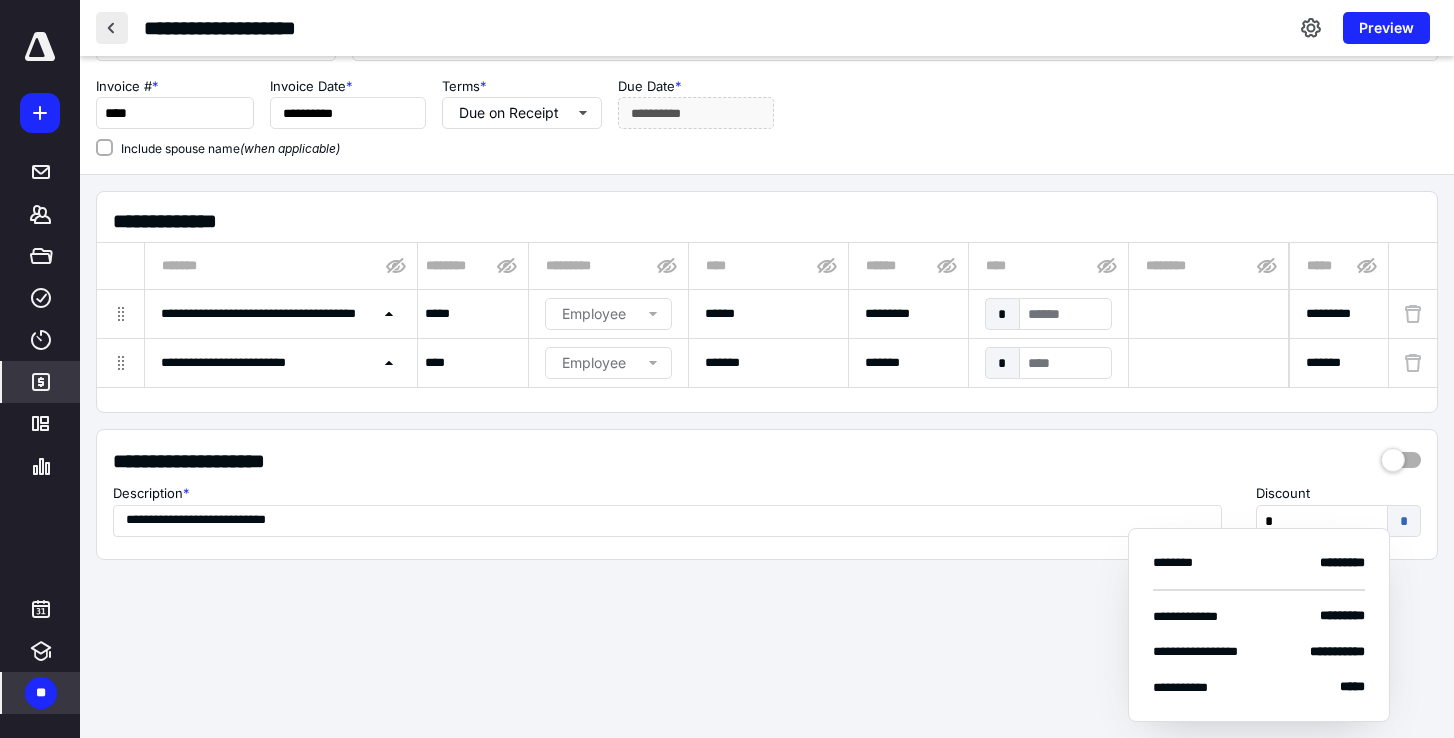 click at bounding box center (112, 28) 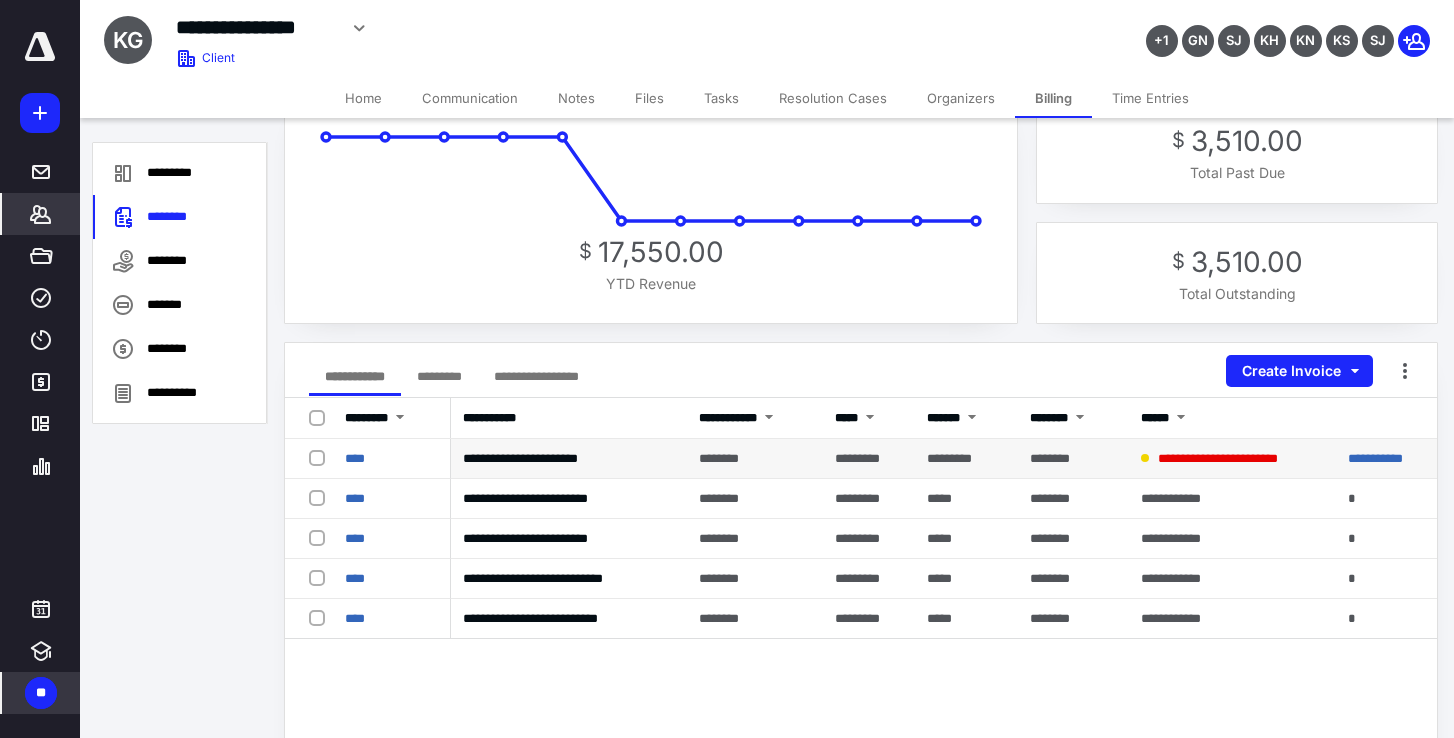 scroll, scrollTop: 43, scrollLeft: 0, axis: vertical 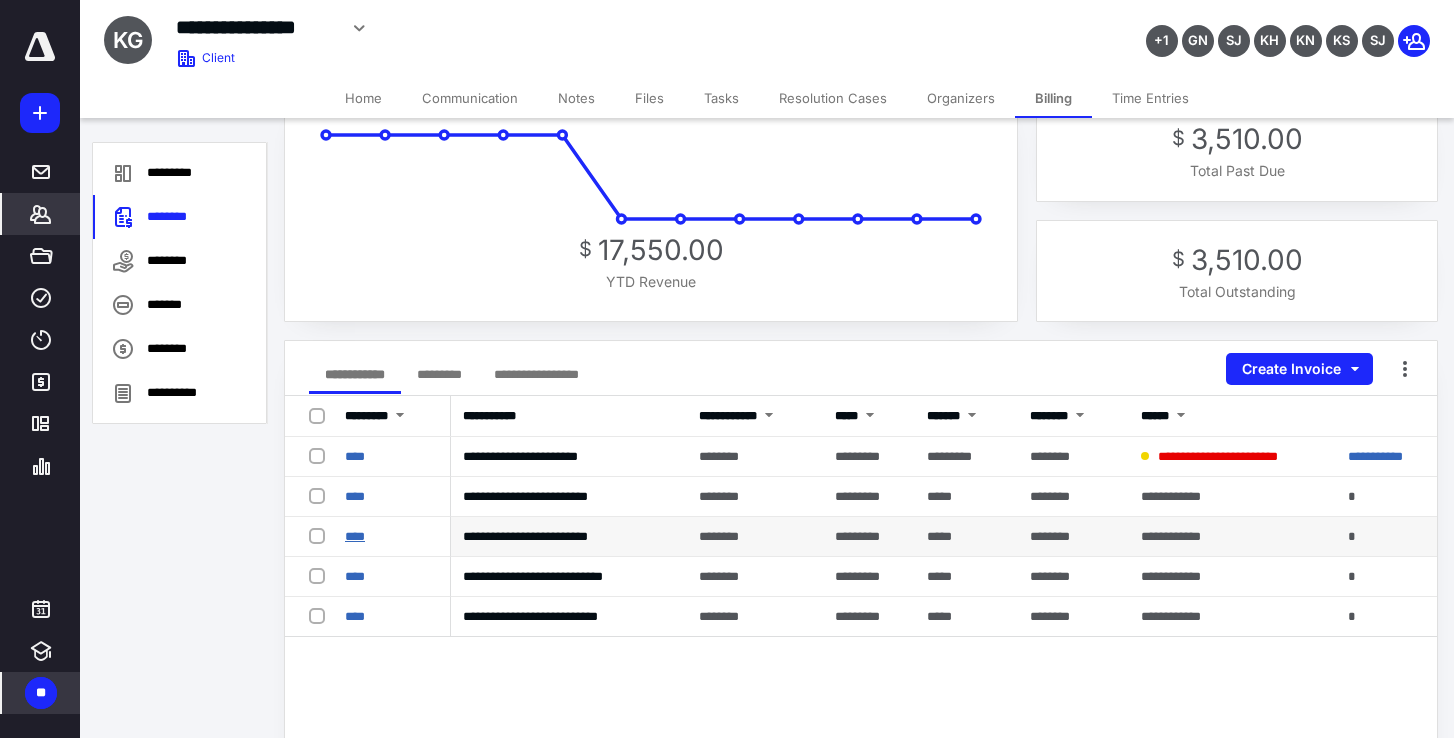 click on "****" at bounding box center (355, 536) 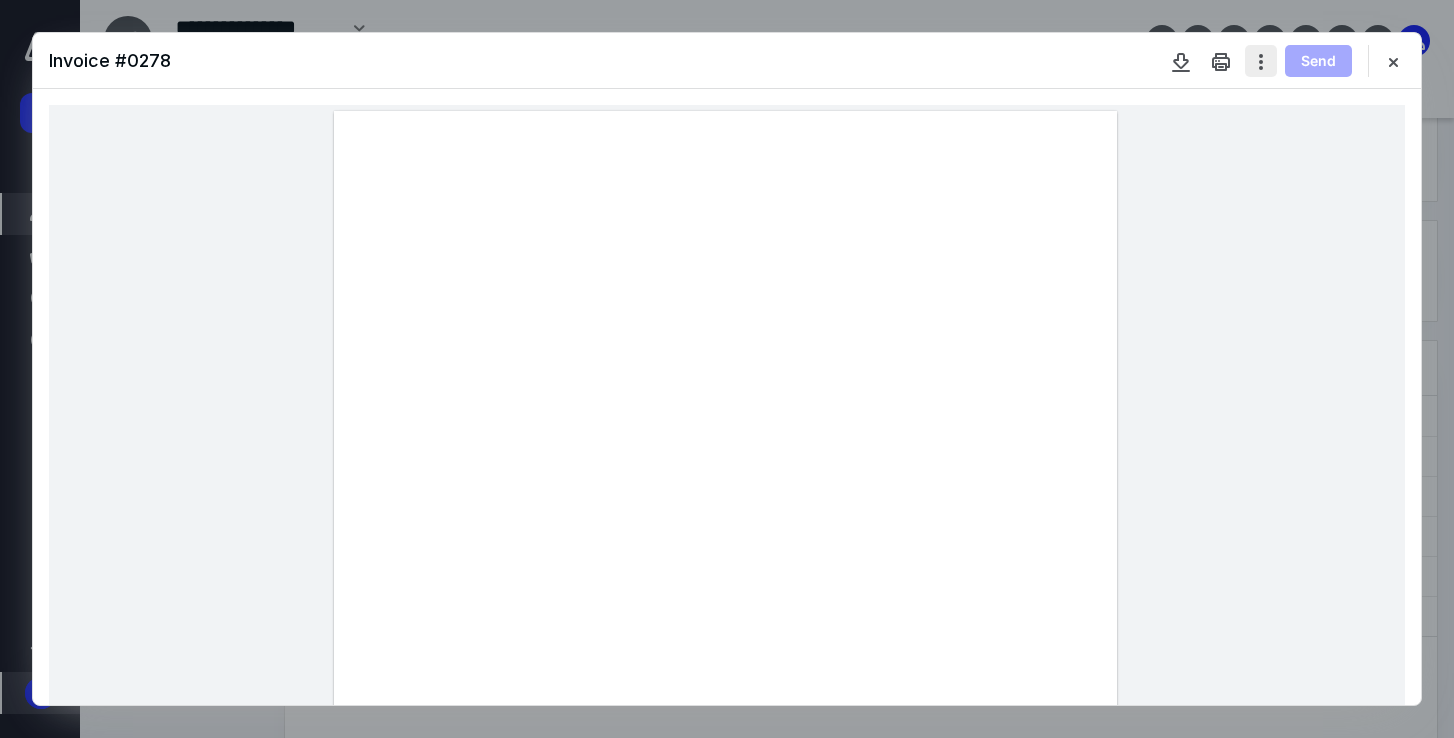 click at bounding box center (1261, 61) 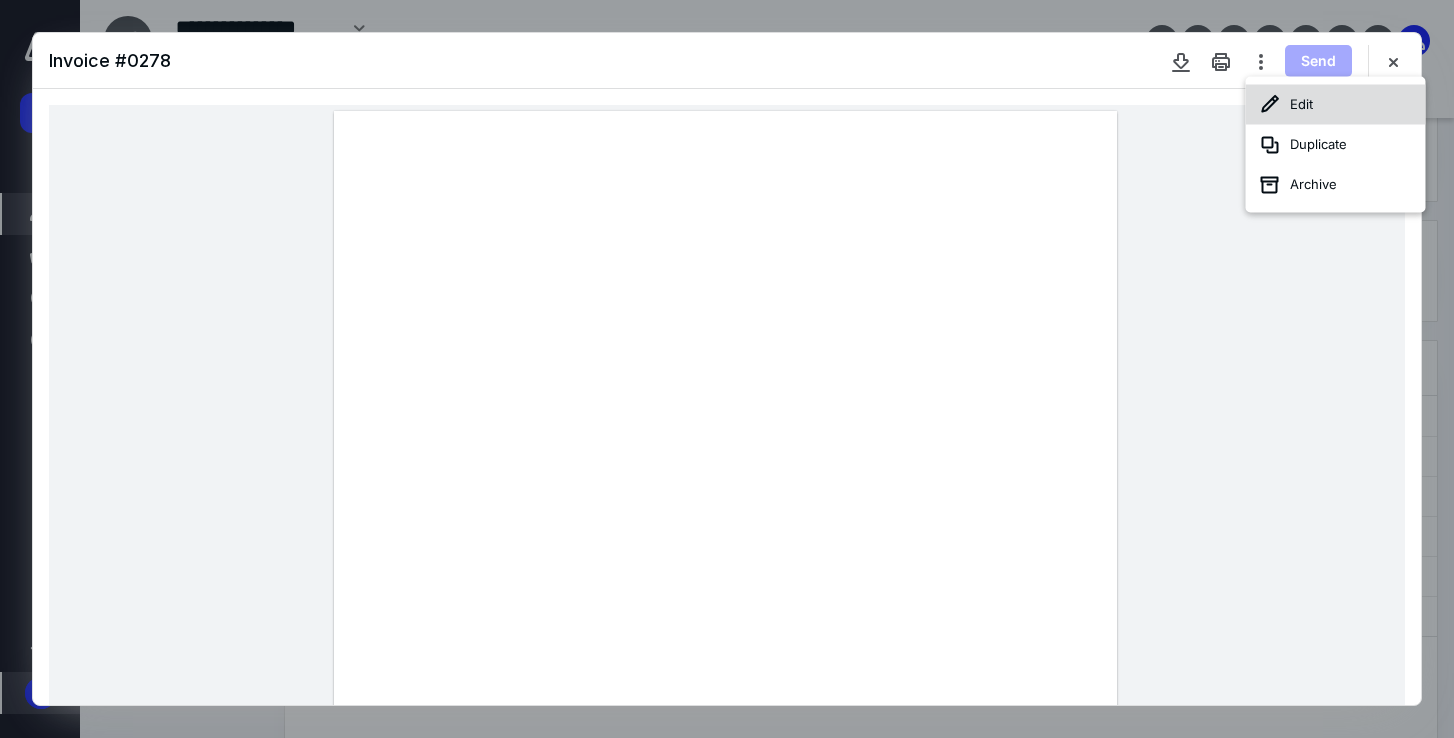 click 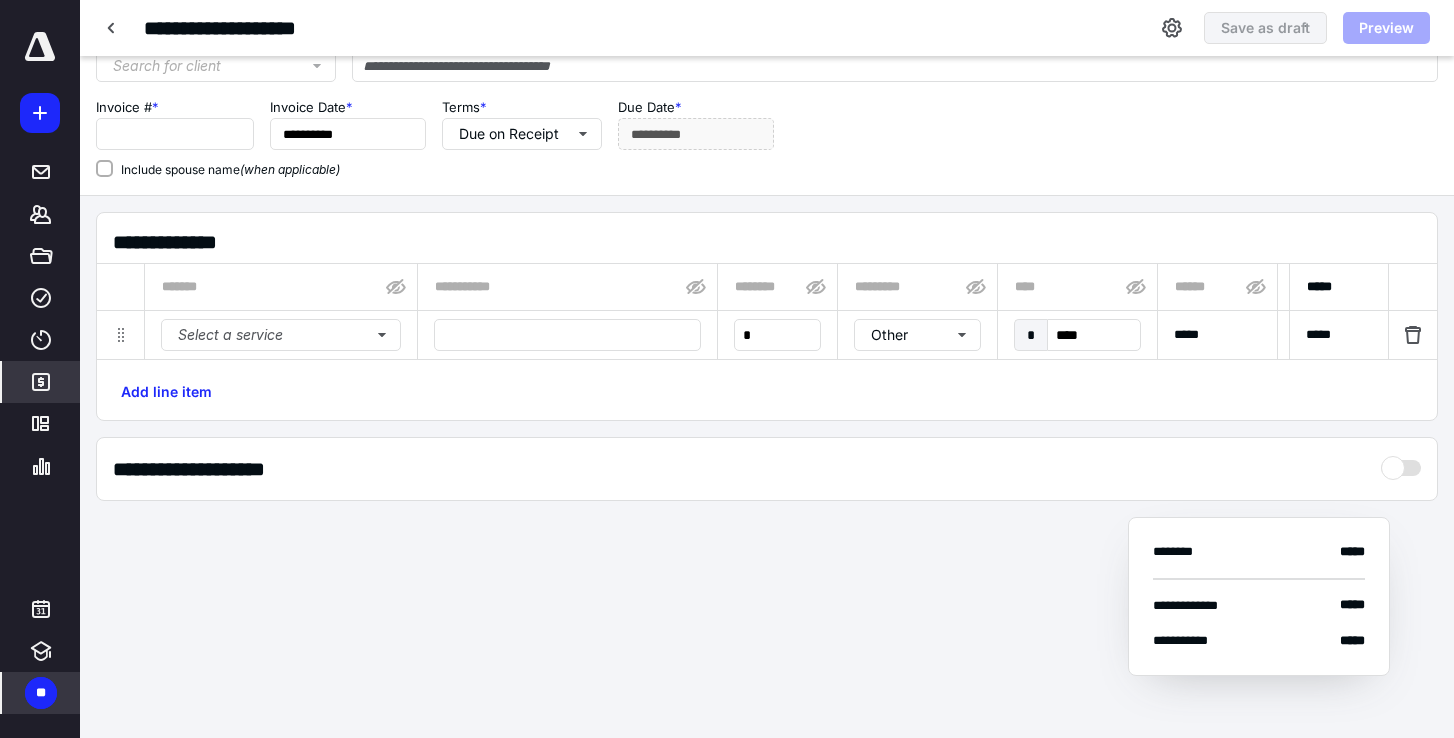 scroll, scrollTop: 0, scrollLeft: 0, axis: both 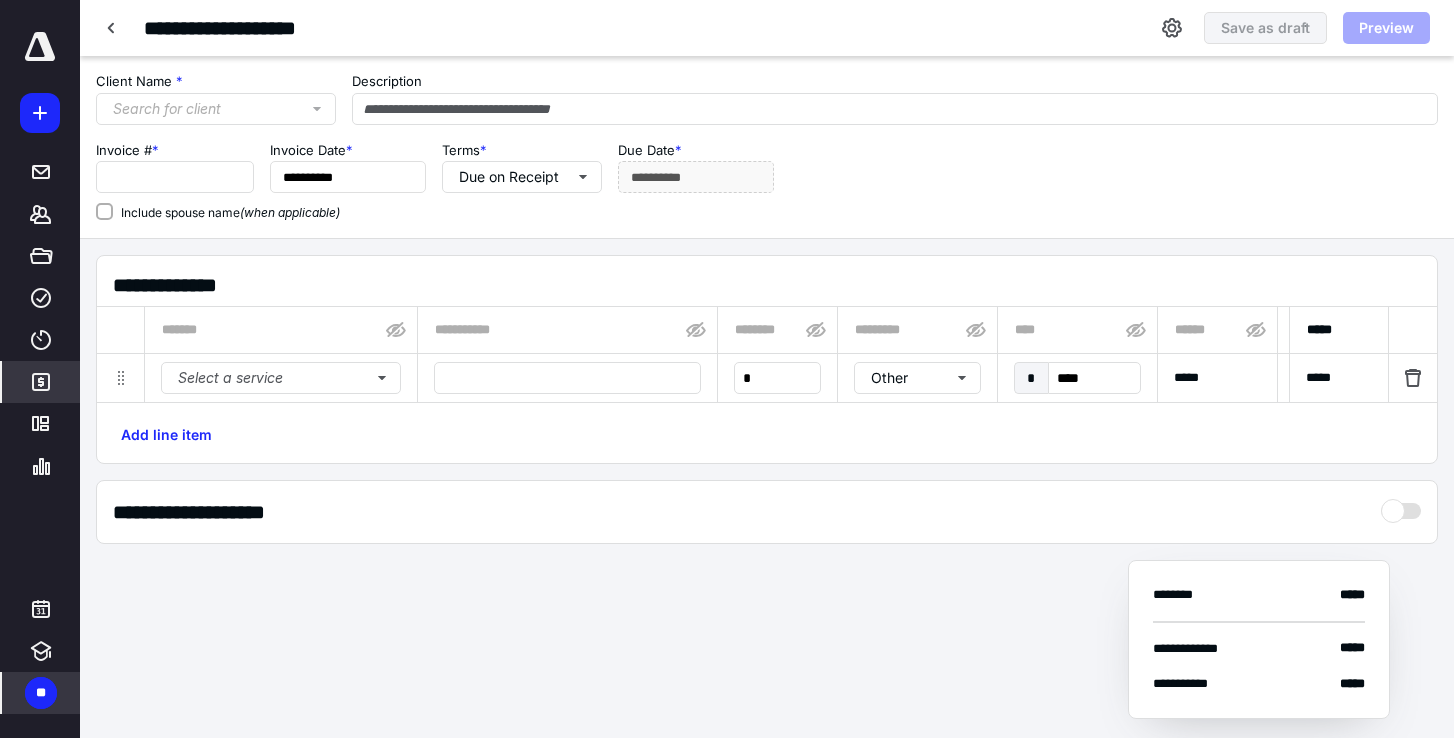 type on "**********" 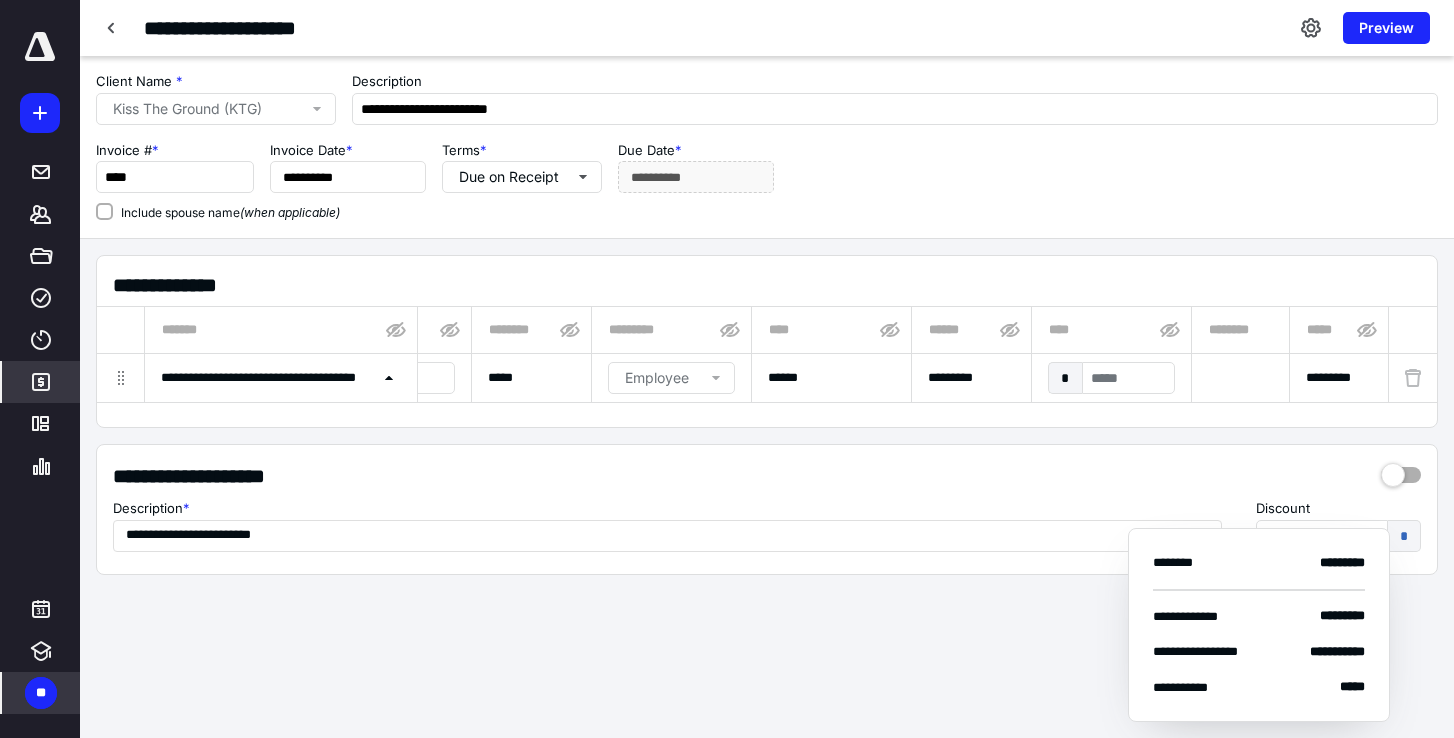 scroll, scrollTop: 0, scrollLeft: 251, axis: horizontal 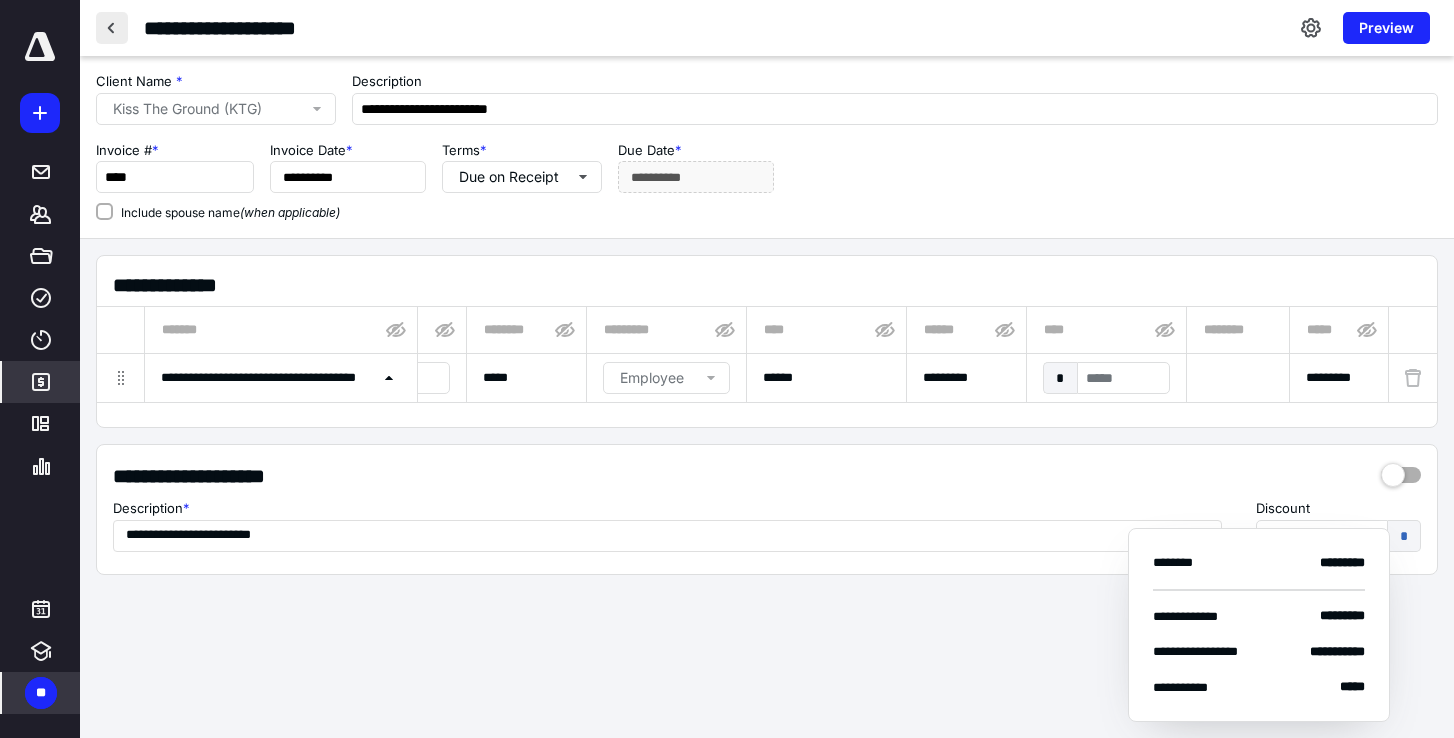 click at bounding box center [112, 28] 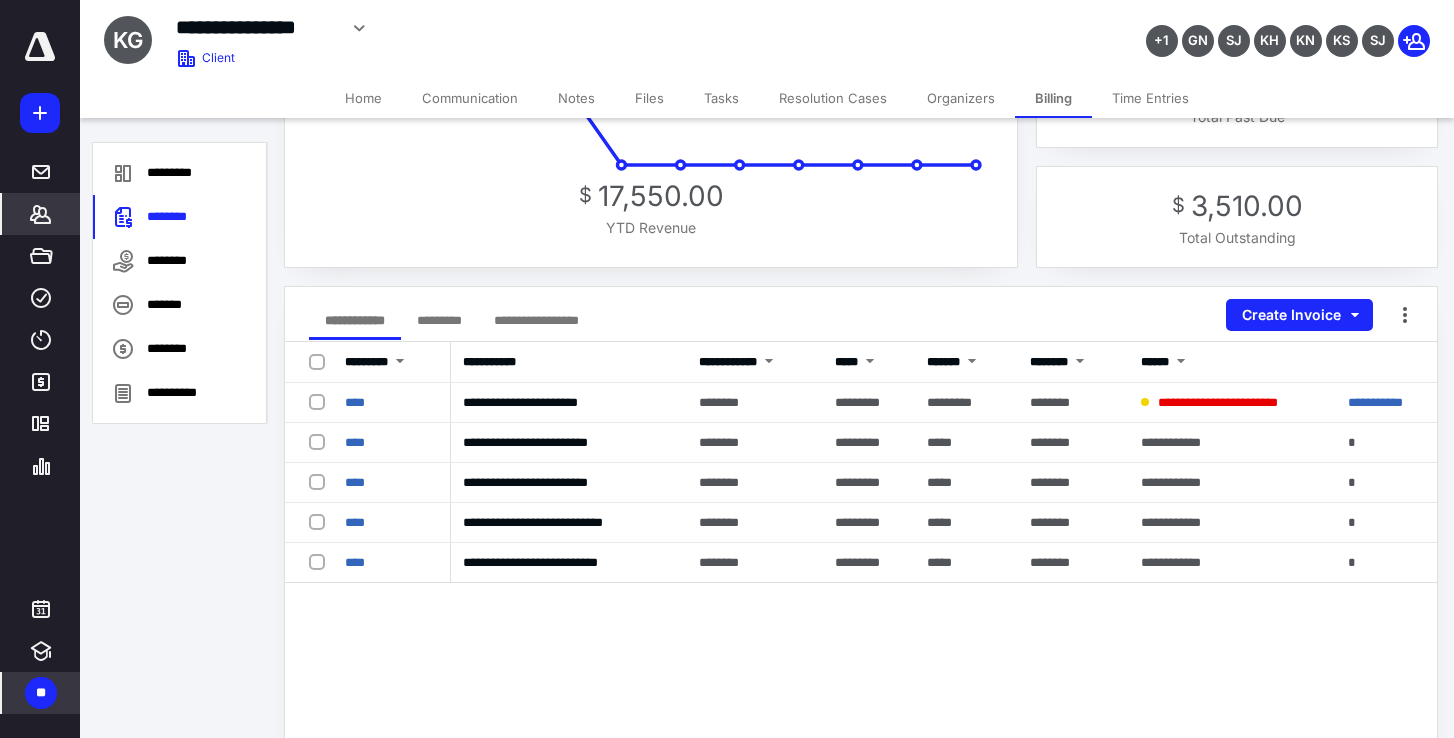 scroll, scrollTop: 98, scrollLeft: 0, axis: vertical 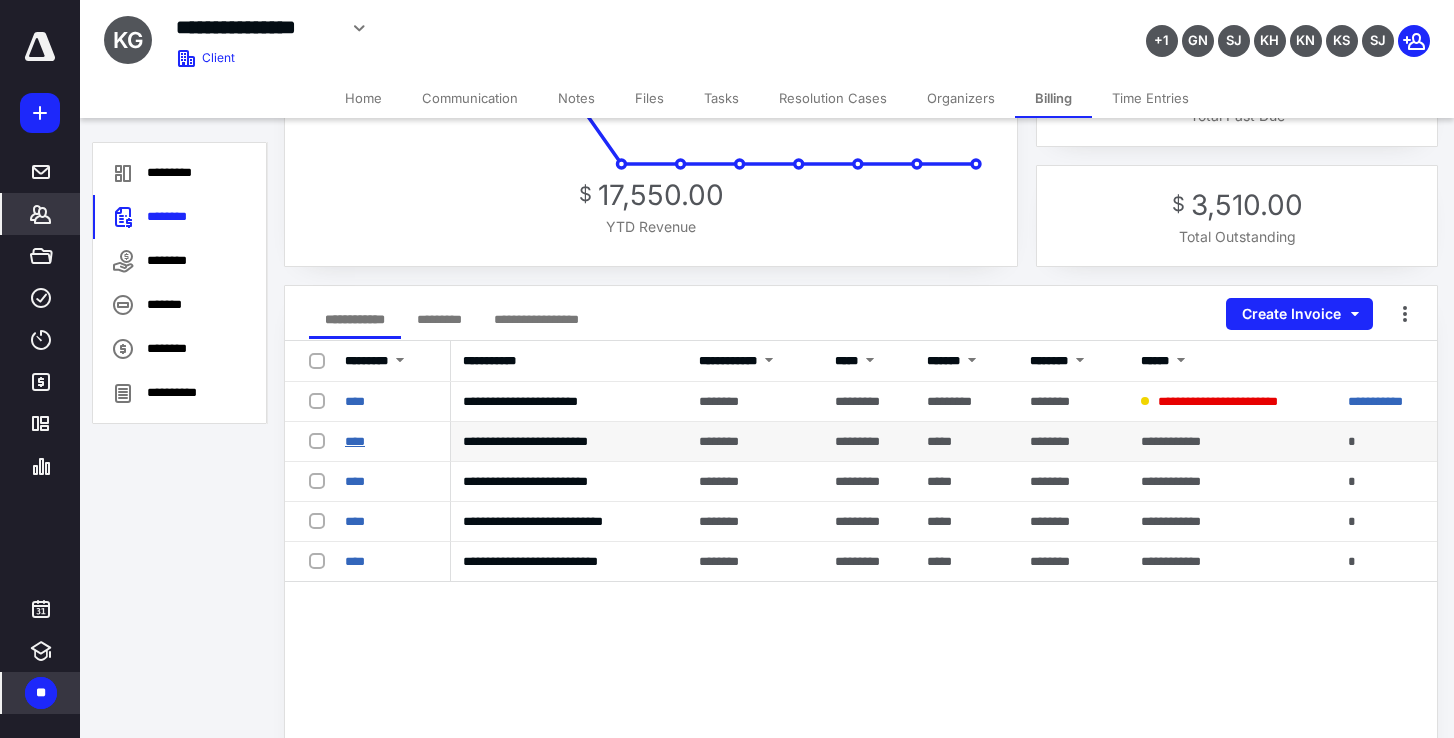 click on "****" at bounding box center (355, 441) 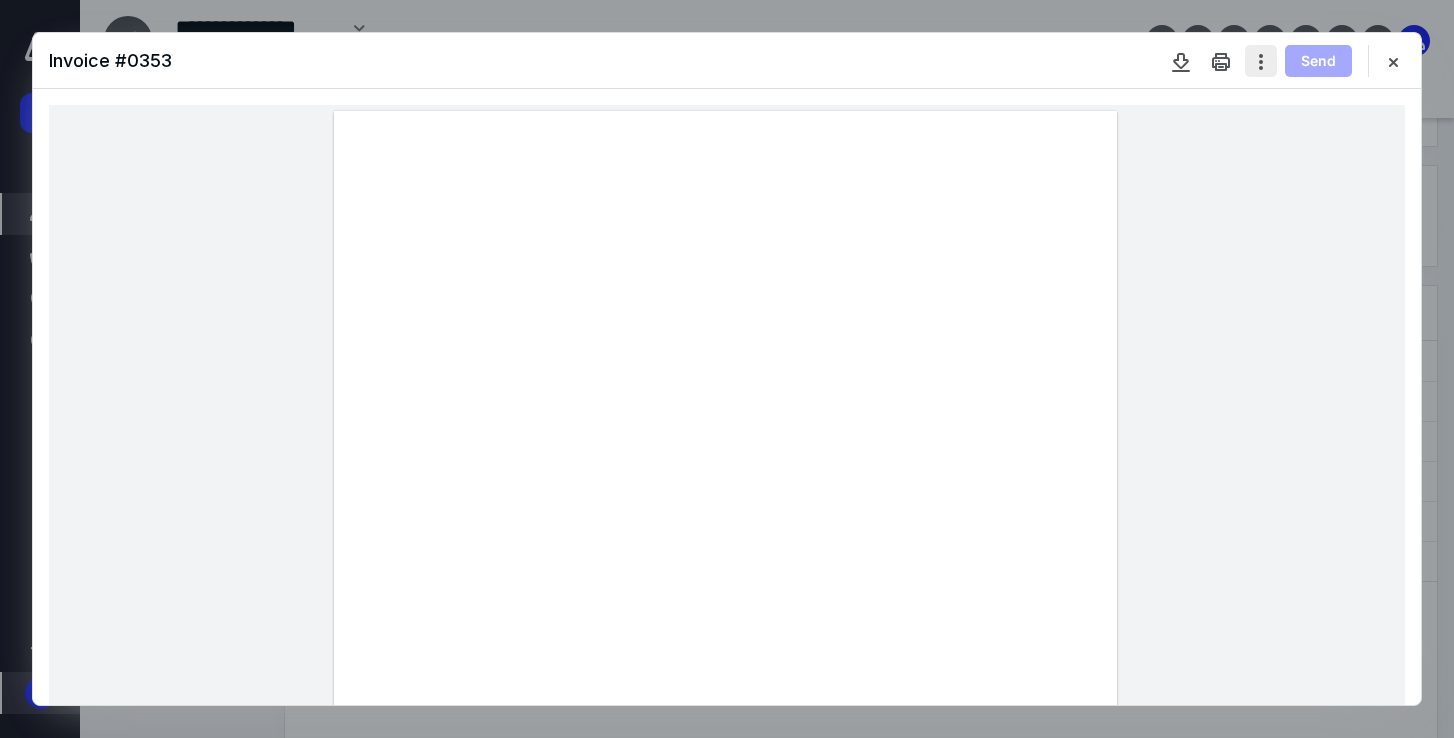click at bounding box center [1261, 61] 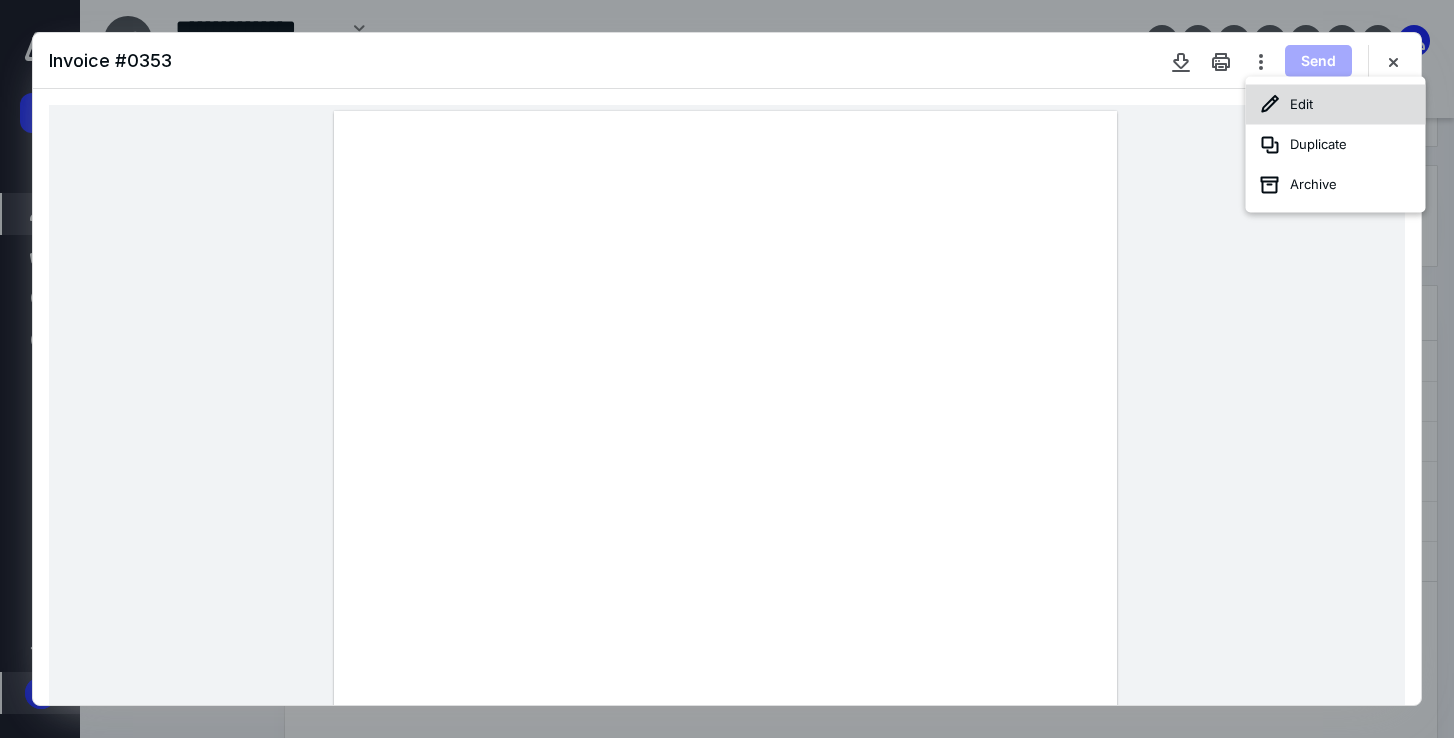 click 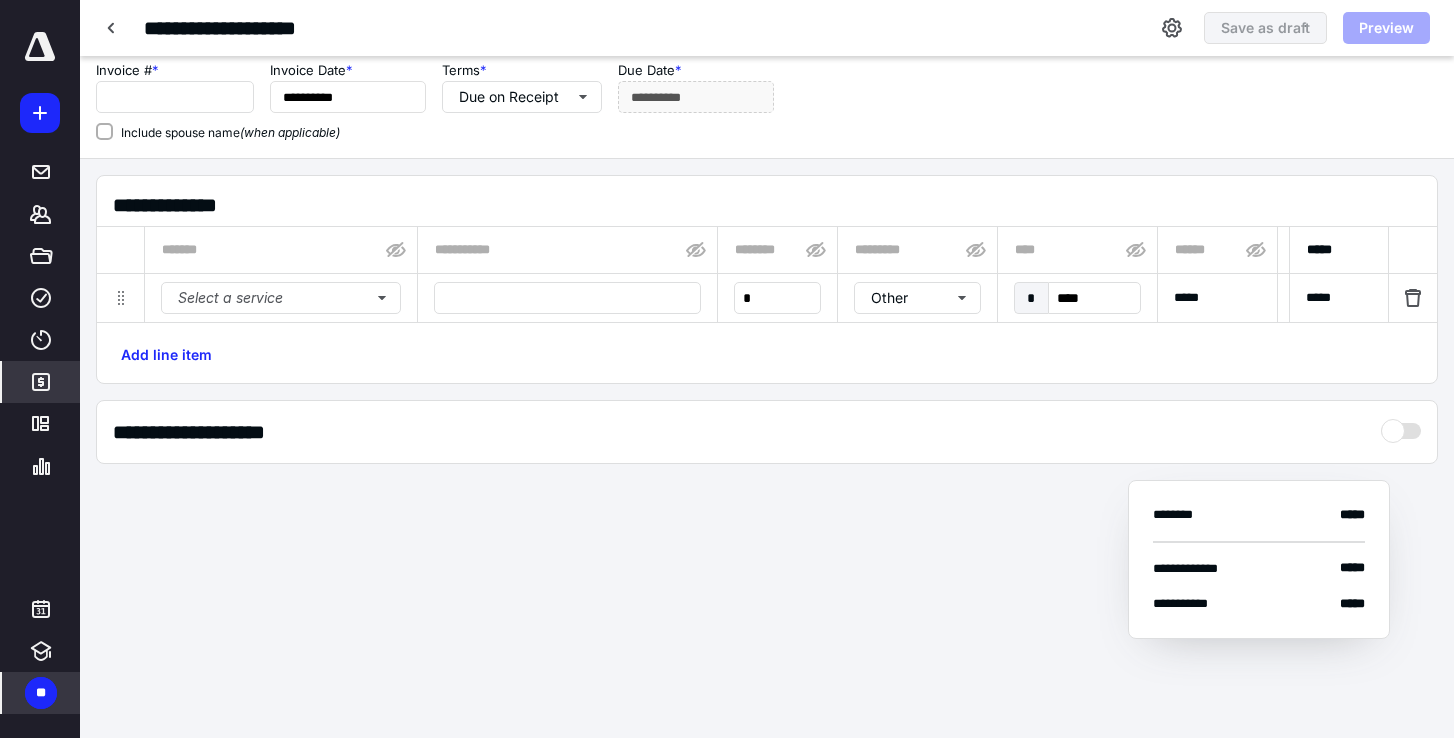 scroll, scrollTop: 36, scrollLeft: 0, axis: vertical 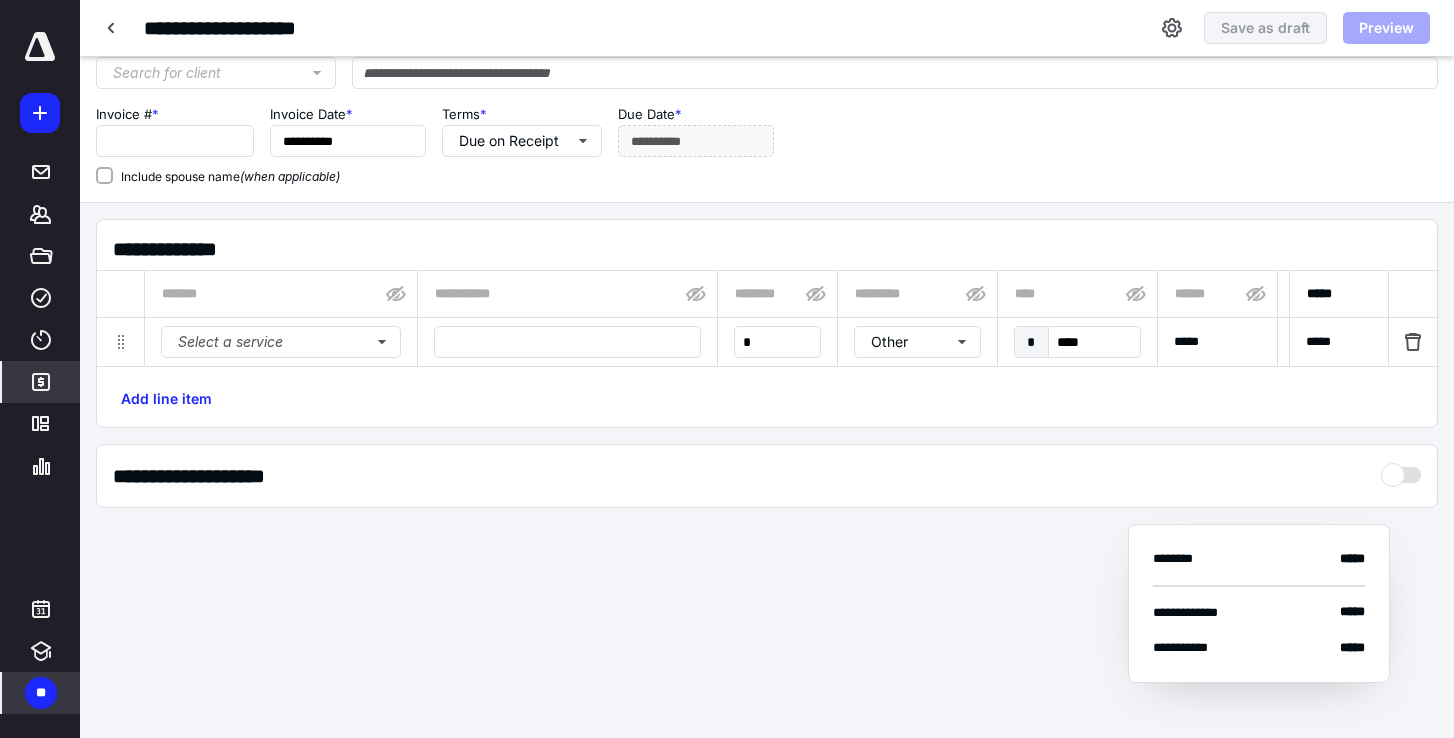 type on "**********" 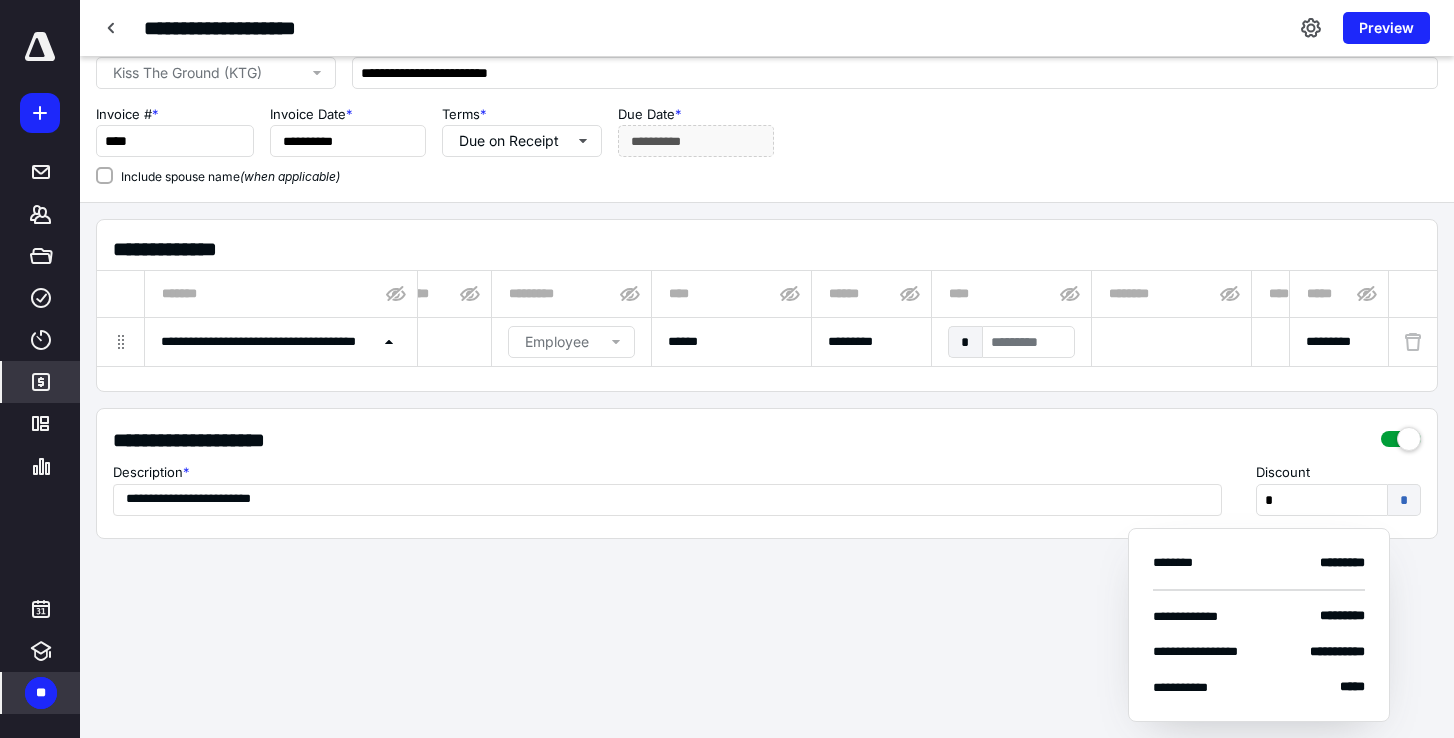 scroll, scrollTop: 0, scrollLeft: 231, axis: horizontal 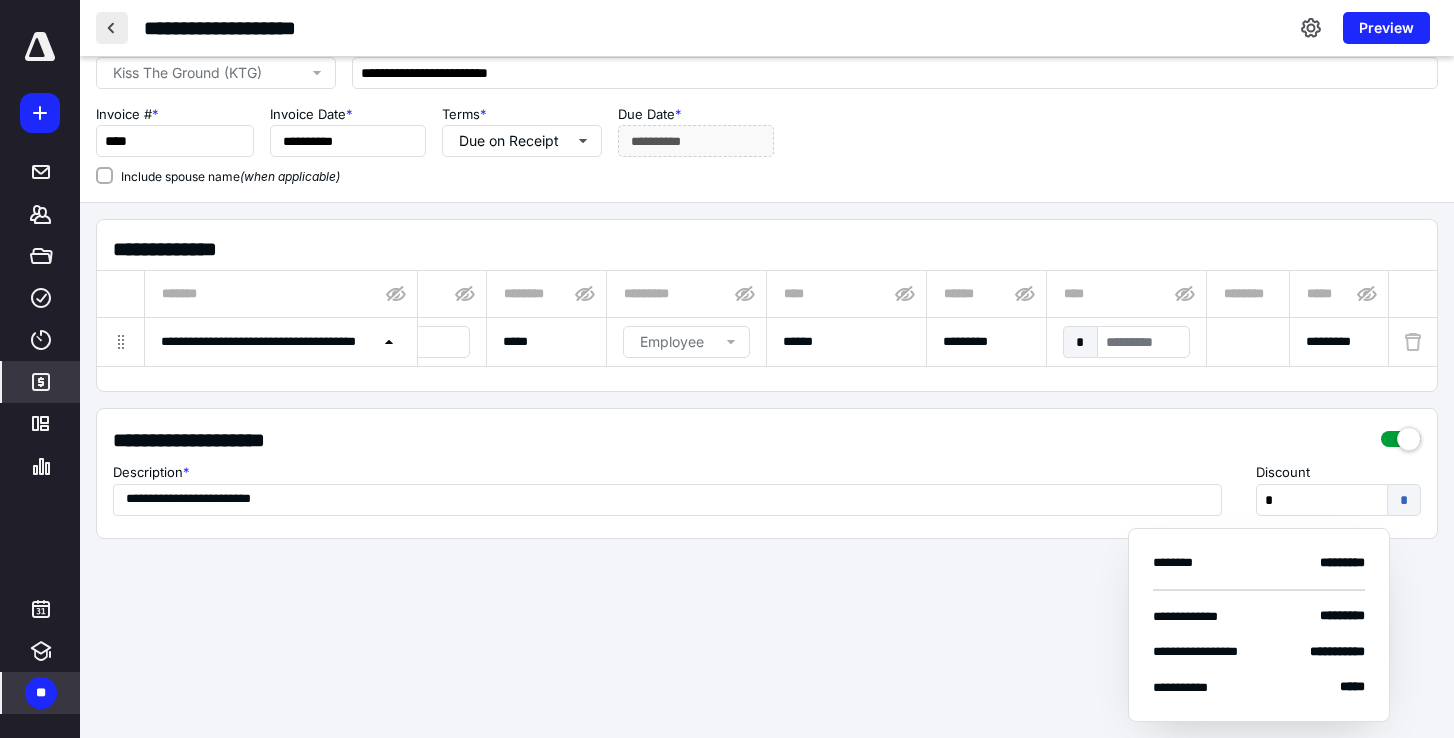click at bounding box center [112, 28] 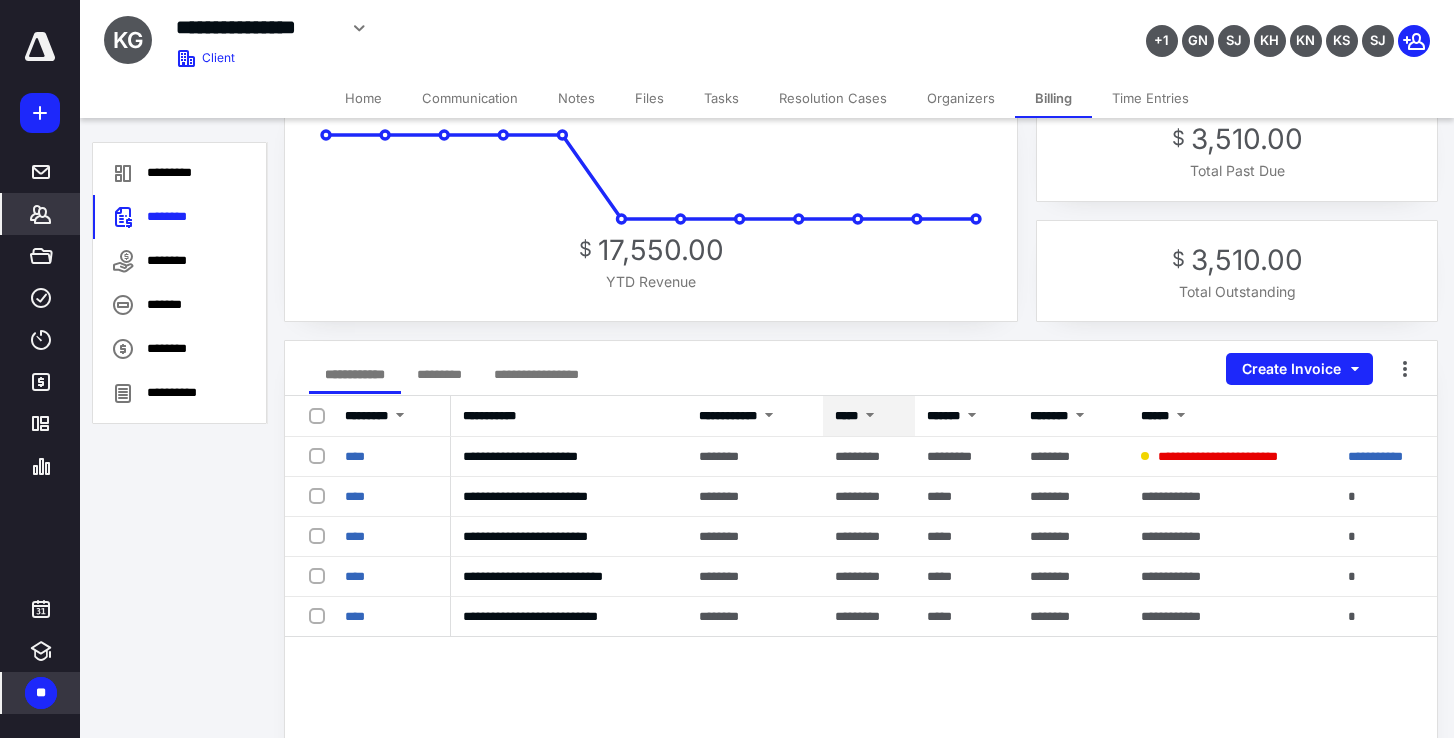scroll, scrollTop: 0, scrollLeft: 0, axis: both 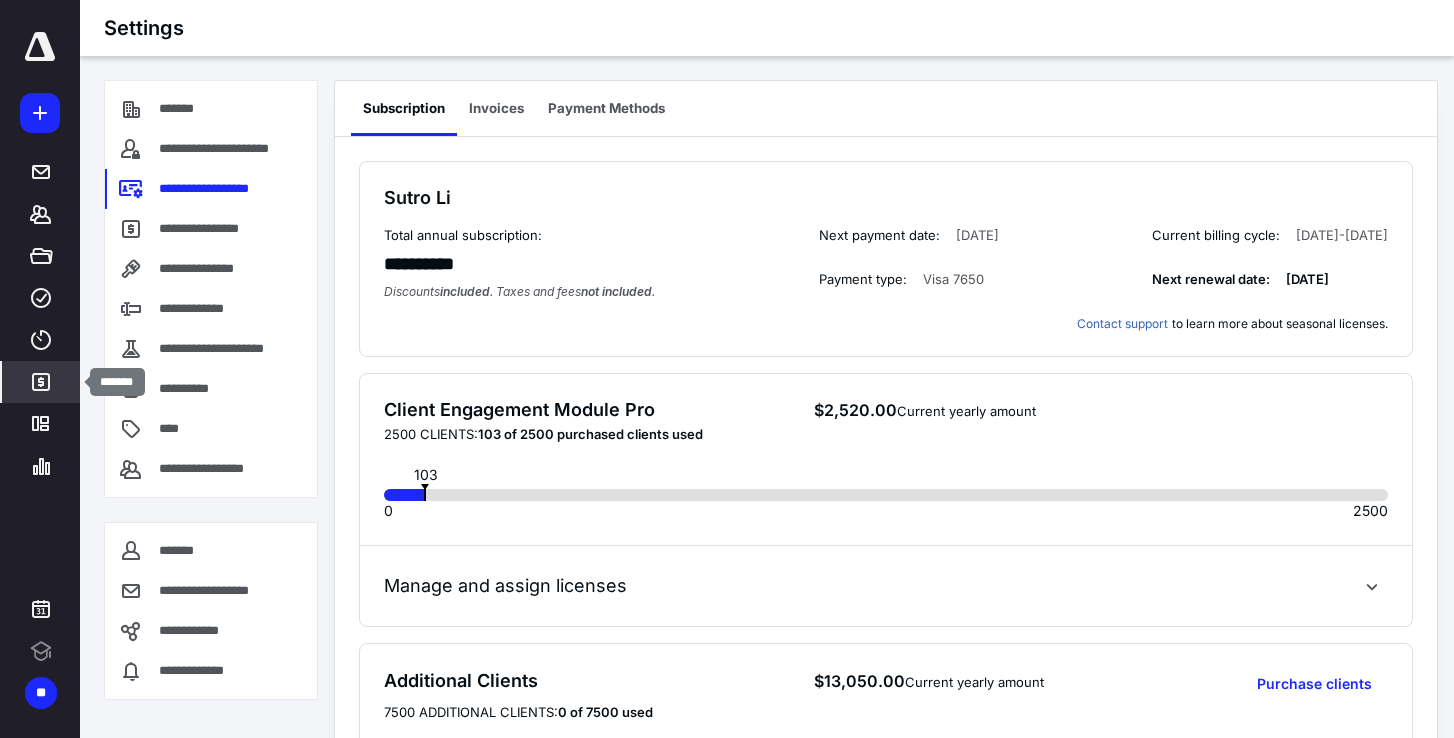 click 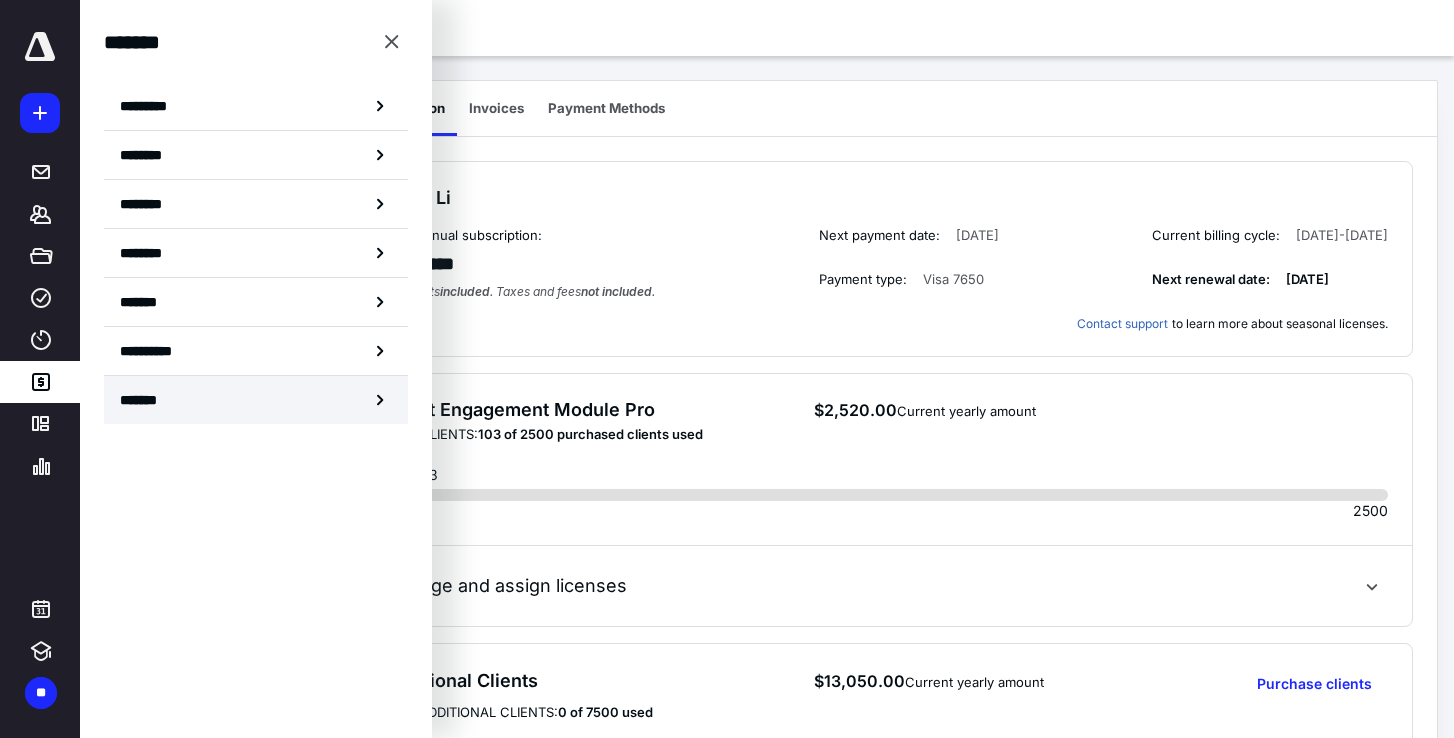 click on "*******" at bounding box center (256, 400) 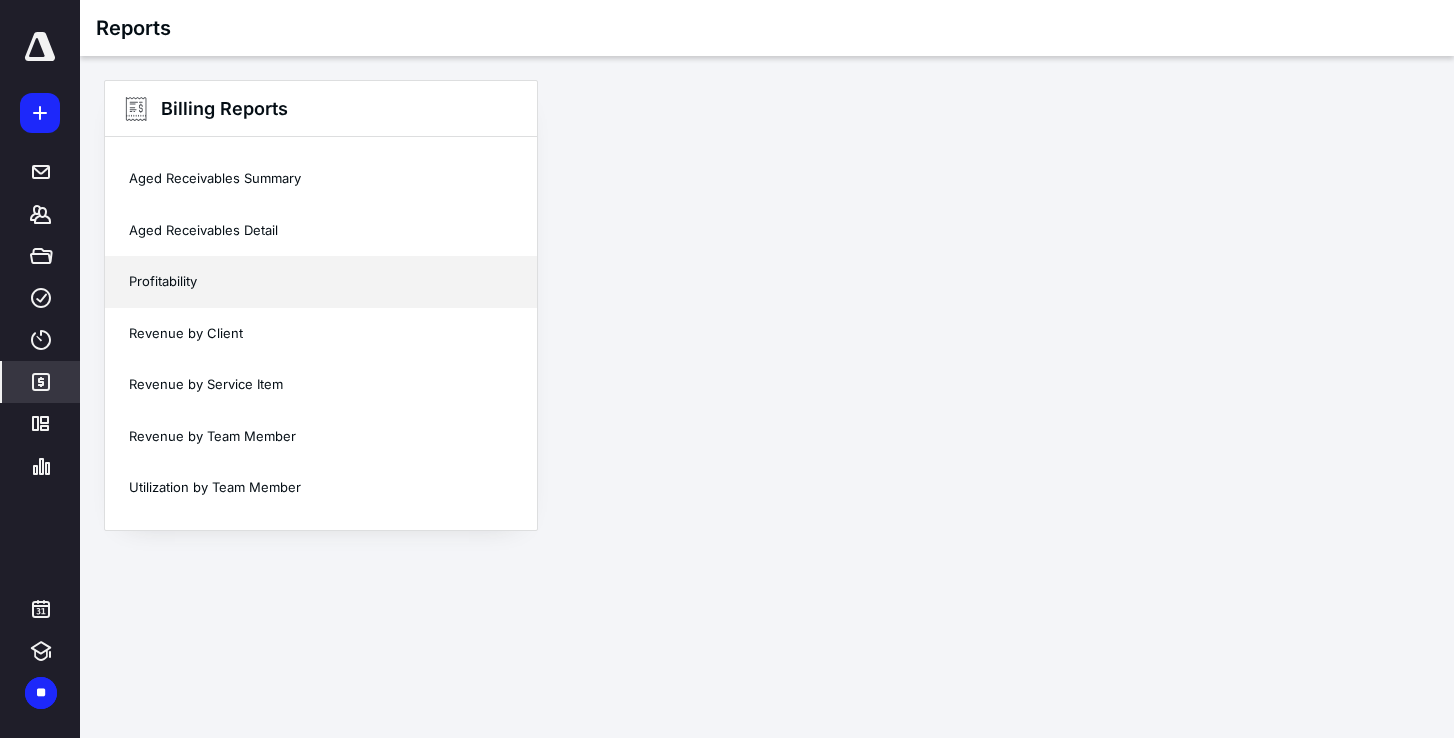 click on "Profitability" at bounding box center (321, 282) 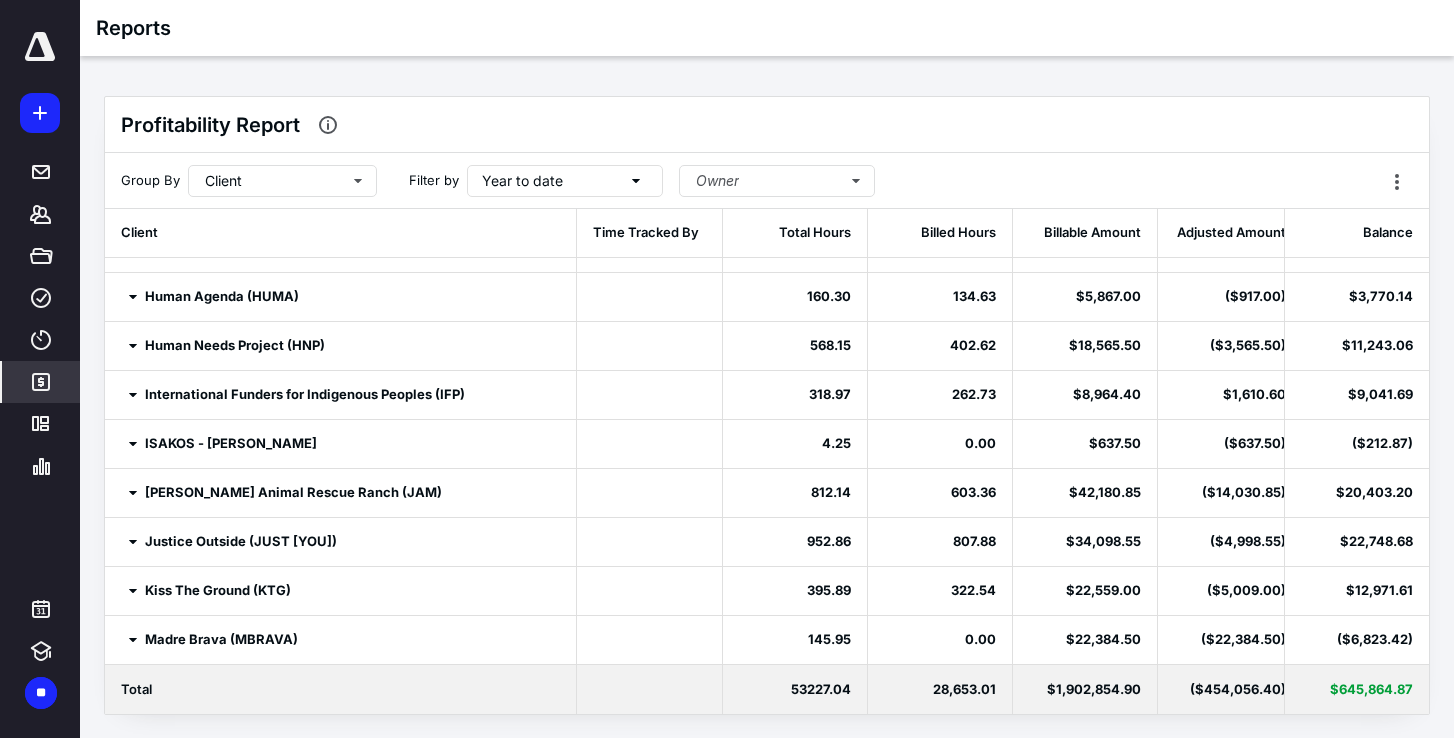 scroll, scrollTop: 2096, scrollLeft: 0, axis: vertical 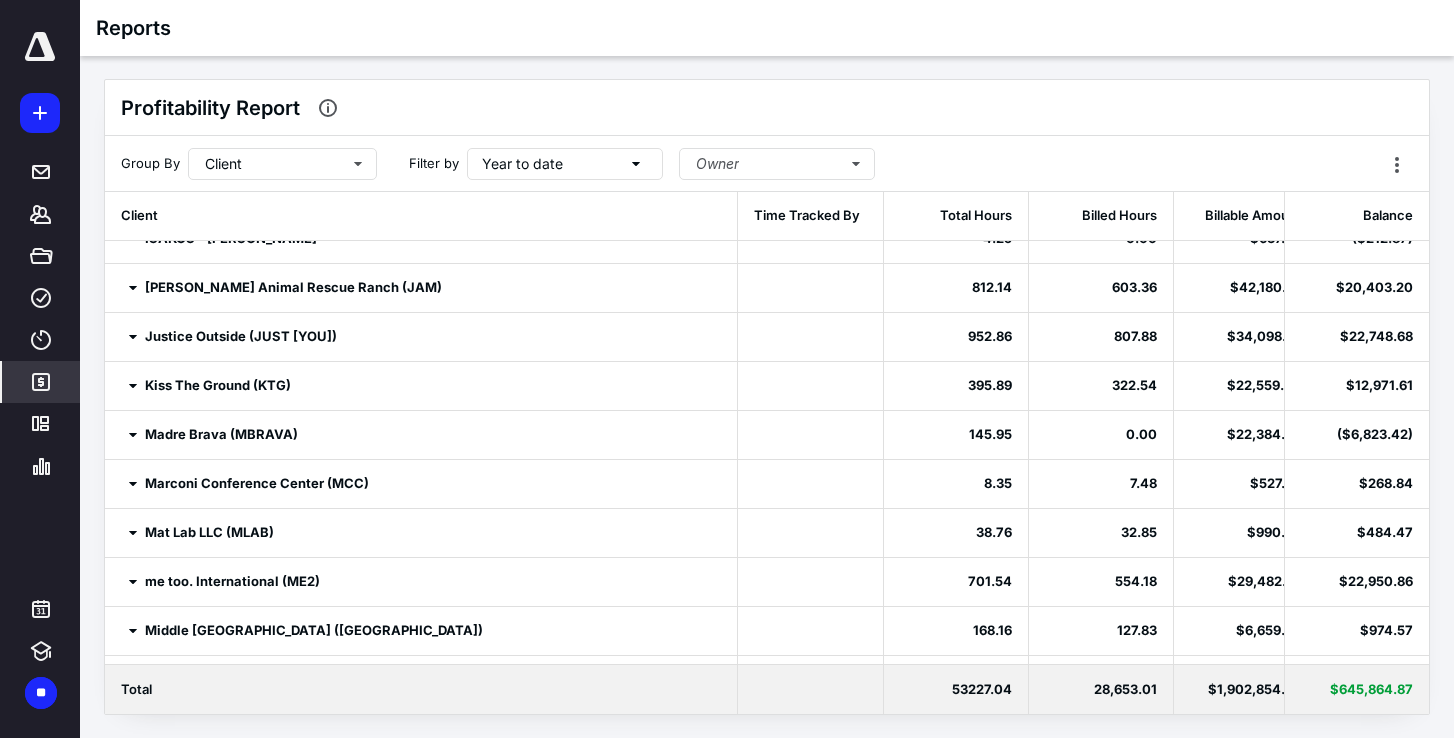click on "Kiss The Ground (KTG)" at bounding box center [421, 385] 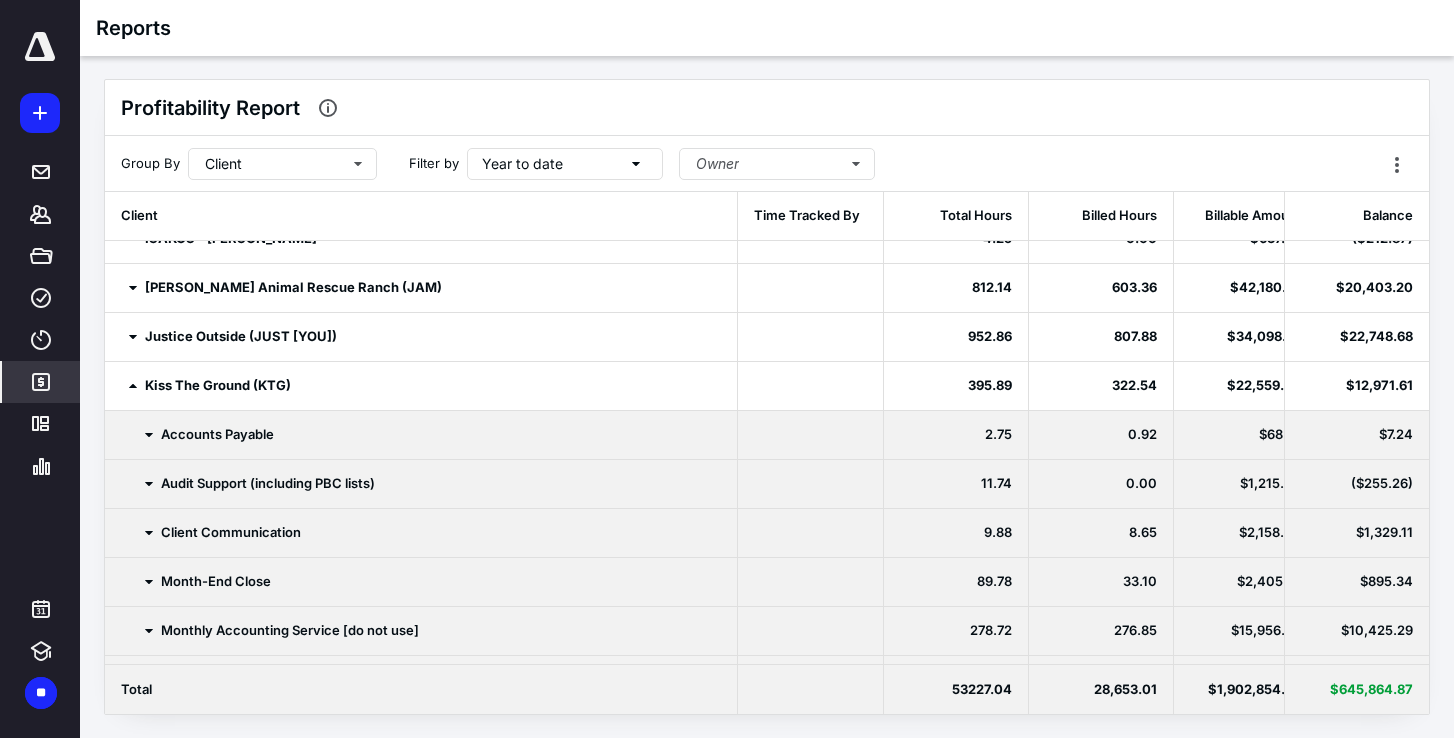 scroll, scrollTop: 2287, scrollLeft: 0, axis: vertical 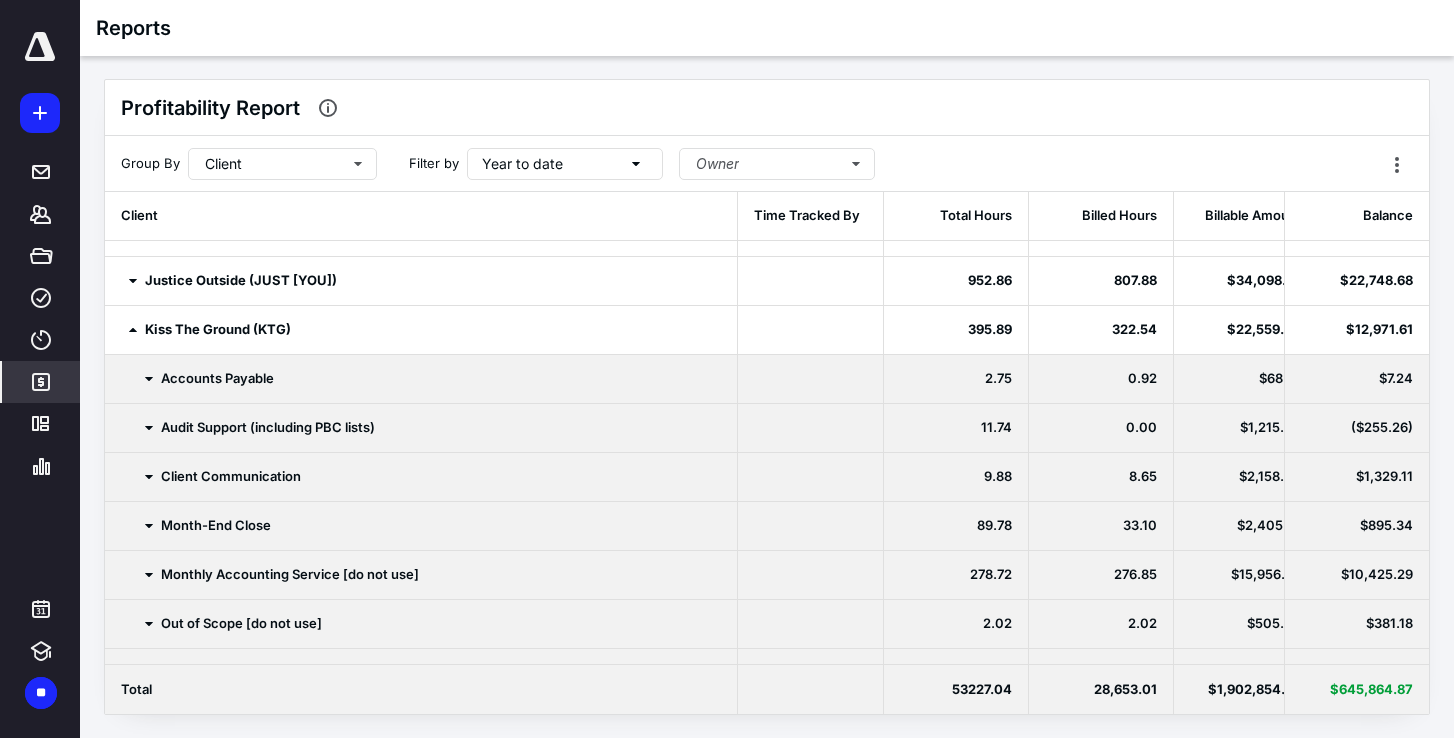 click on "Accounts Payable" at bounding box center [421, 378] 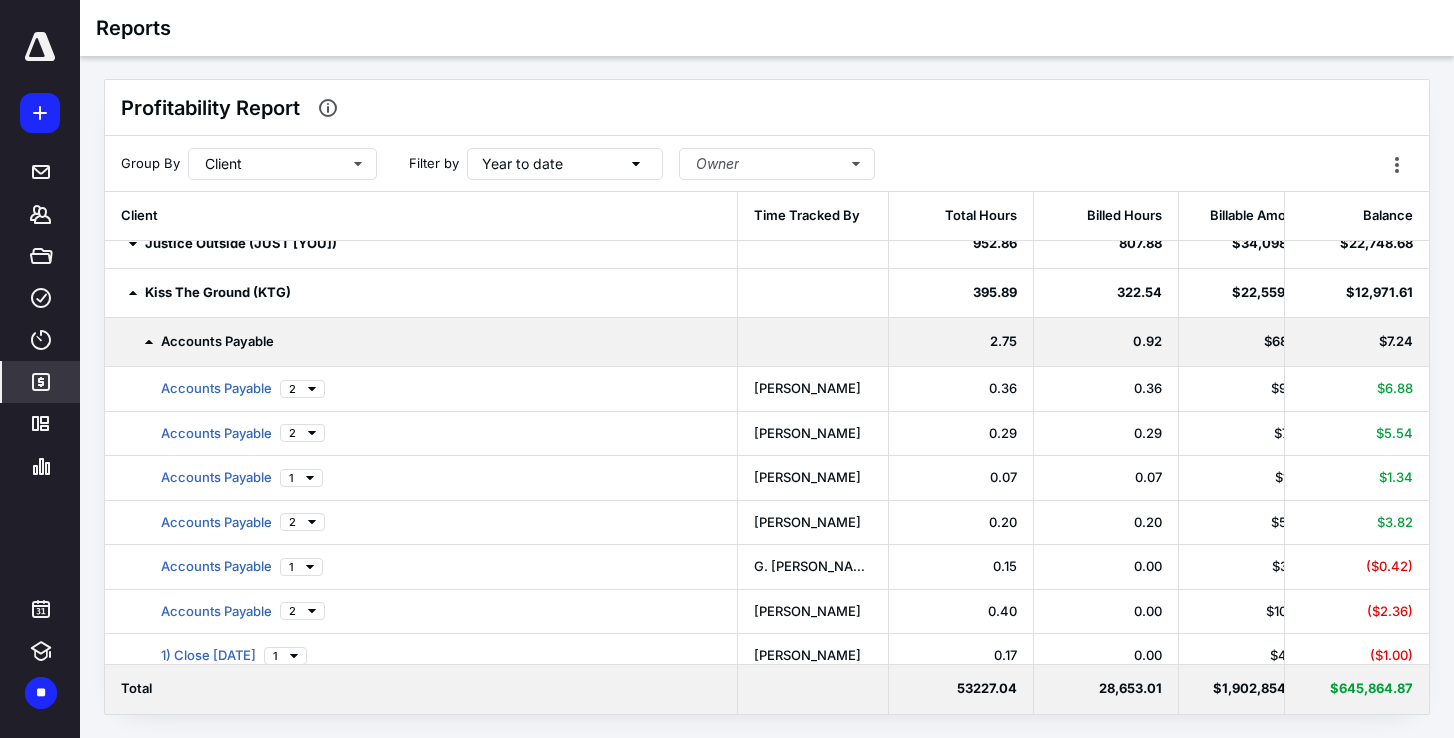 scroll, scrollTop: 2331, scrollLeft: 0, axis: vertical 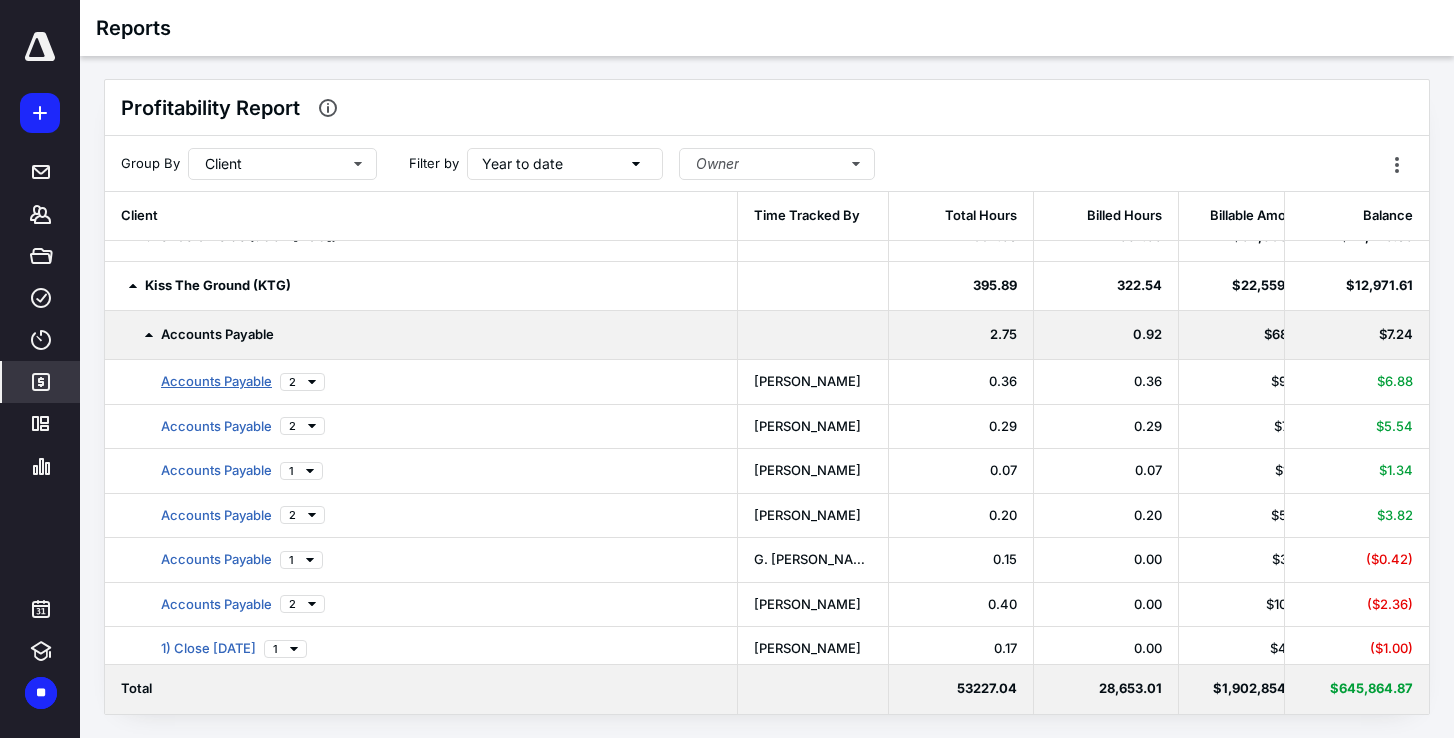 click on "Accounts Payable" at bounding box center [216, 381] 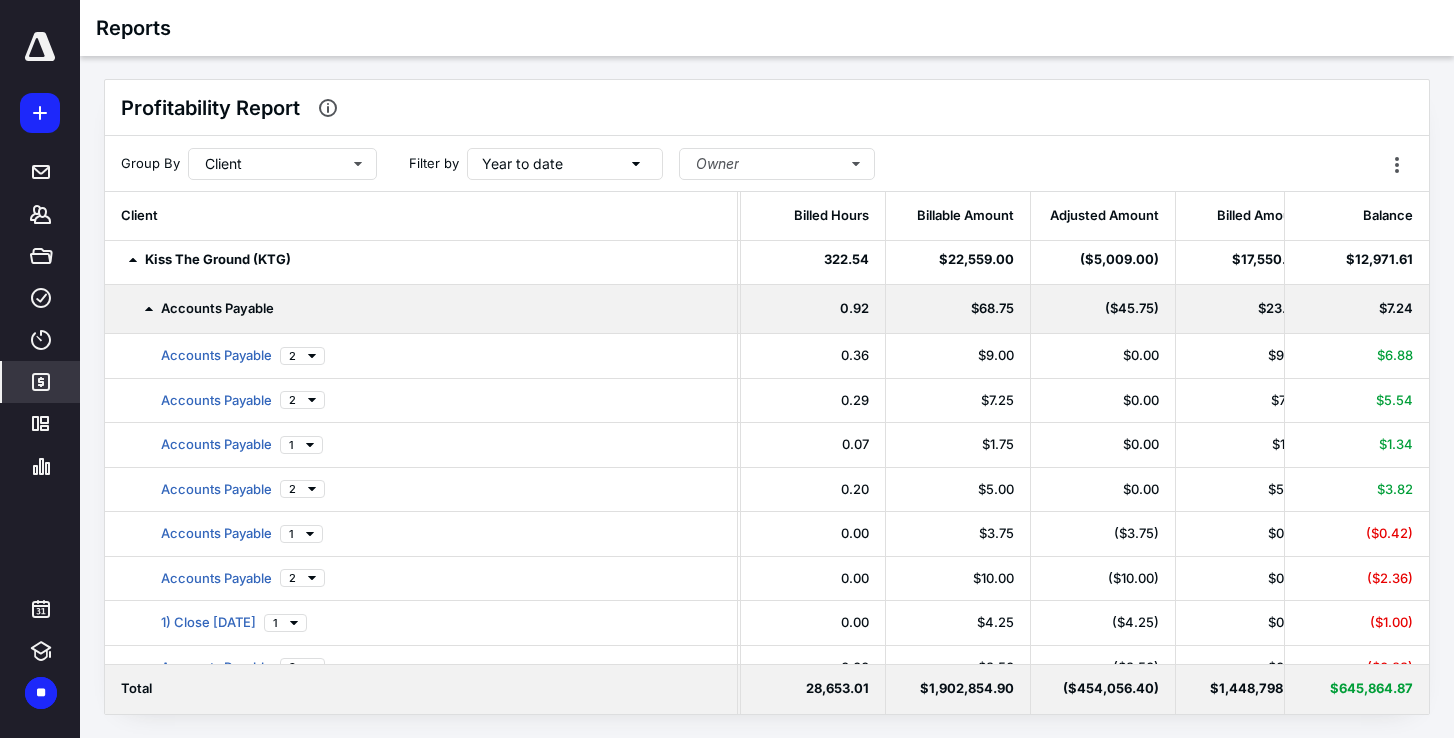 scroll, scrollTop: 2353, scrollLeft: 293, axis: both 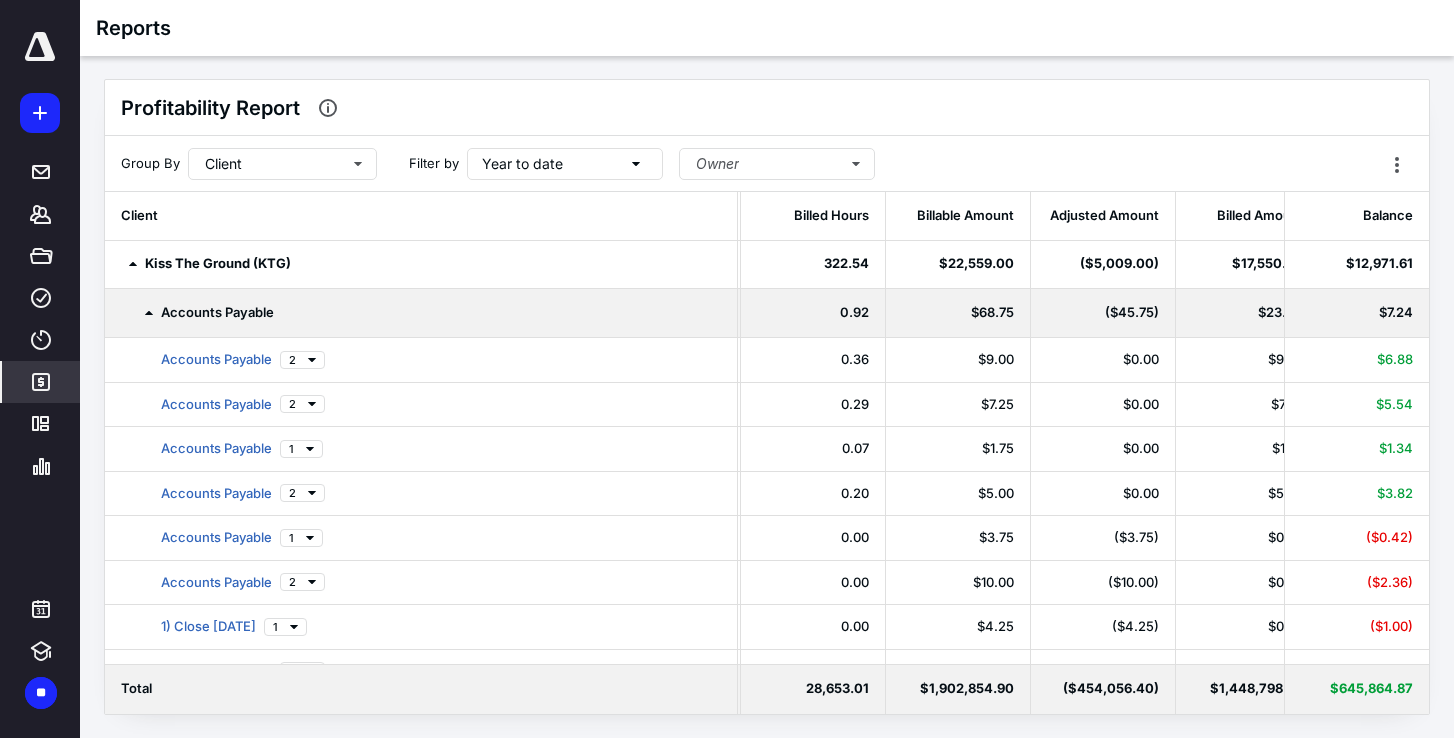 click 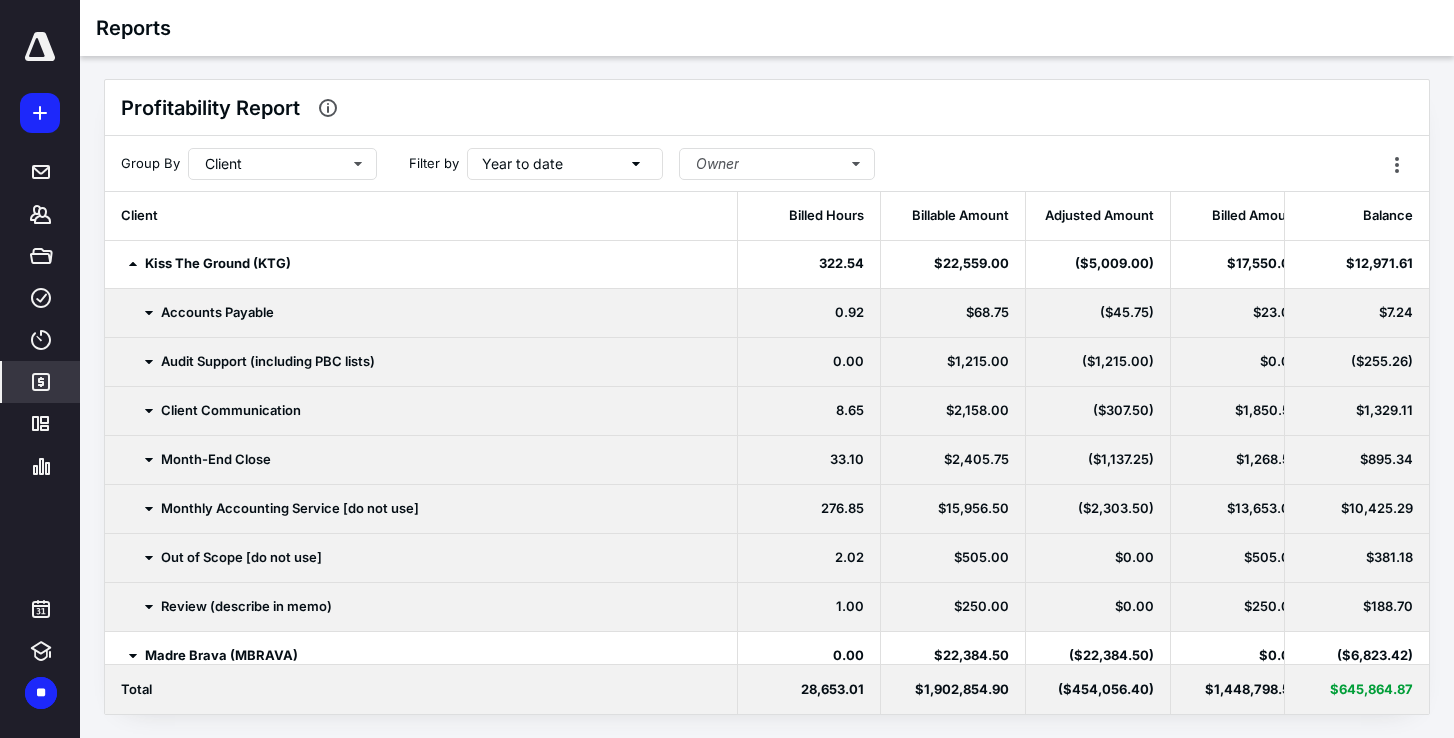 click 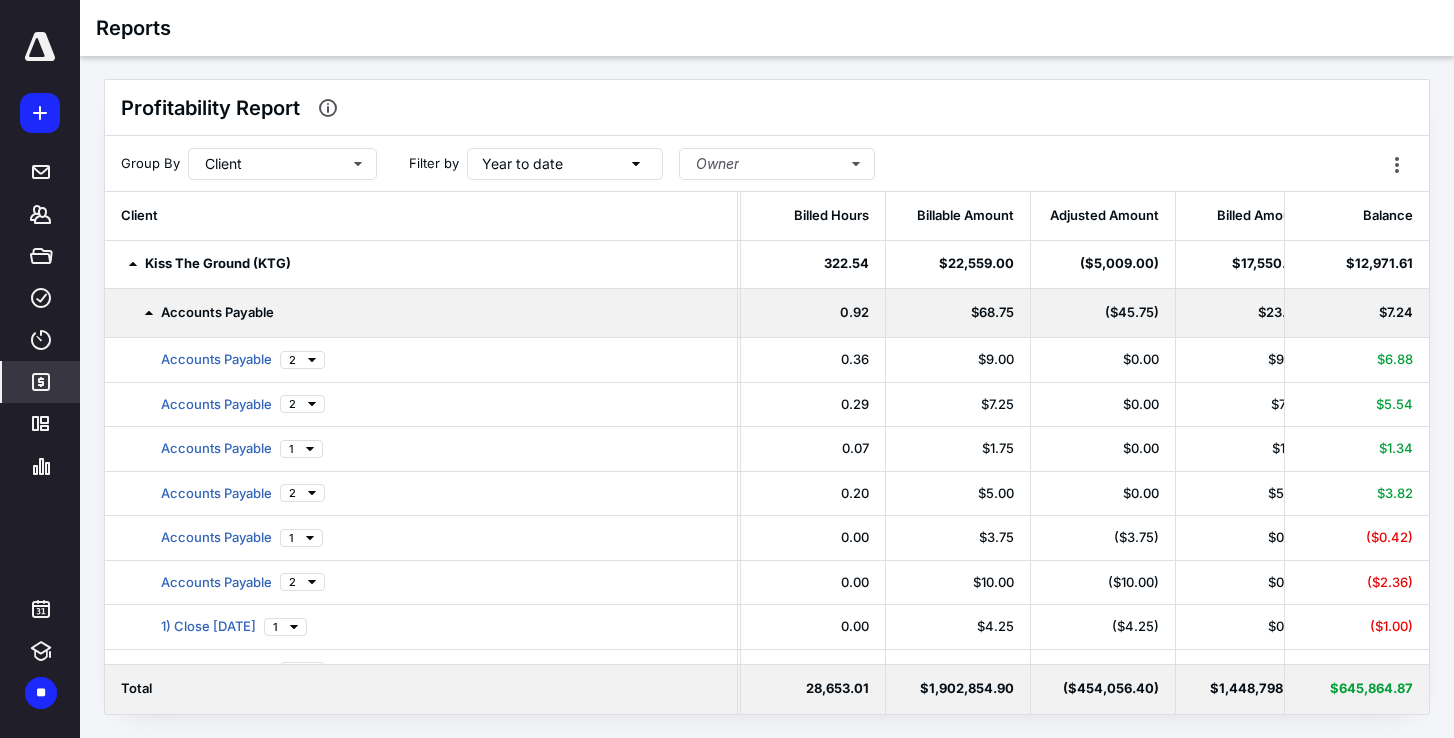 click 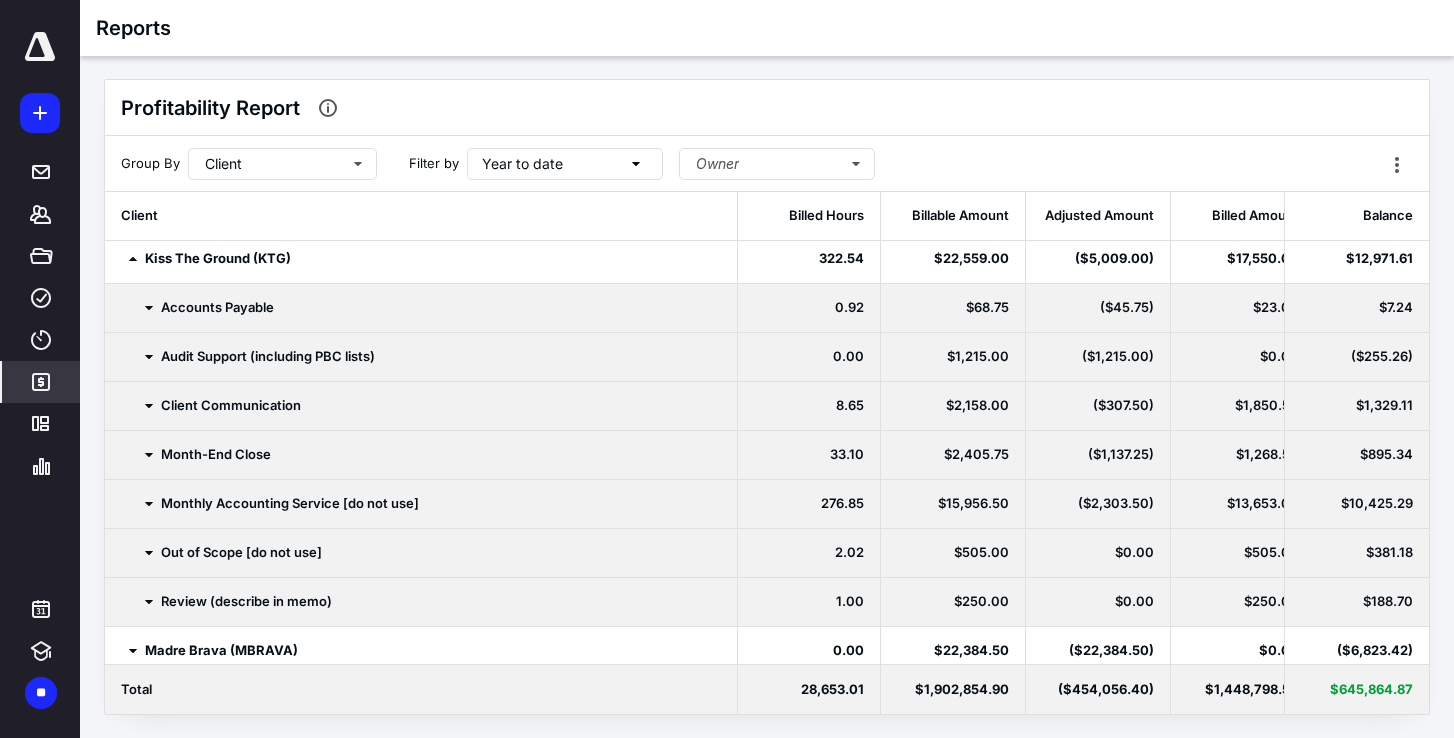scroll, scrollTop: 2355, scrollLeft: 293, axis: both 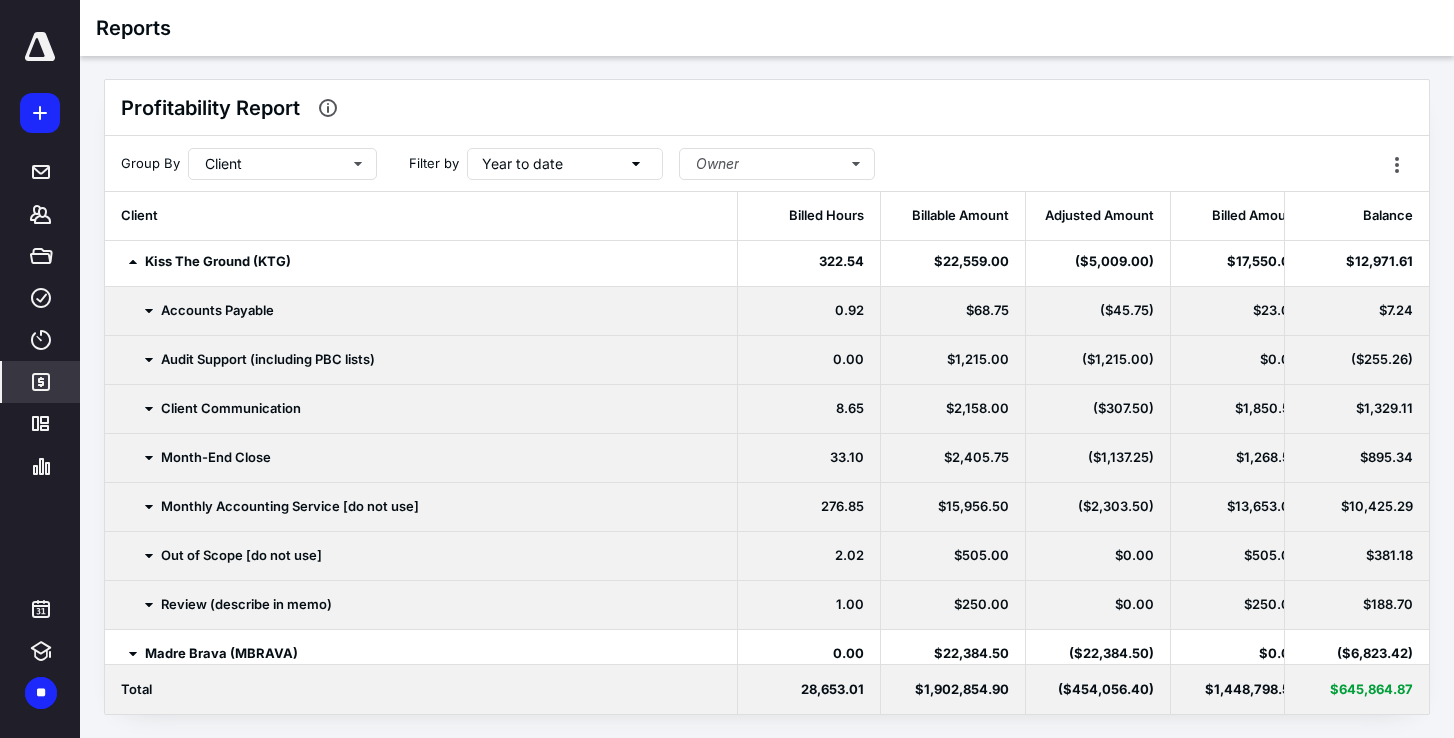 click 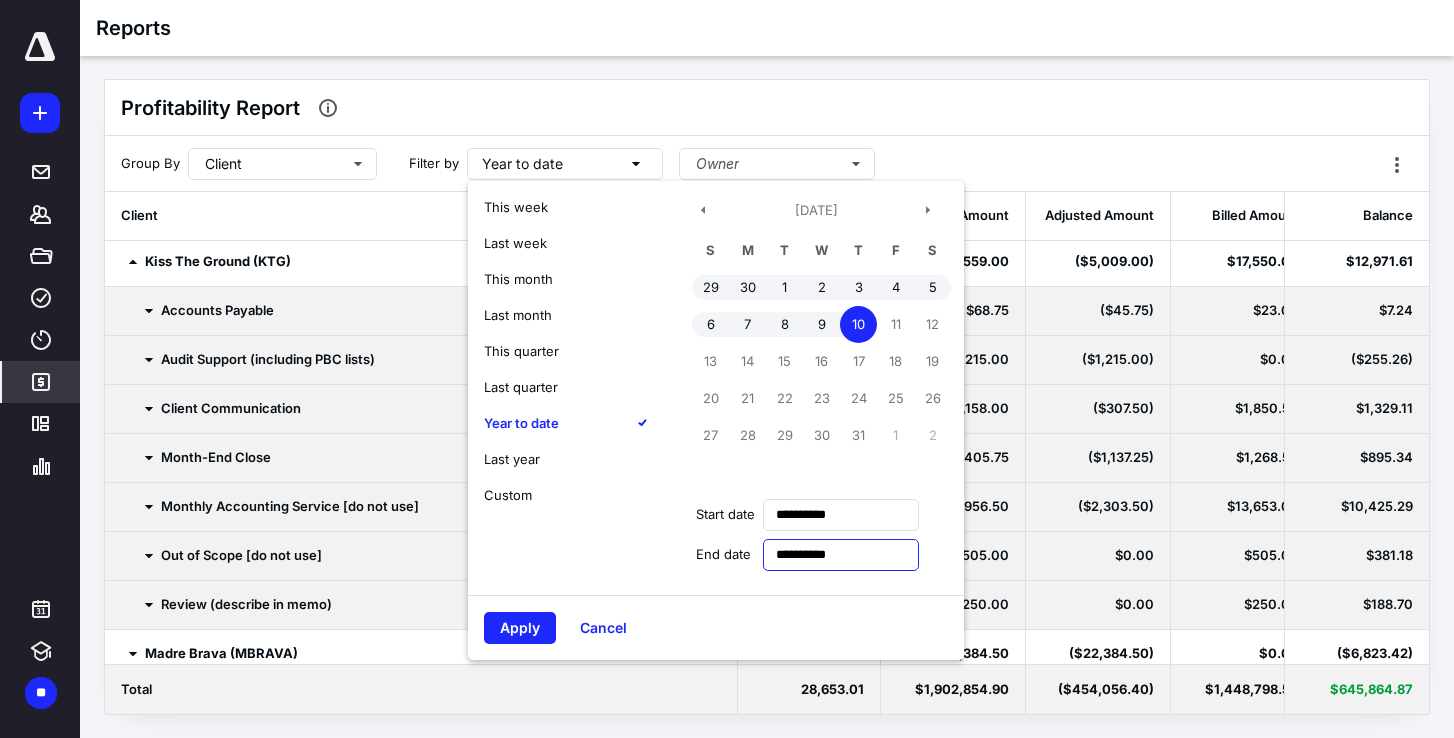 click on "**********" at bounding box center (841, 555) 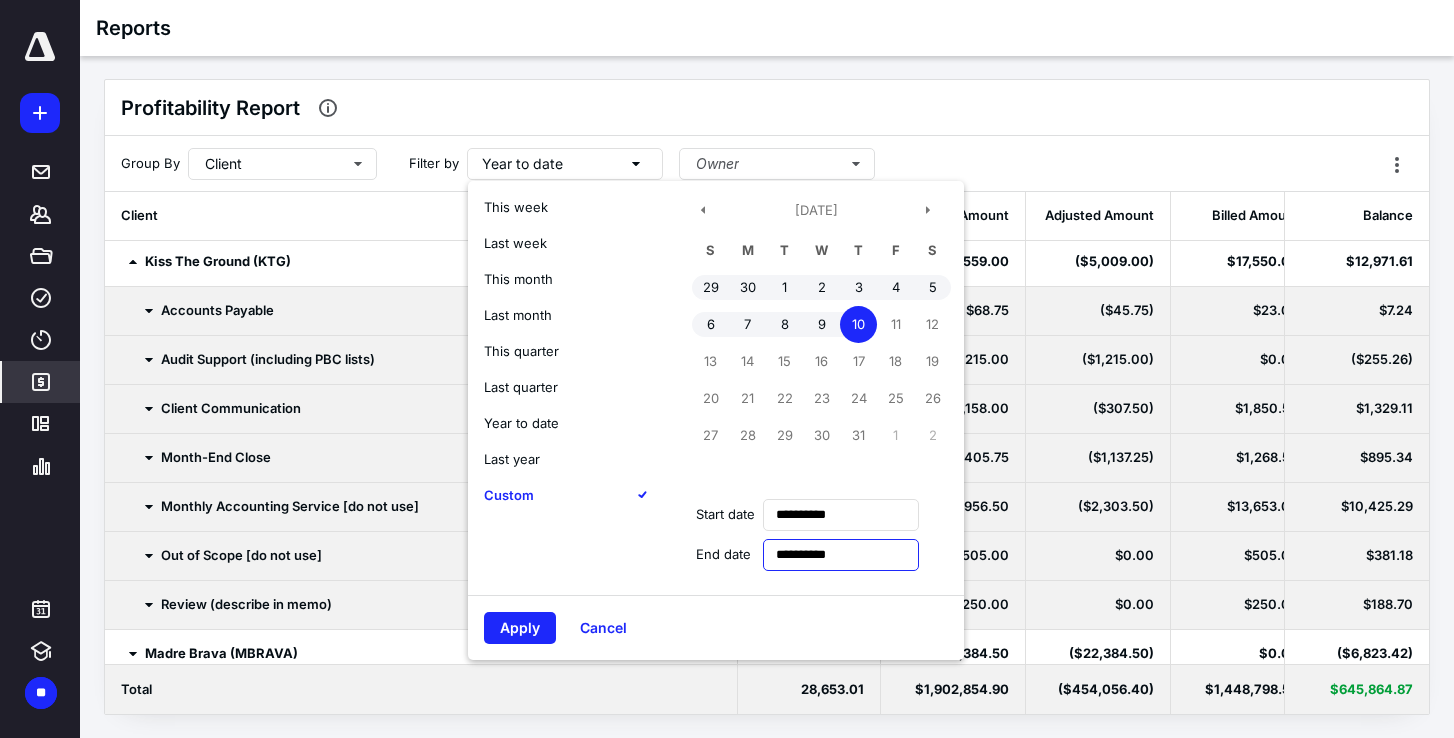 click on "**********" at bounding box center [841, 555] 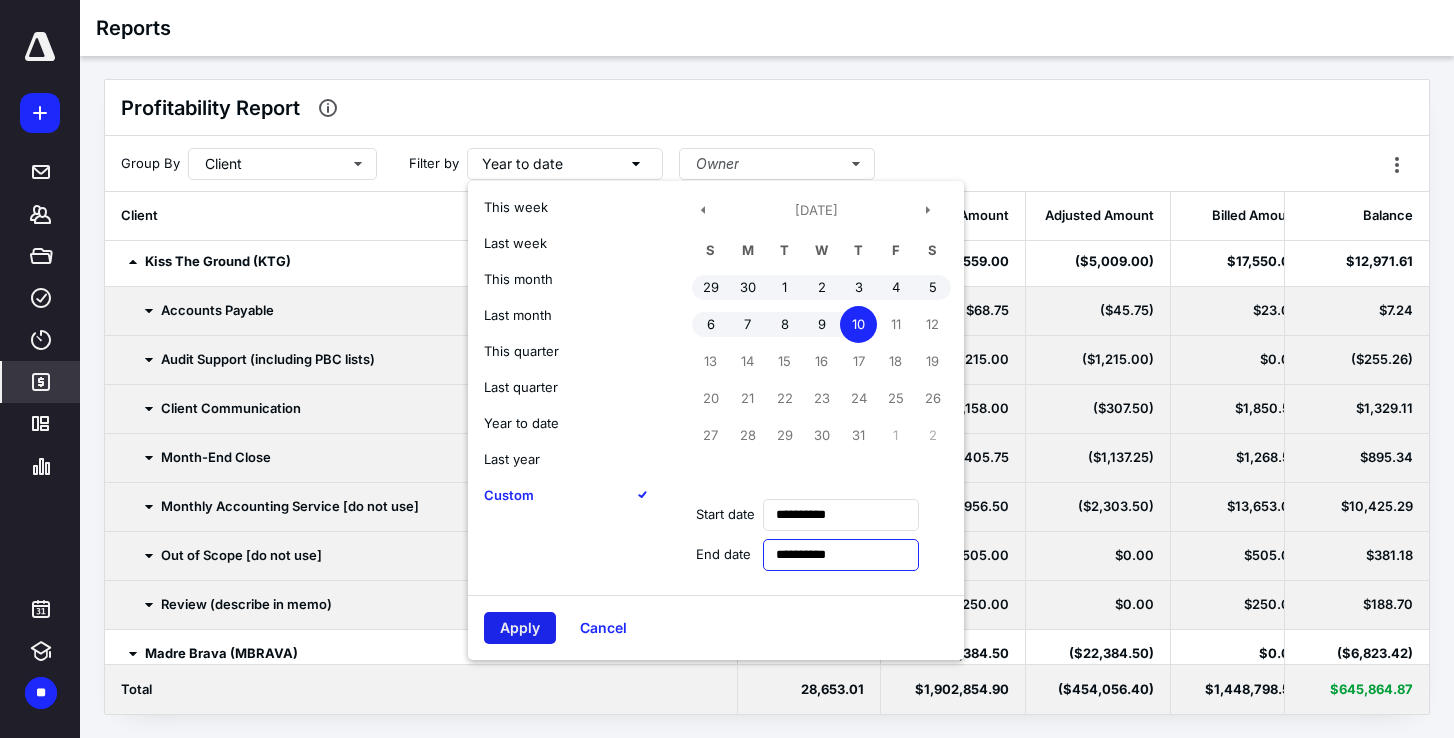 type on "**********" 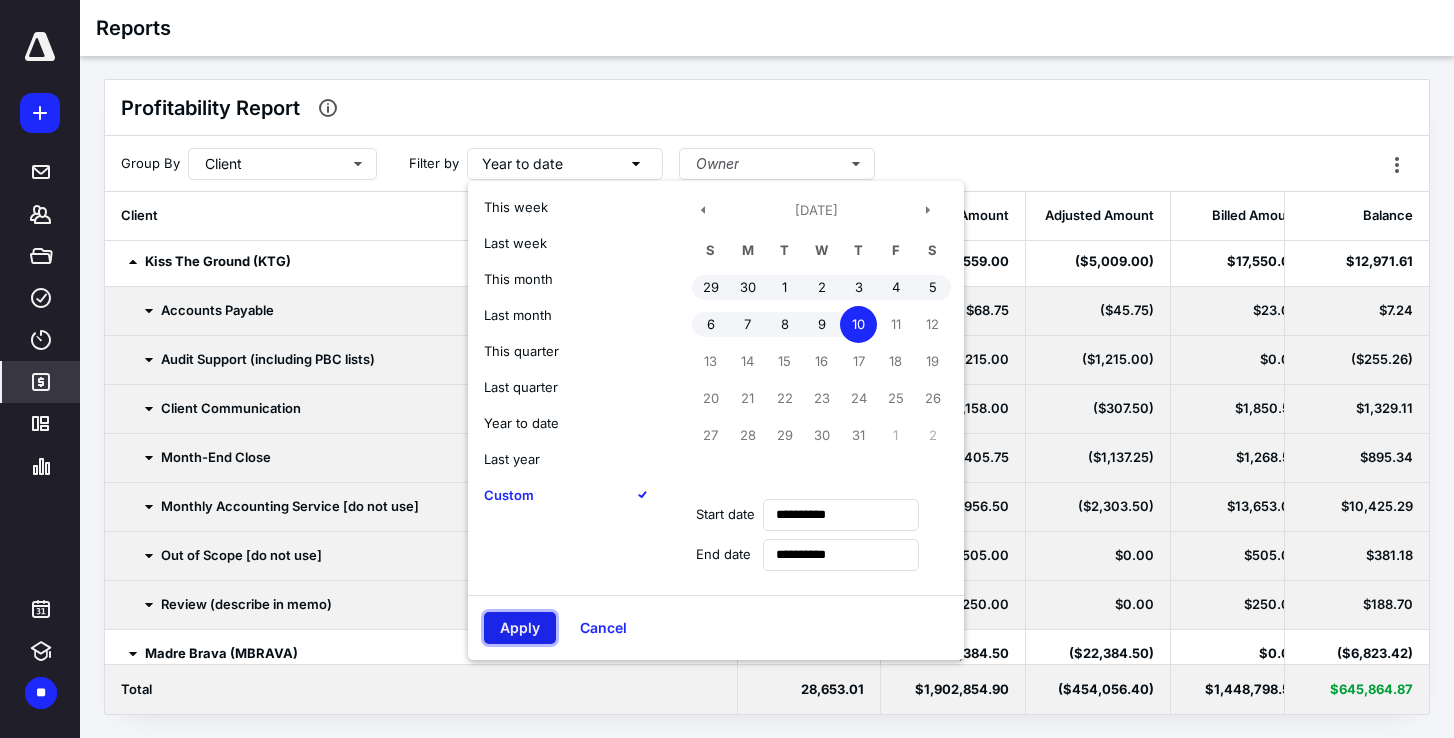 click on "Apply" at bounding box center [520, 628] 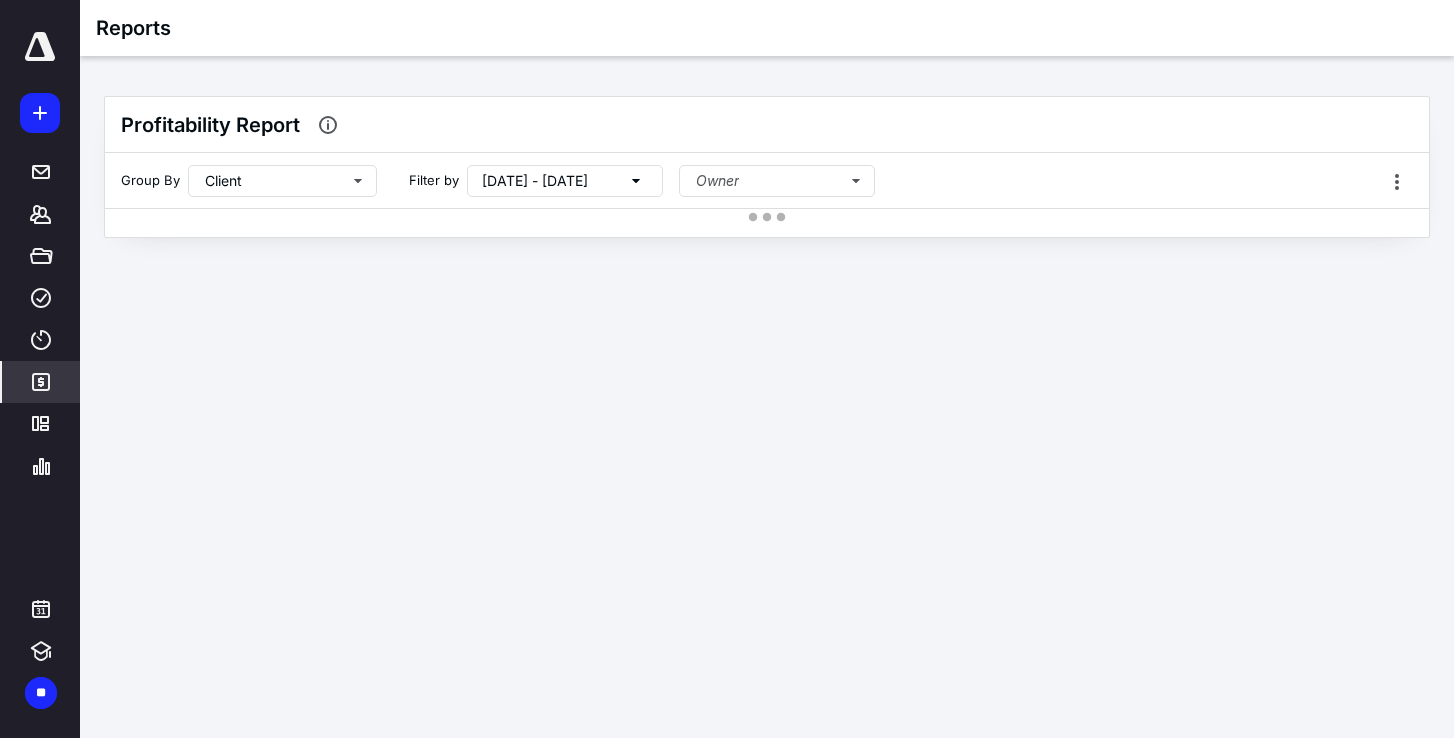 scroll, scrollTop: 5, scrollLeft: 0, axis: vertical 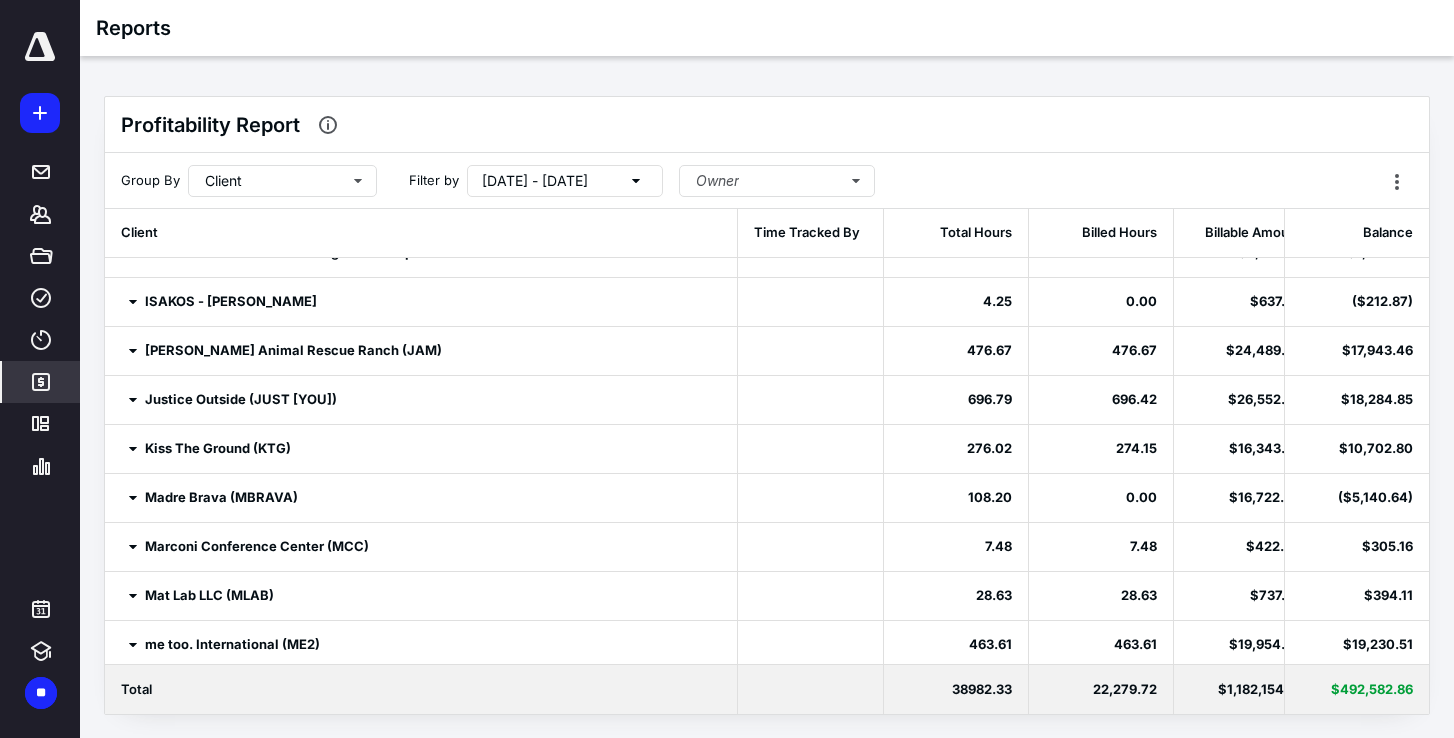 click 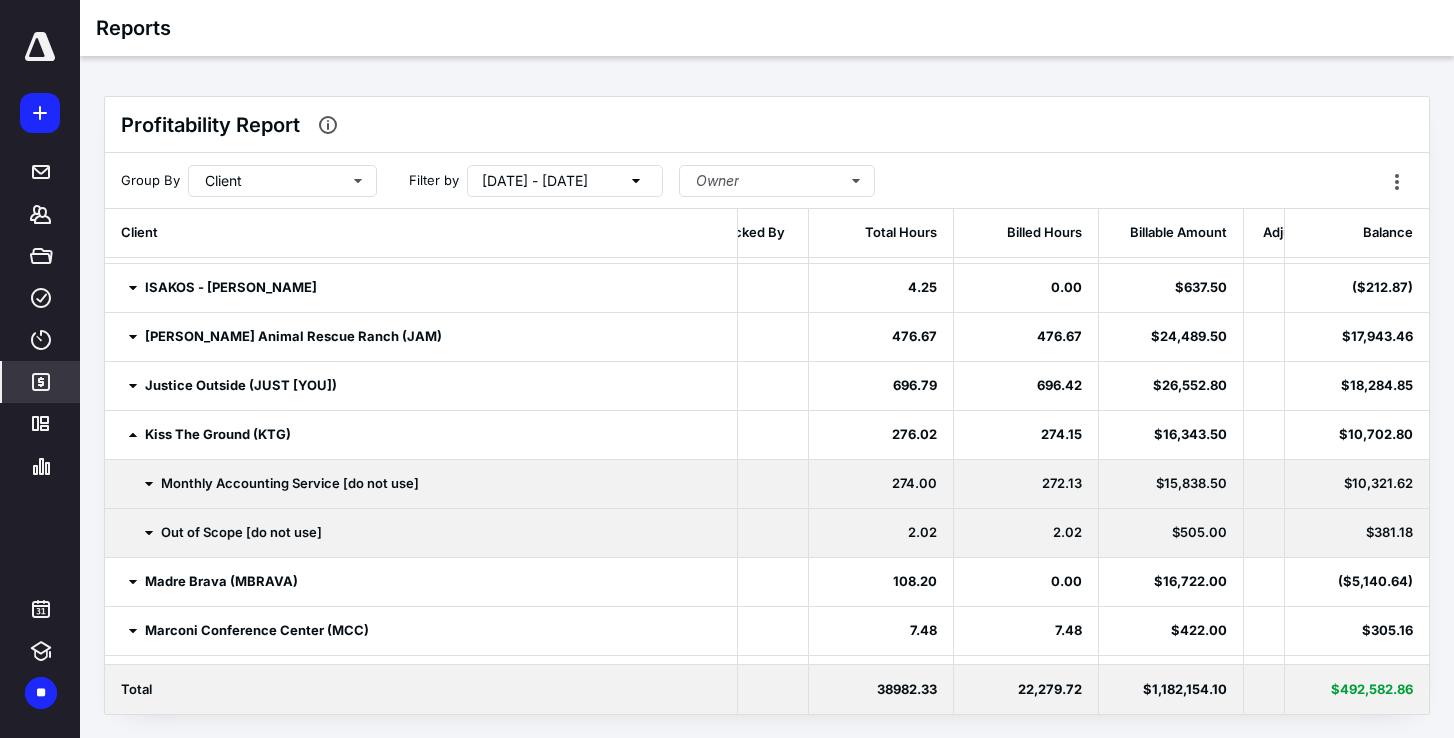 scroll, scrollTop: 2157, scrollLeft: 75, axis: both 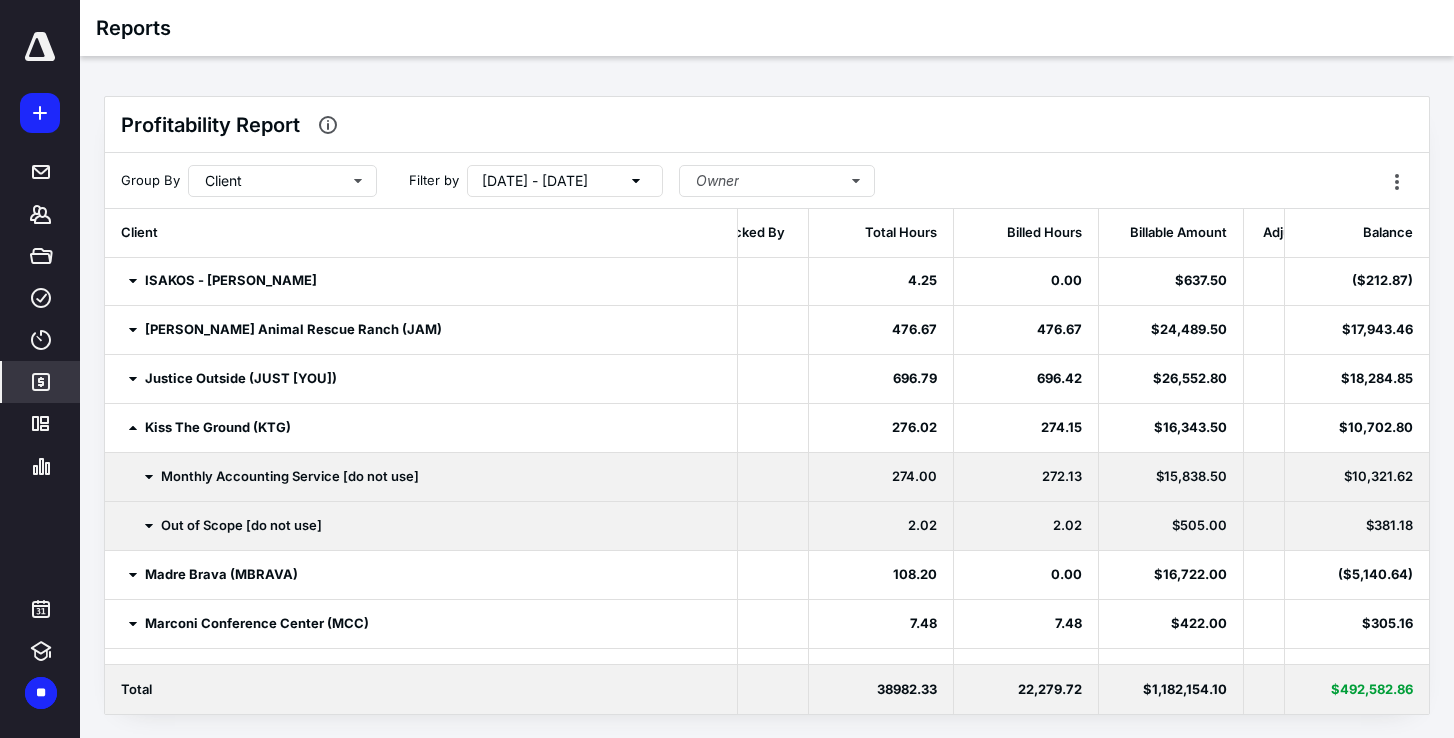 click 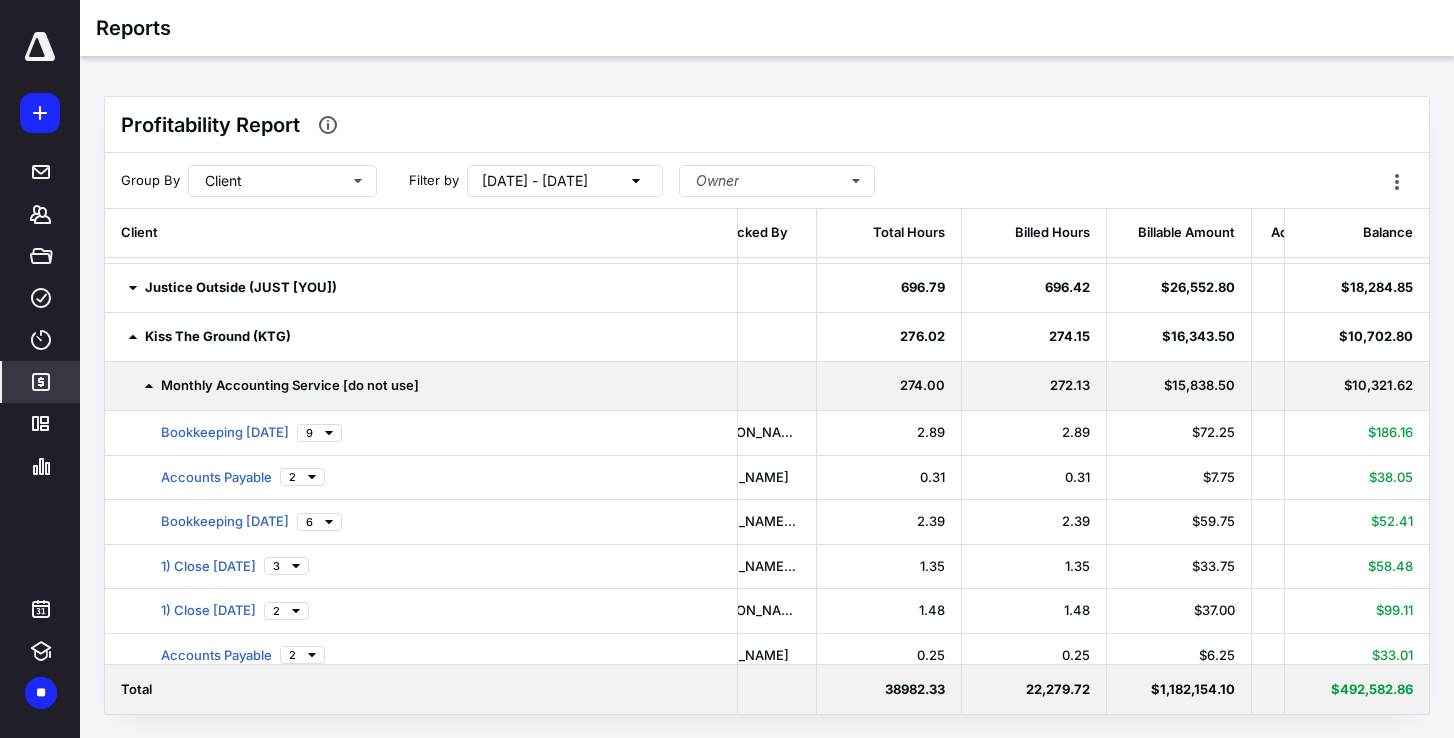 scroll, scrollTop: 2248, scrollLeft: 68, axis: both 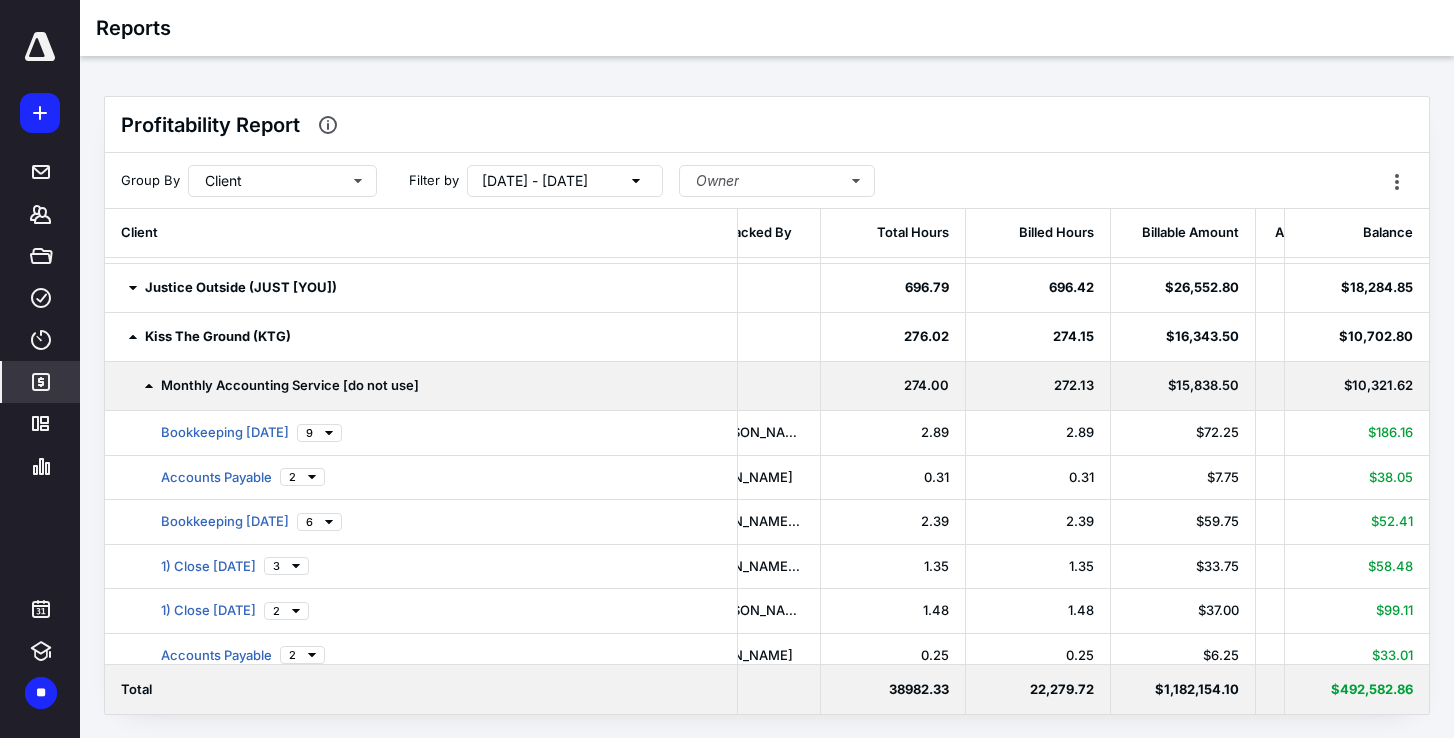 click 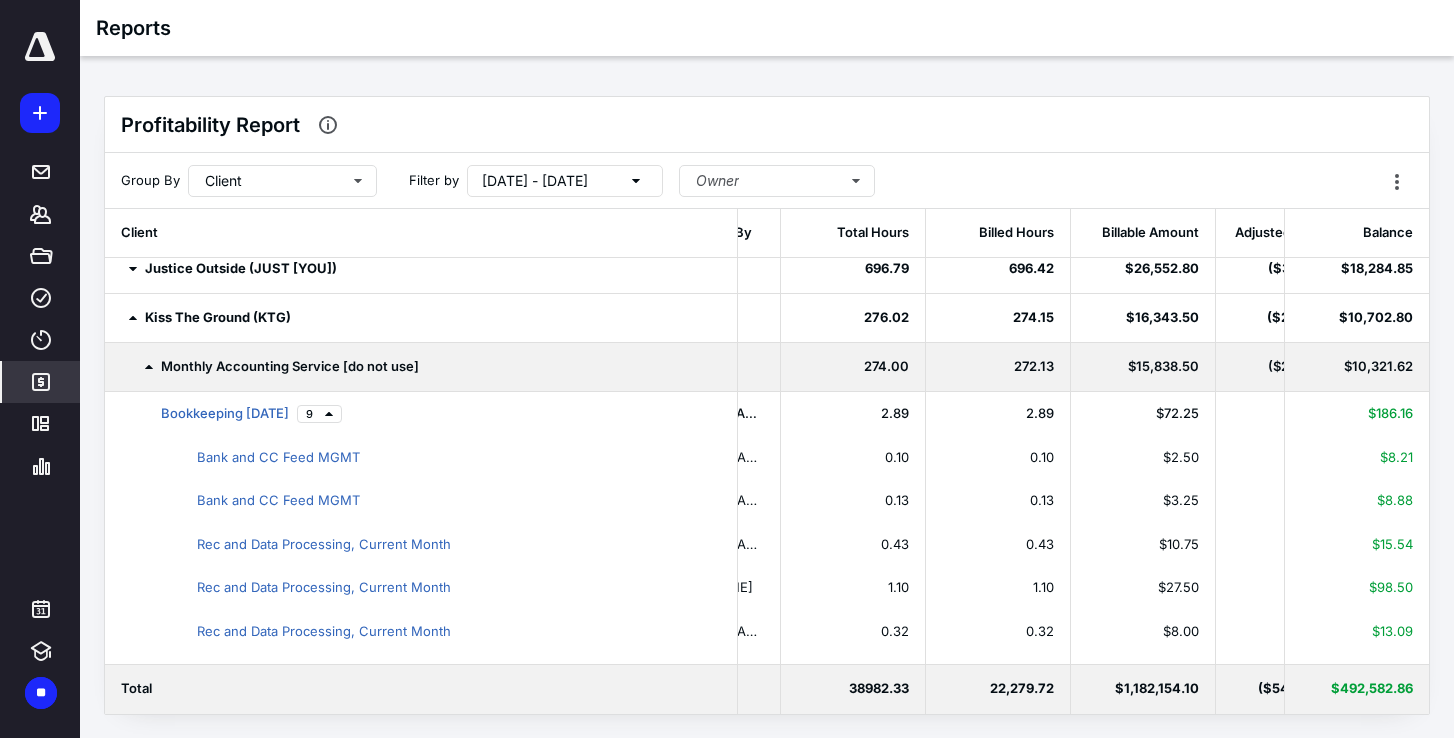 scroll, scrollTop: 2267, scrollLeft: 109, axis: both 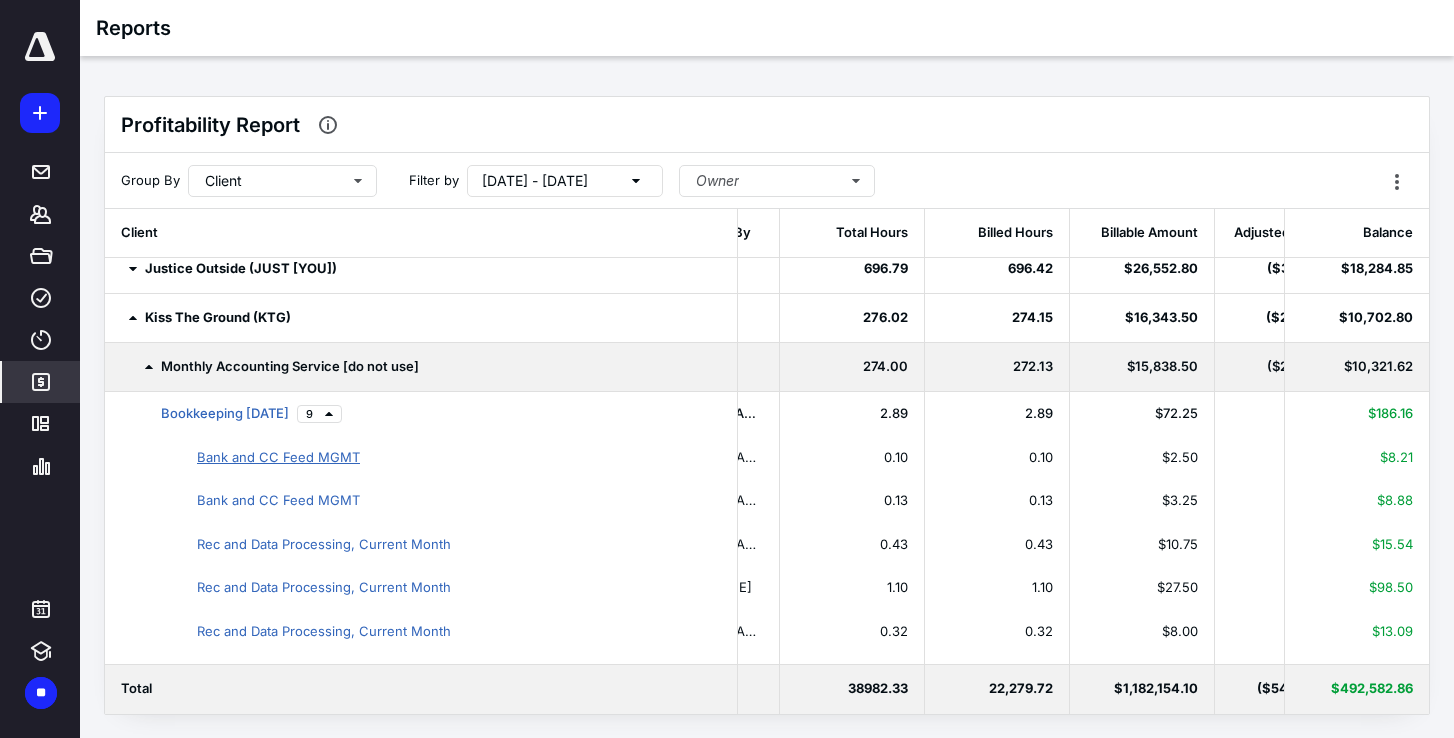 click on "Bank and CC Feed MGMT" at bounding box center [278, 457] 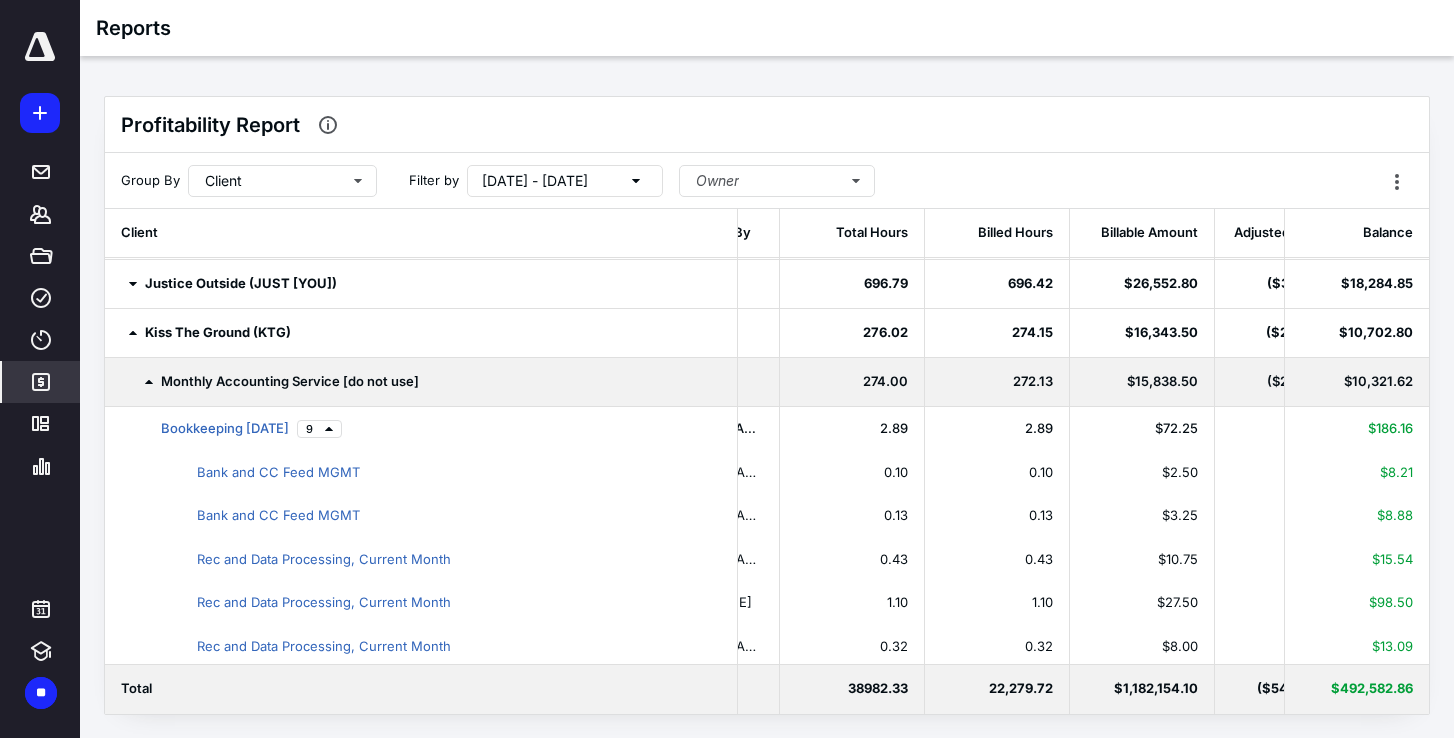 scroll, scrollTop: 2251, scrollLeft: 109, axis: both 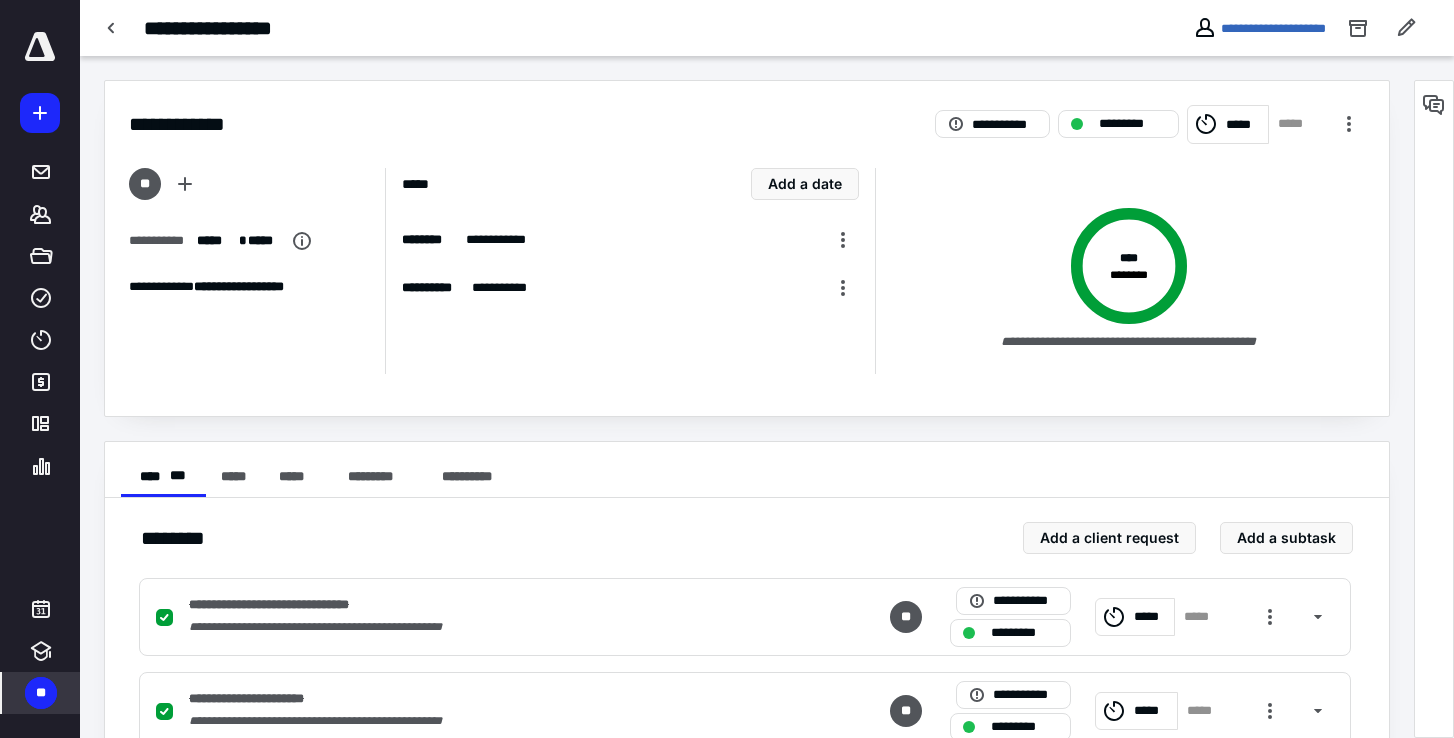 click on "**" at bounding box center [41, 693] 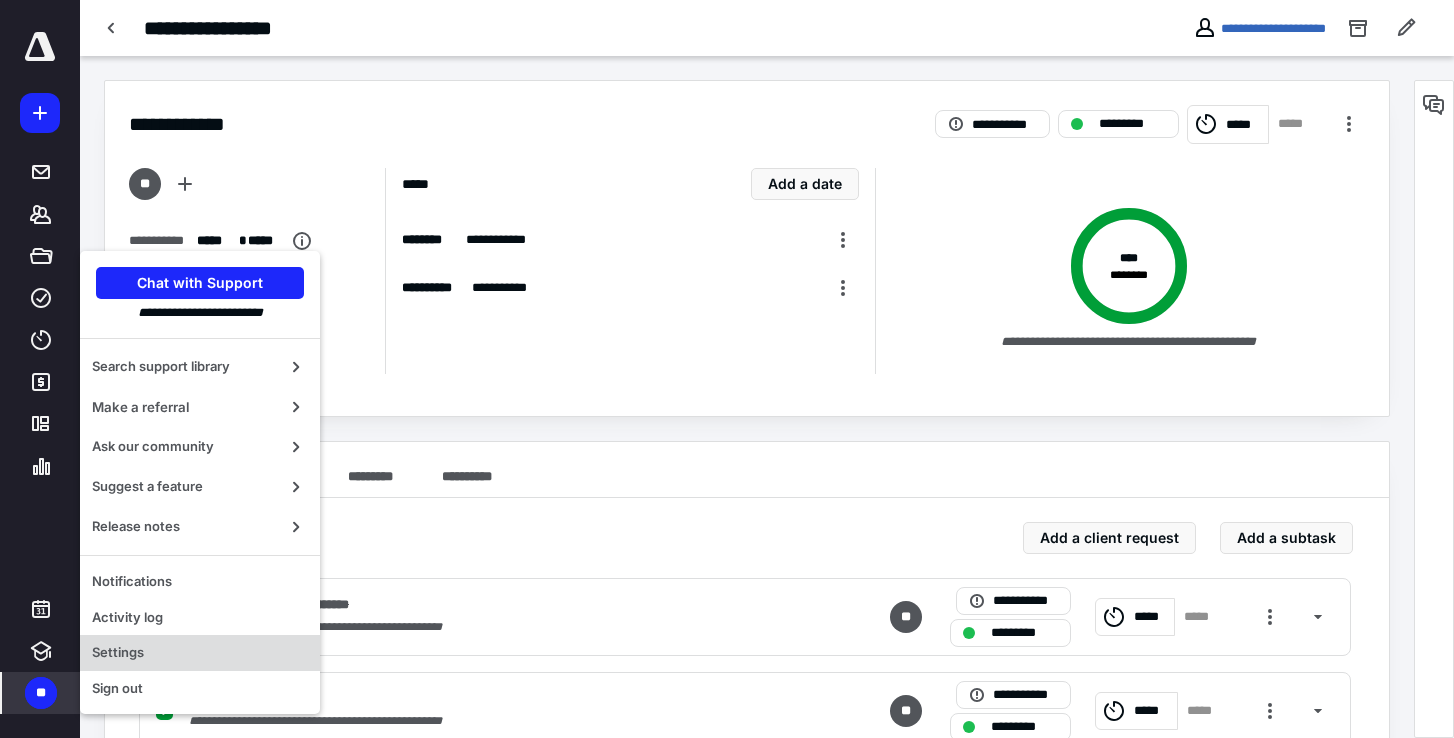 click on "Settings" at bounding box center [200, 653] 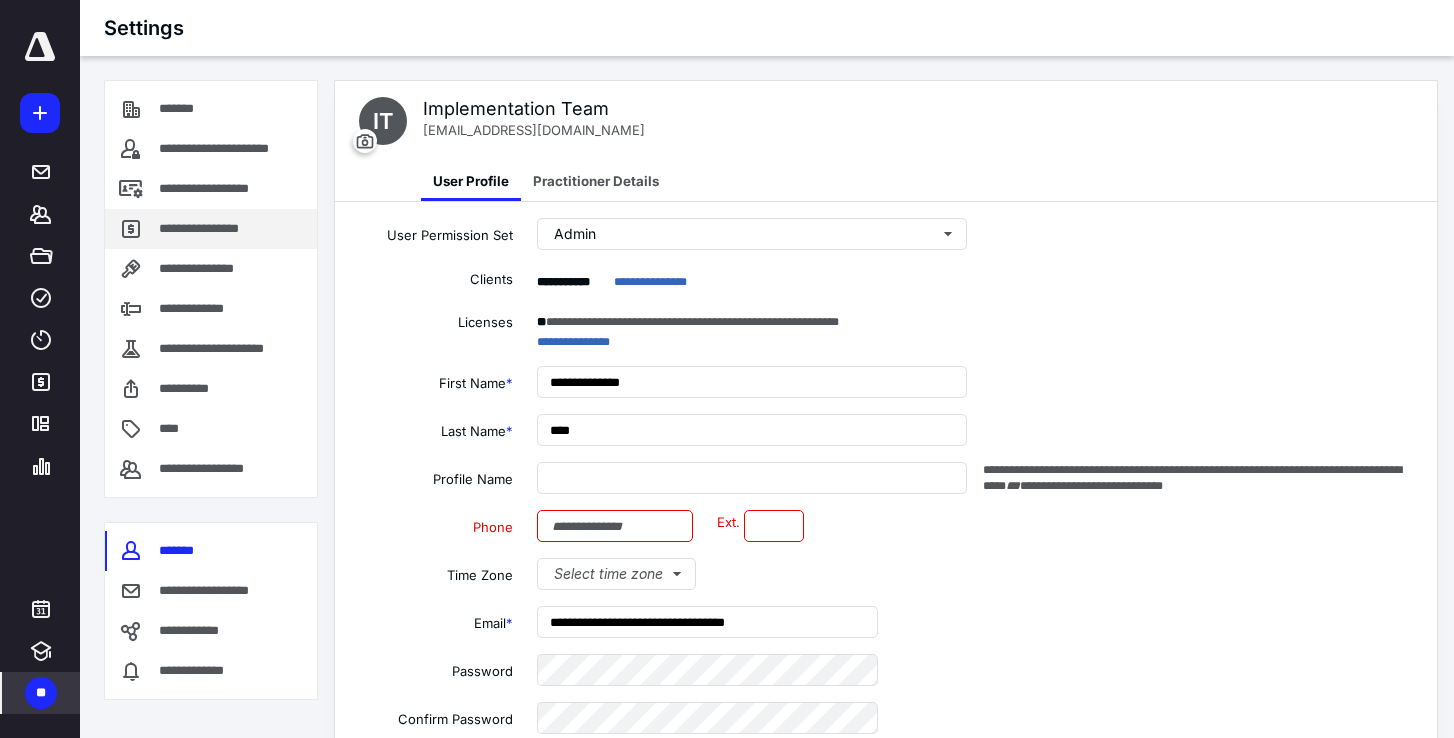 click on "**********" at bounding box center [204, 229] 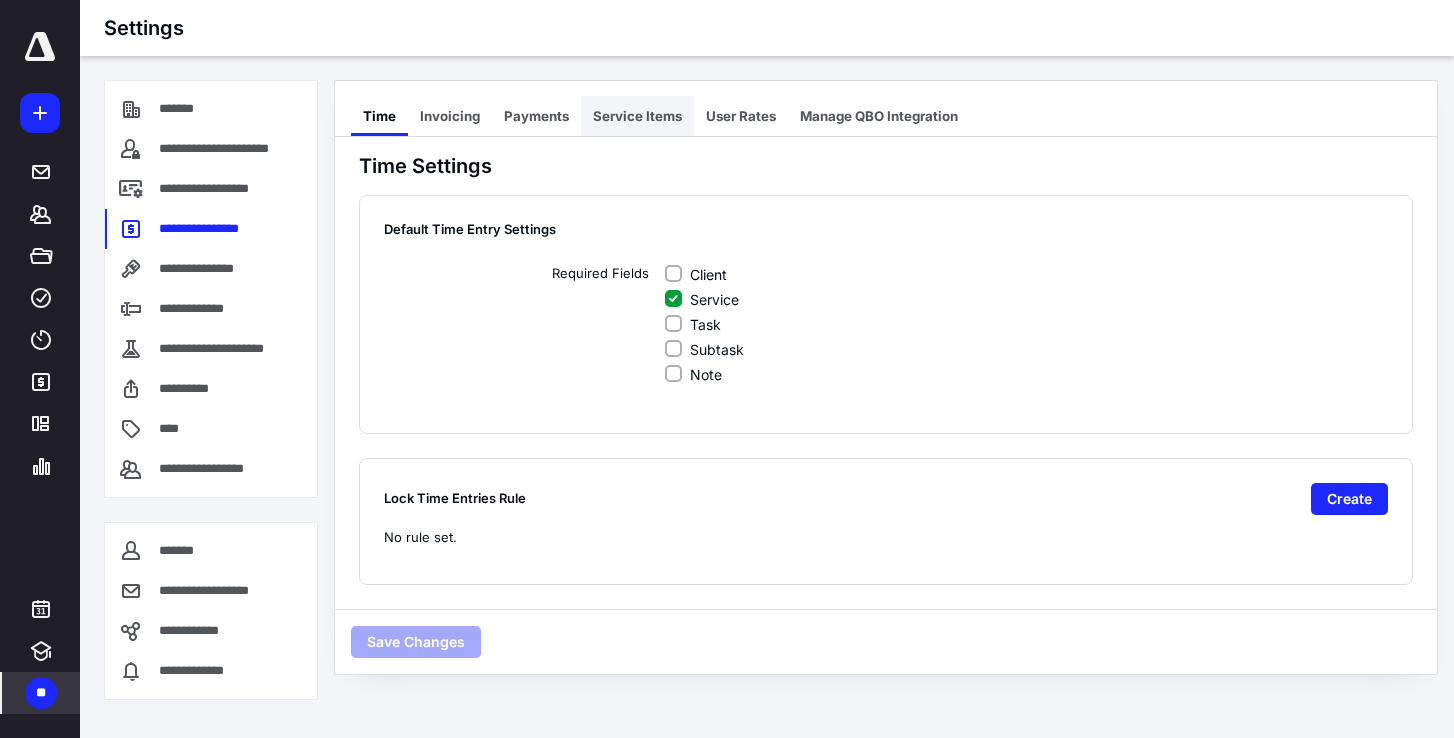 click on "Service Items" at bounding box center [637, 116] 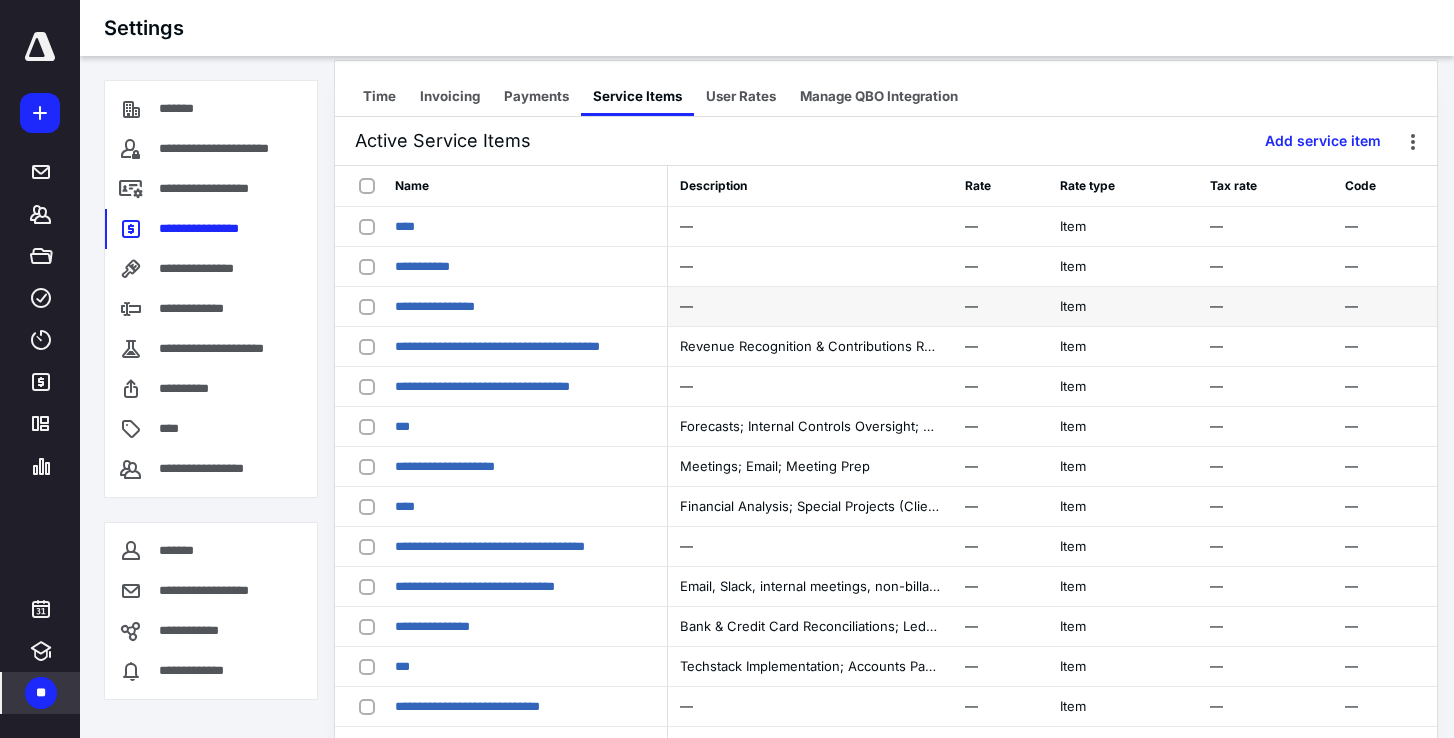 scroll, scrollTop: 0, scrollLeft: 0, axis: both 